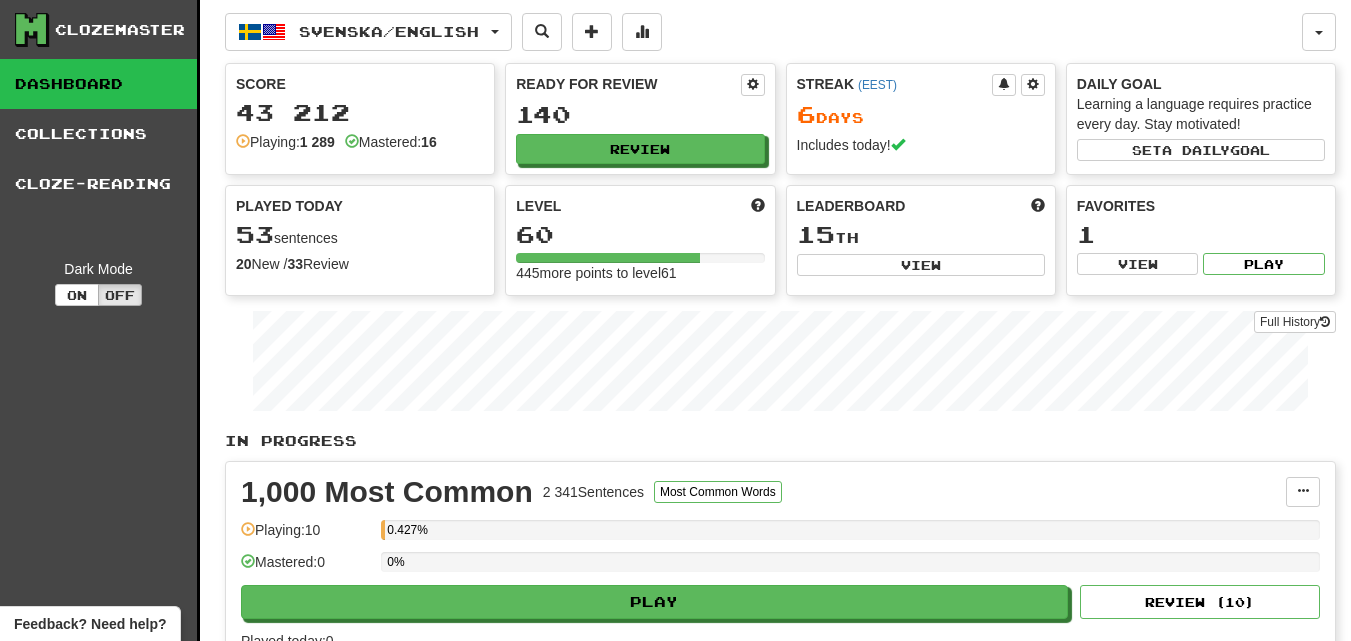 scroll, scrollTop: 0, scrollLeft: 0, axis: both 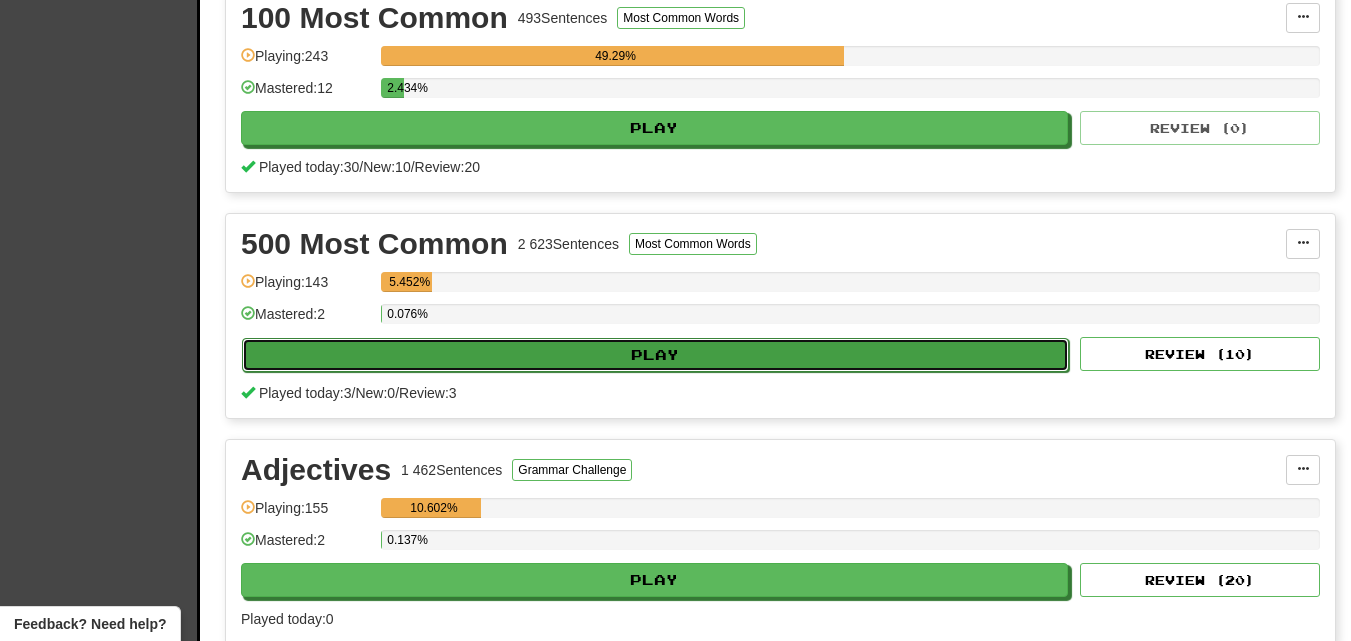 click on "Play" at bounding box center (655, 355) 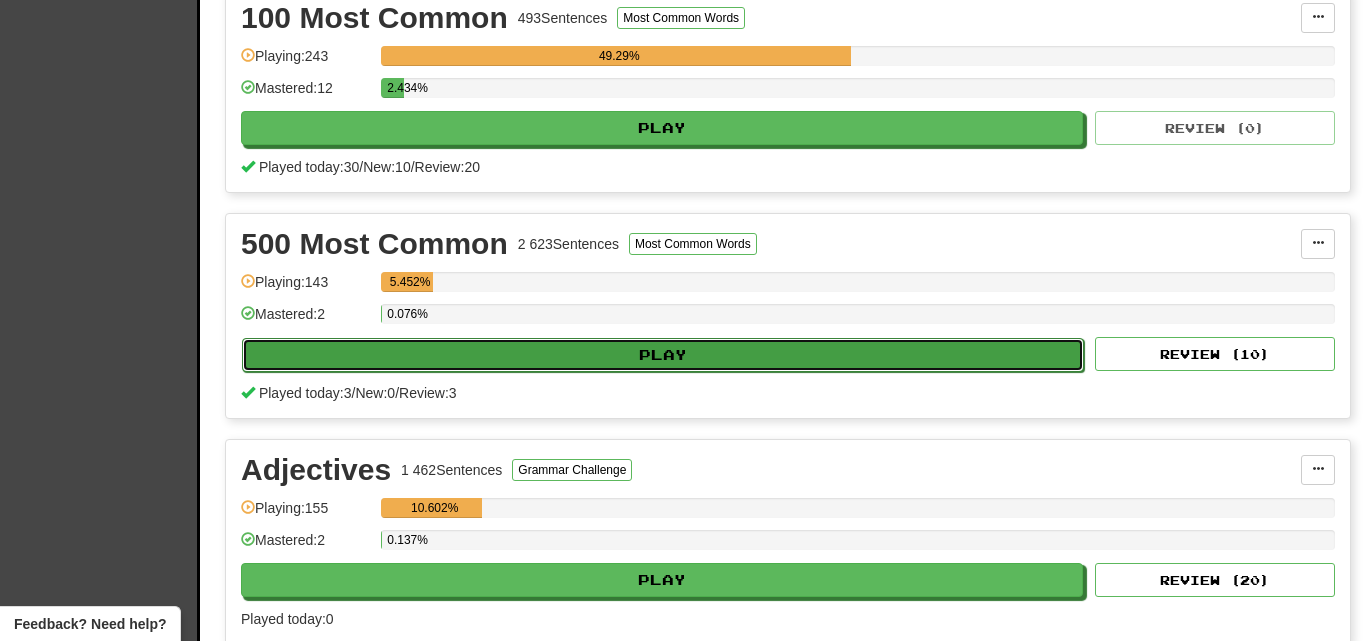 select on "**" 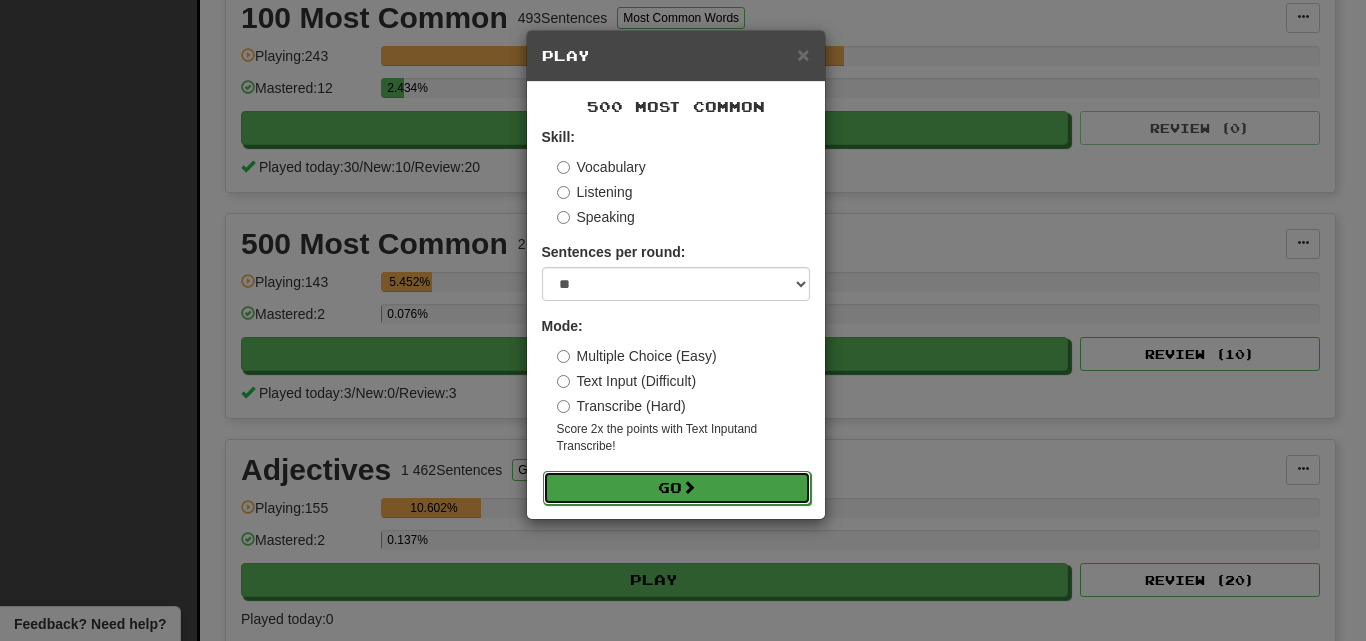 click on "Go" at bounding box center (677, 488) 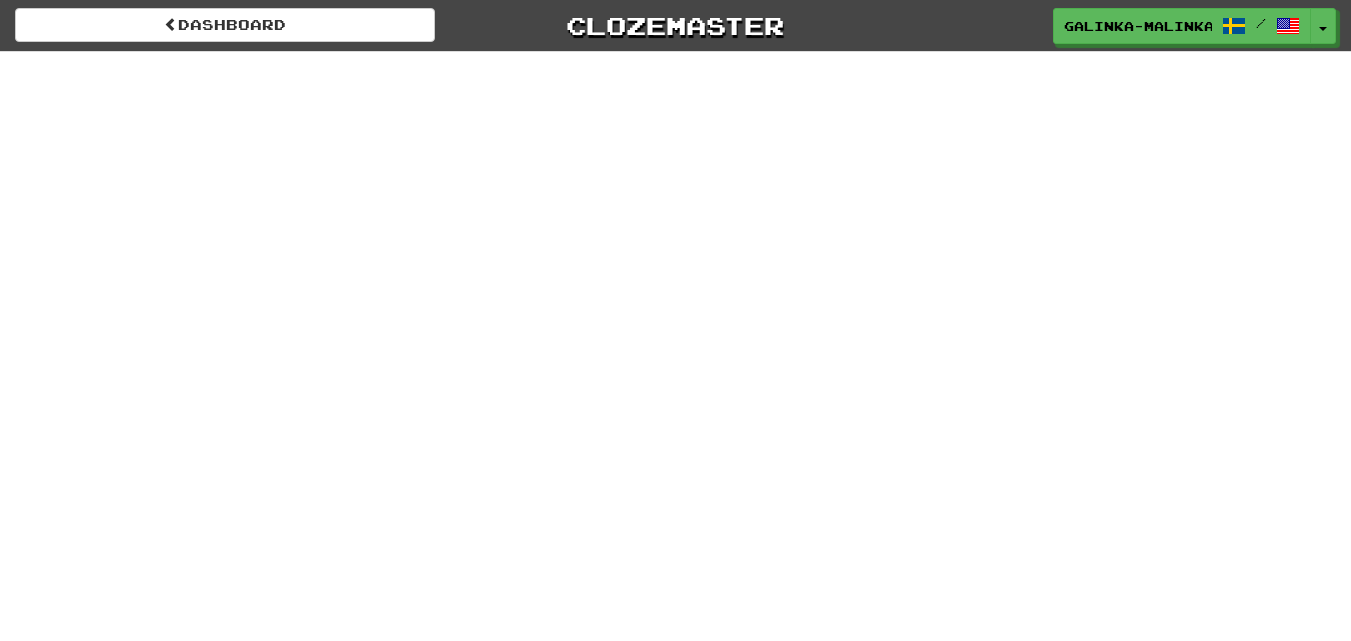 scroll, scrollTop: 0, scrollLeft: 0, axis: both 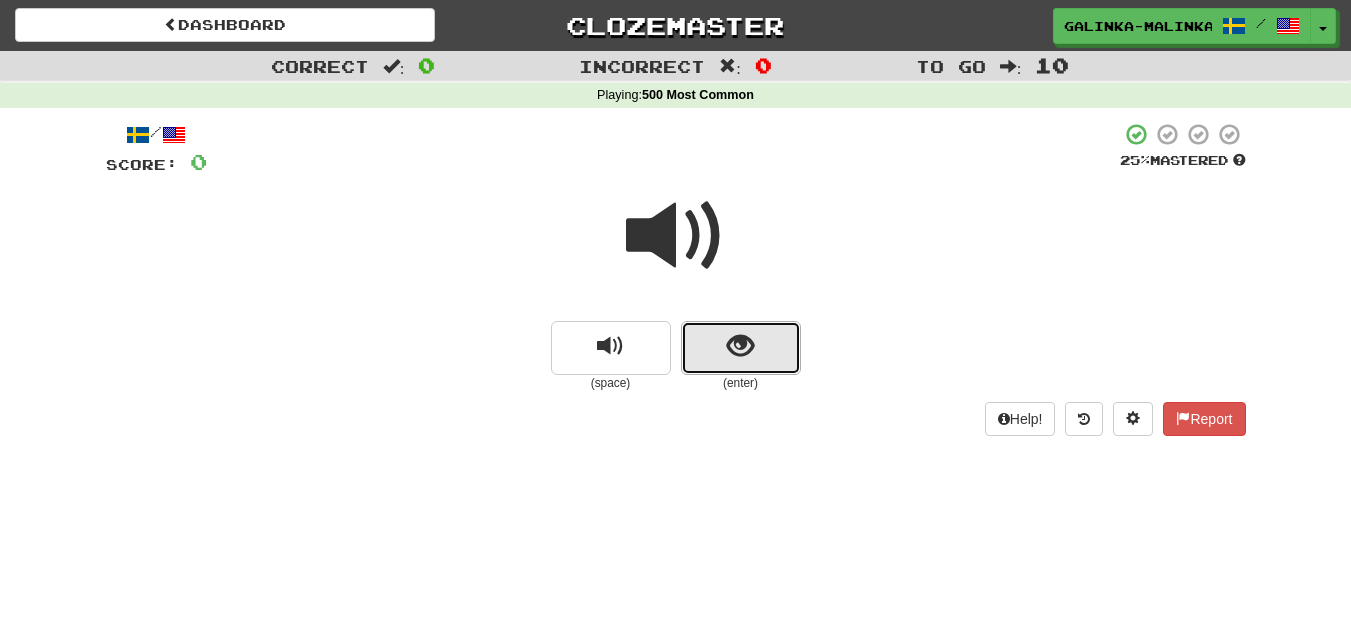 click at bounding box center [741, 348] 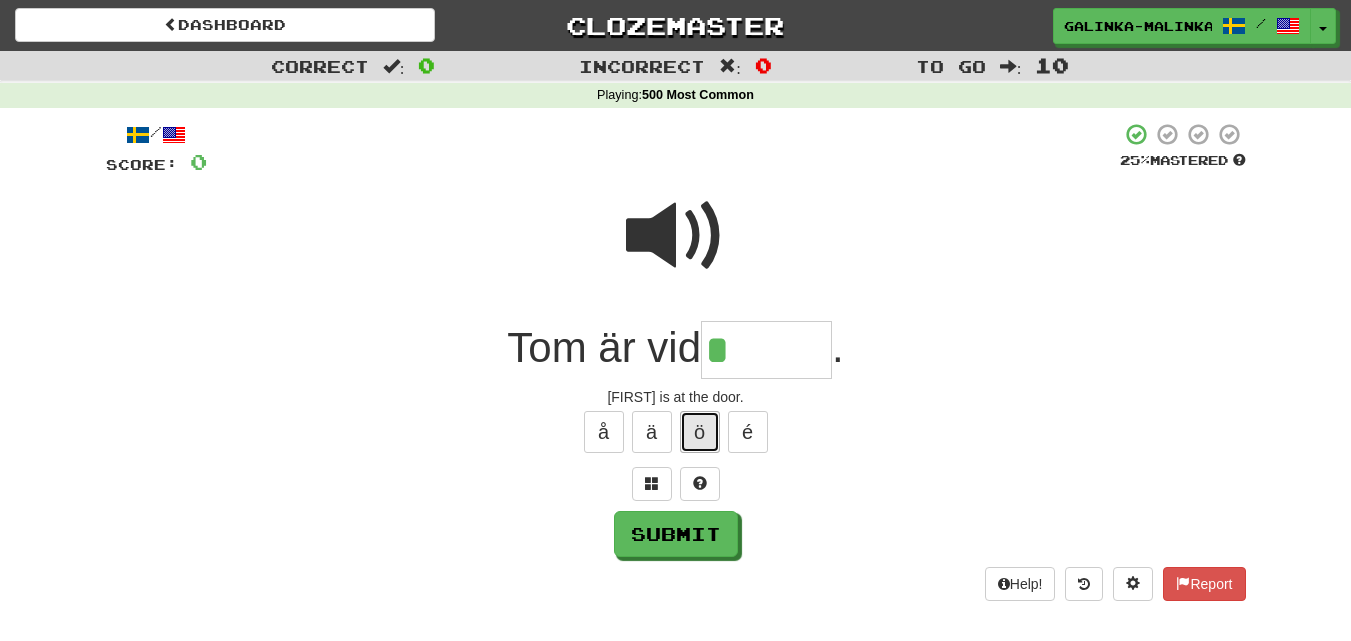 click on "ö" at bounding box center (700, 432) 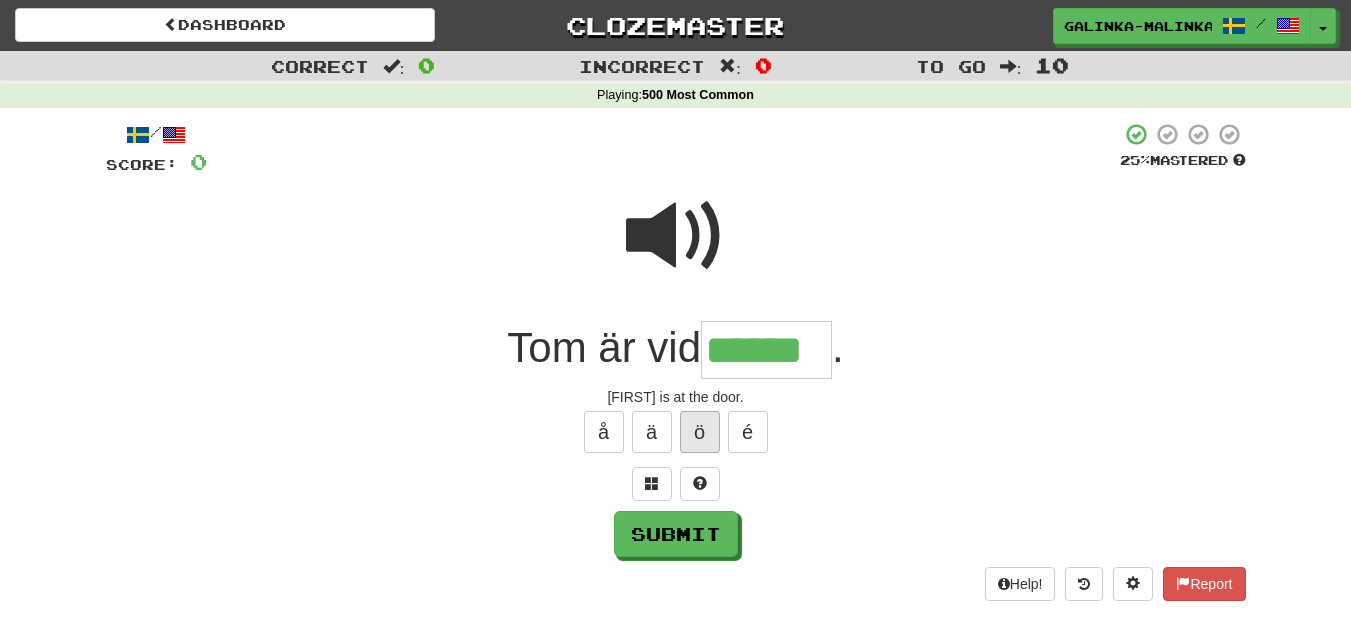 type on "******" 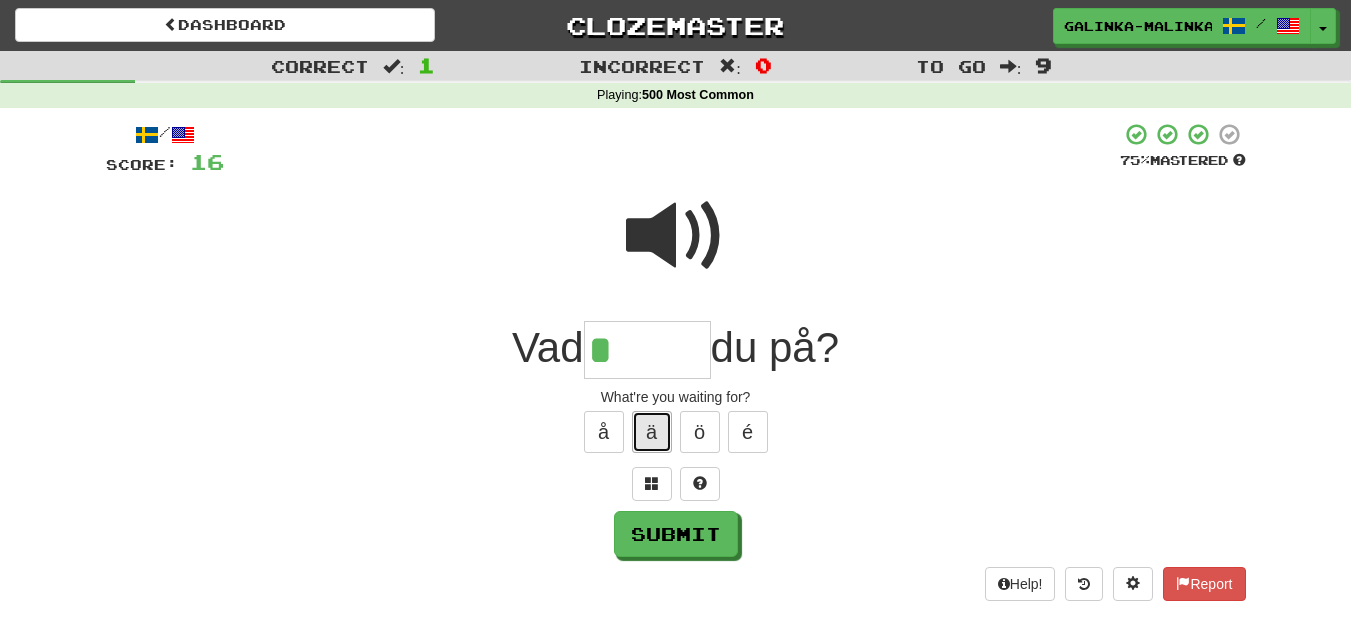 click on "ä" at bounding box center [652, 432] 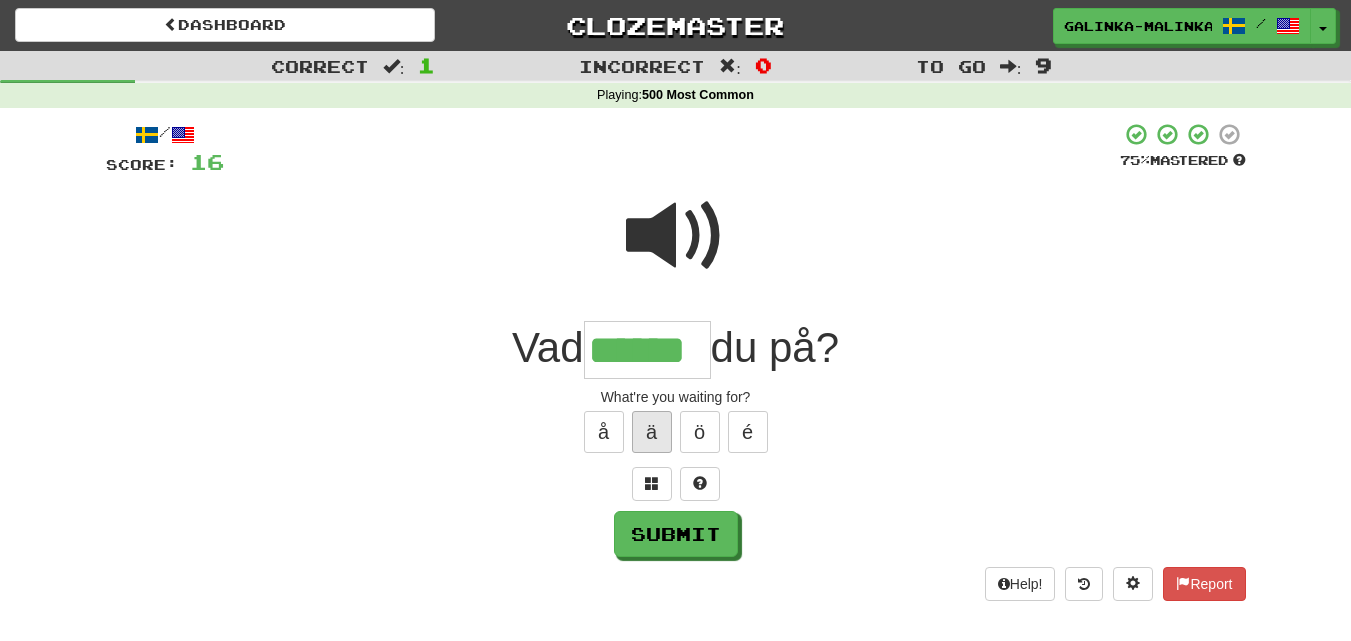 type on "******" 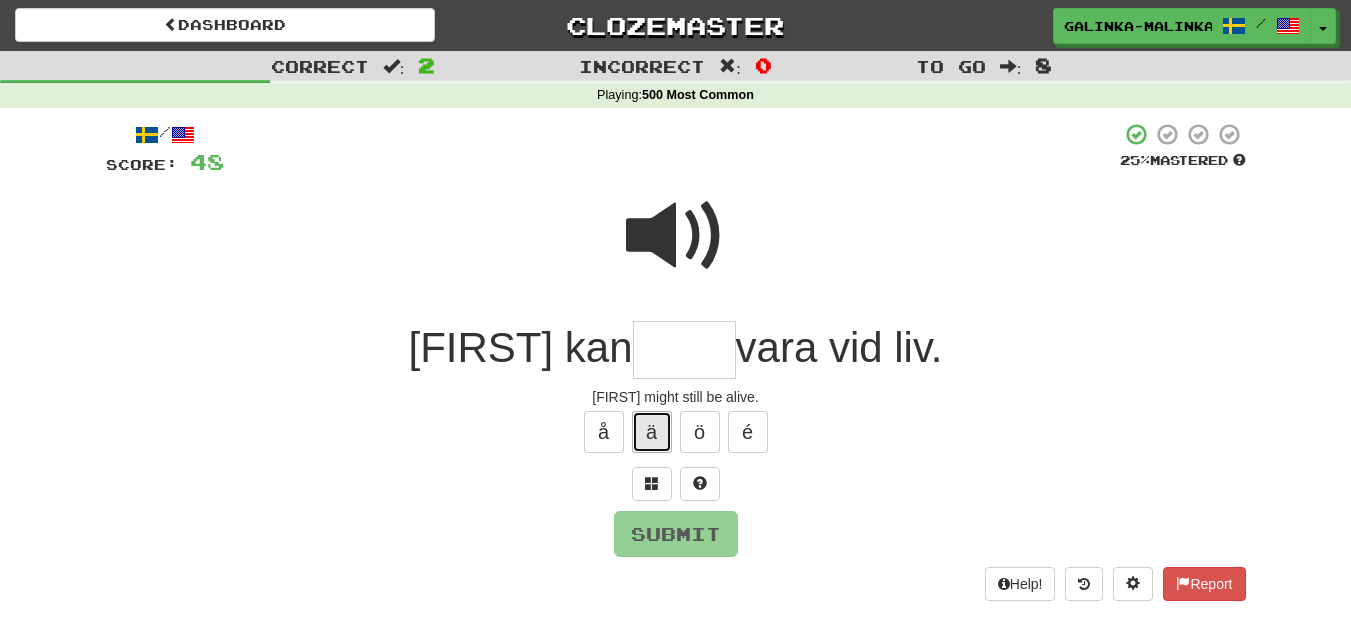 click on "ä" at bounding box center [652, 432] 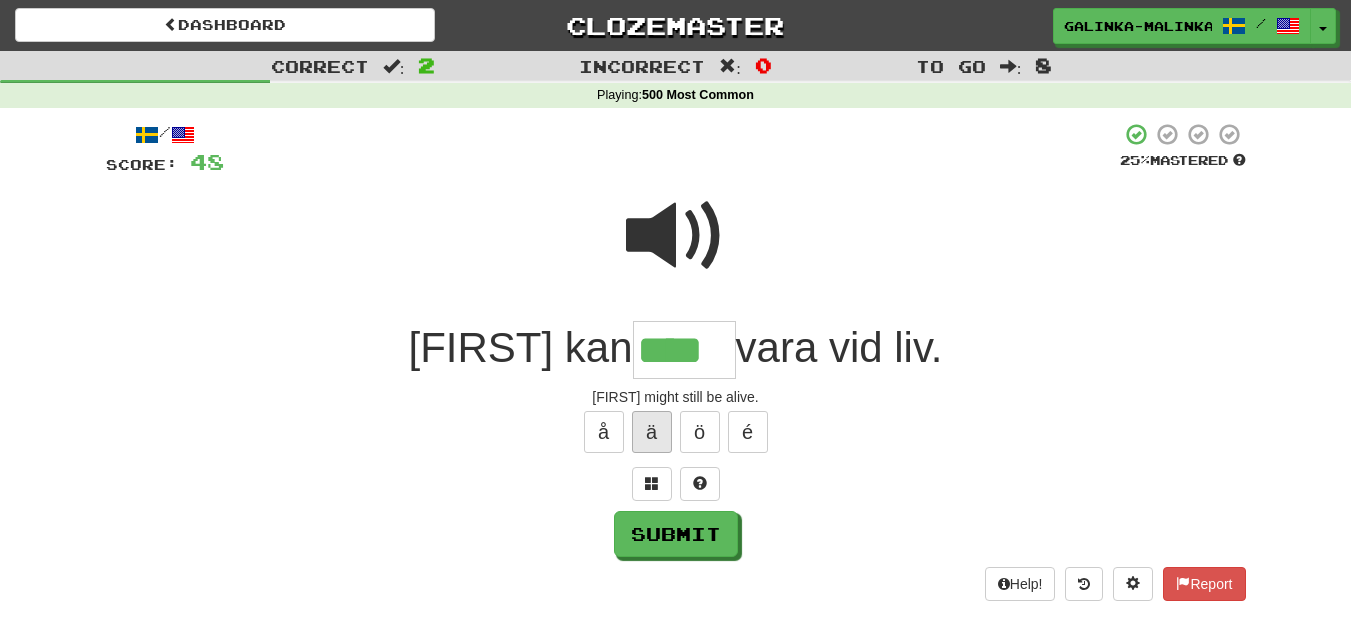 type on "****" 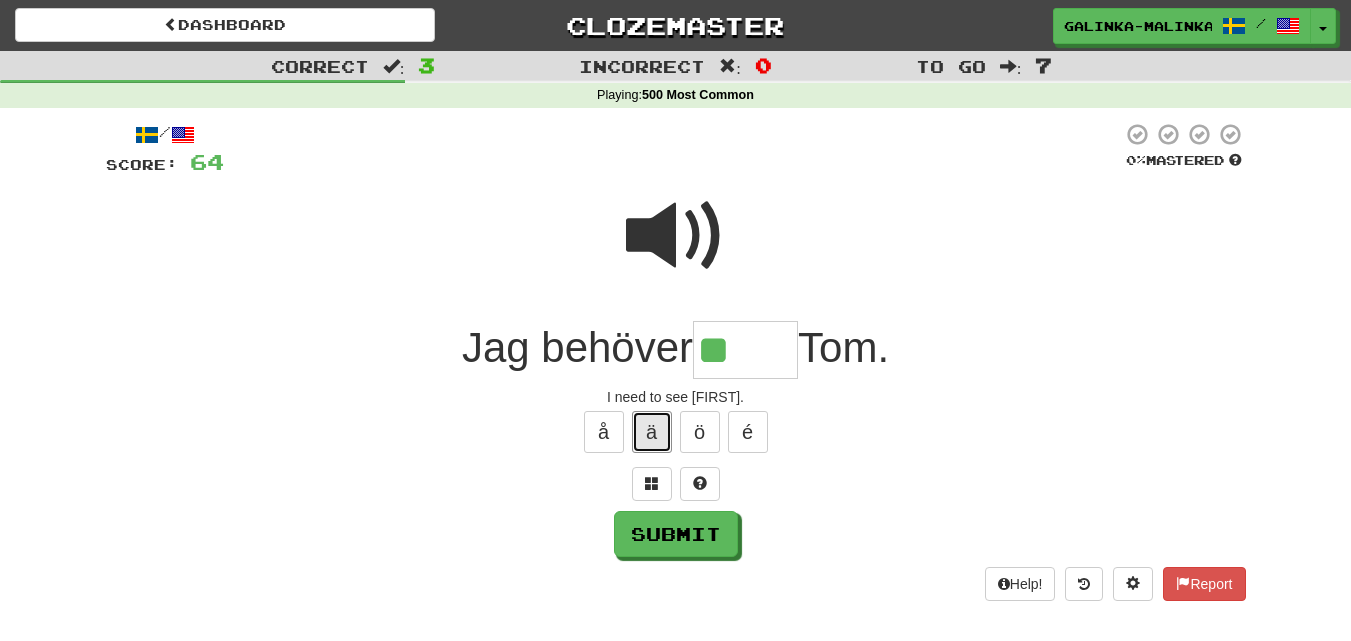 click on "ä" at bounding box center (652, 432) 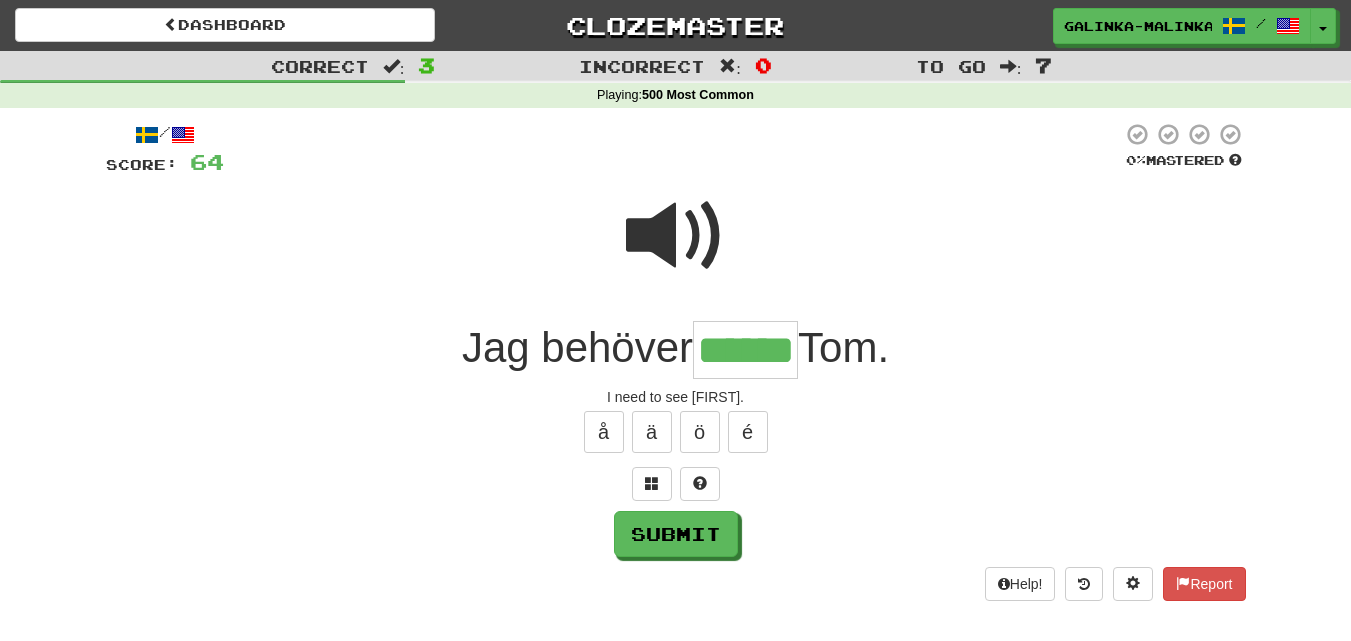 type on "******" 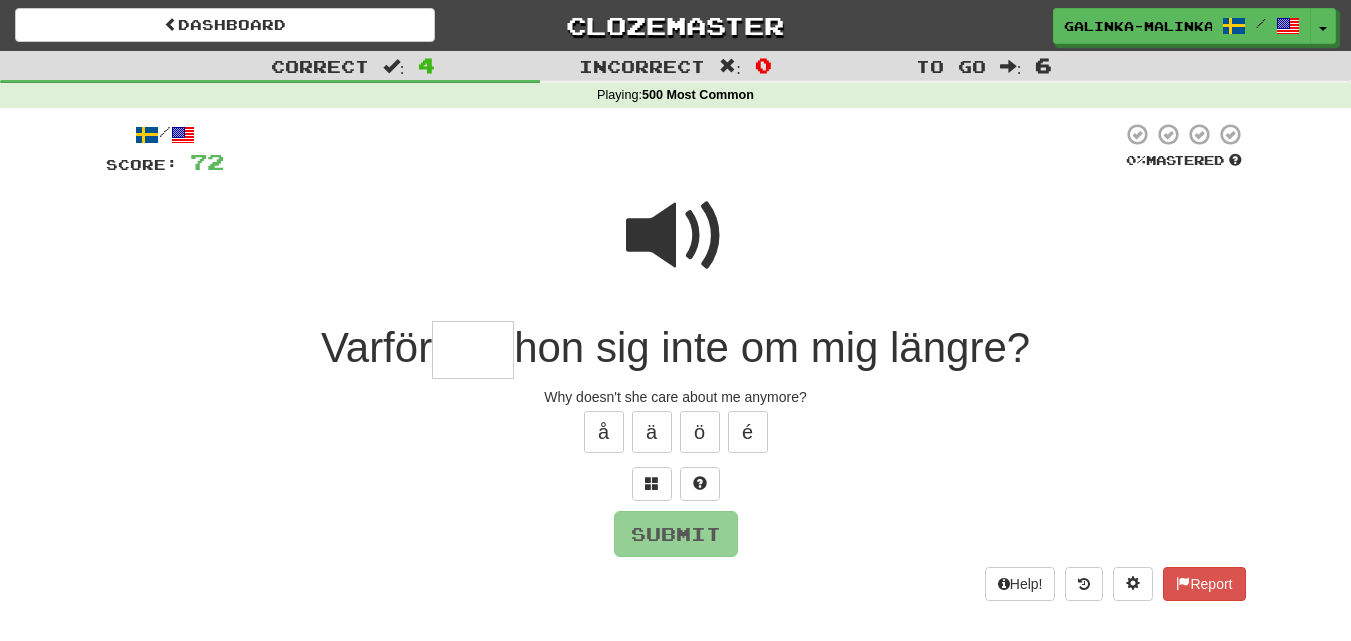 click at bounding box center (676, 236) 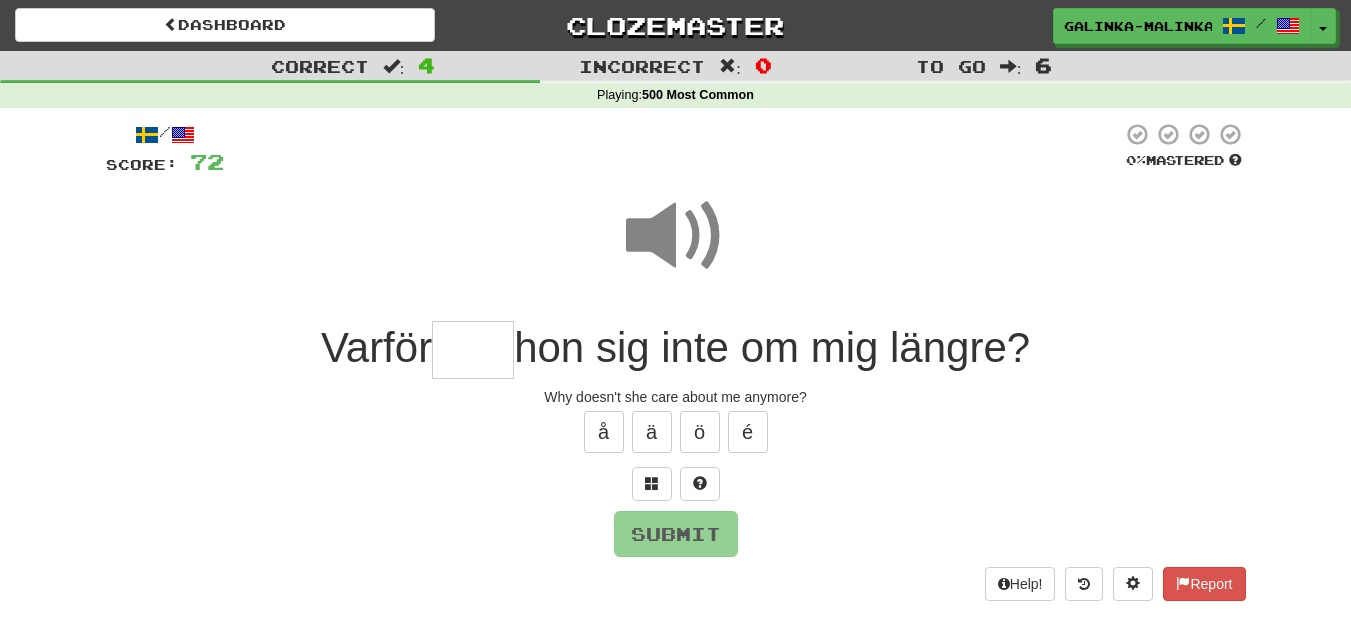 click at bounding box center (473, 350) 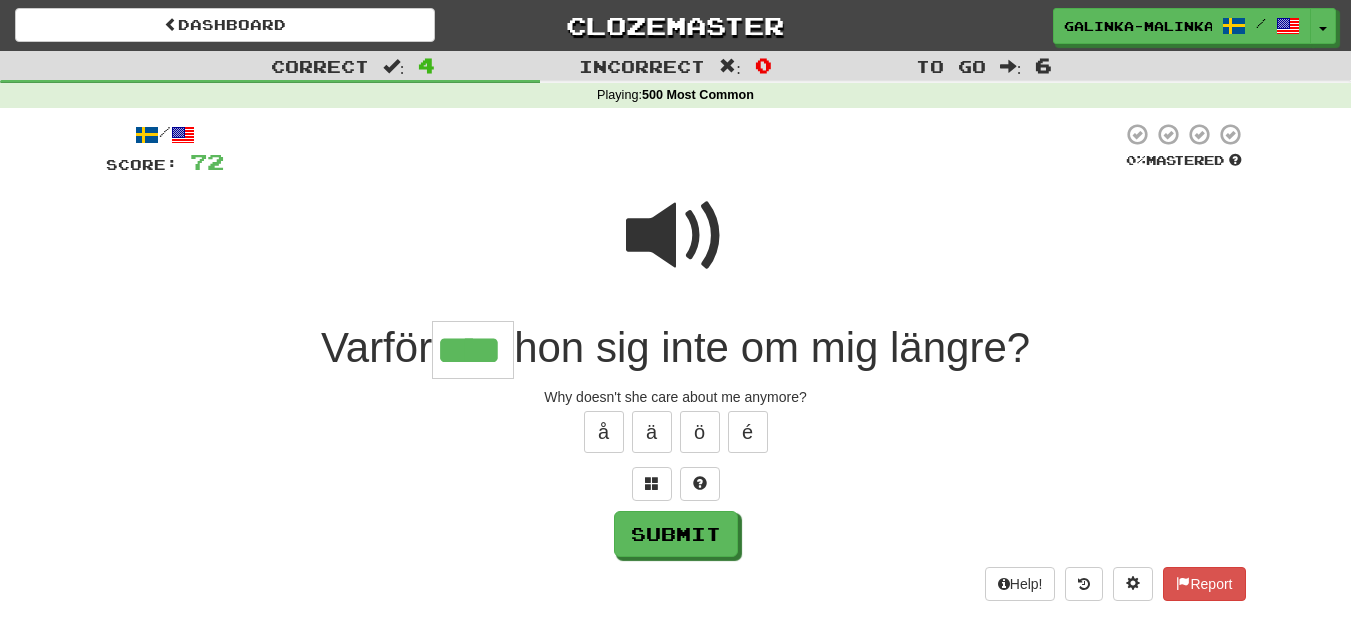 type on "****" 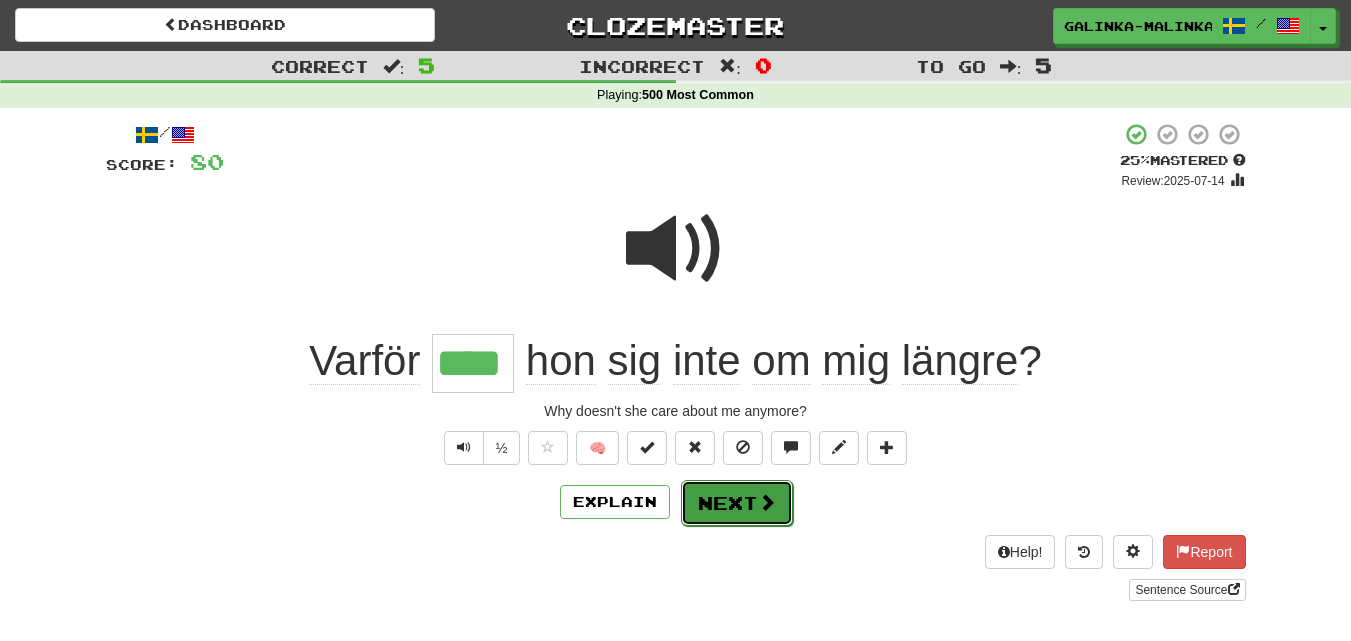 click on "Next" at bounding box center [737, 503] 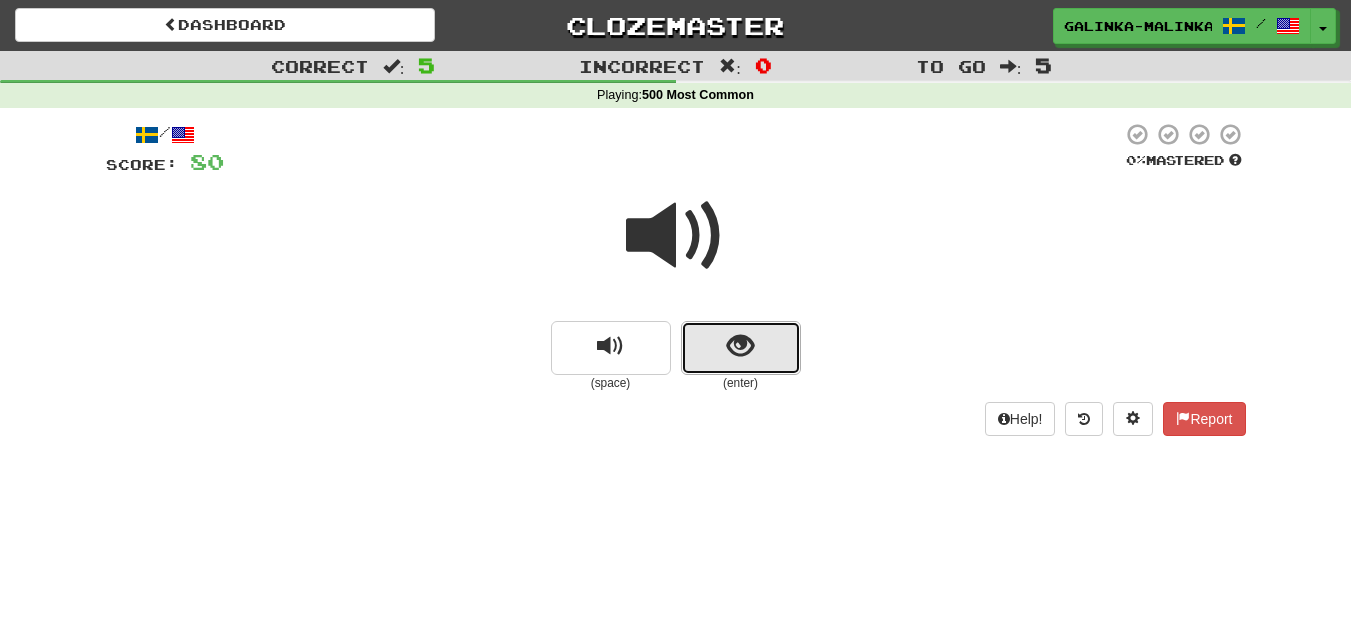 click at bounding box center (741, 348) 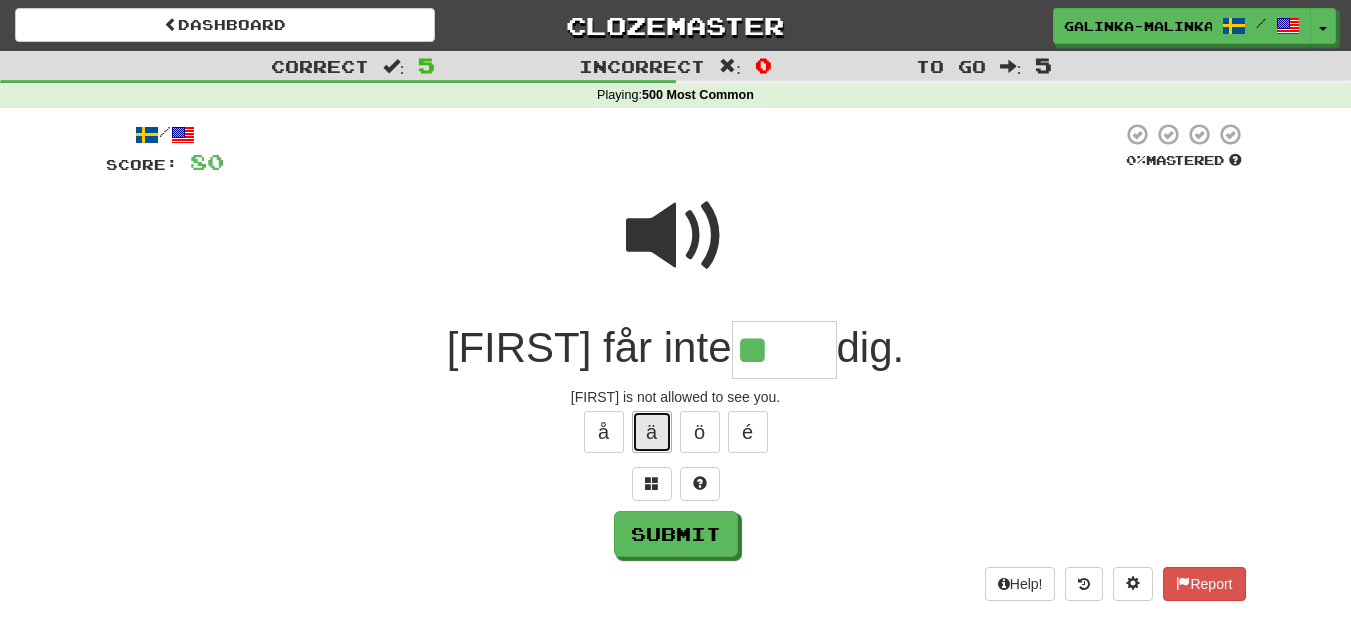 click on "ä" at bounding box center [652, 432] 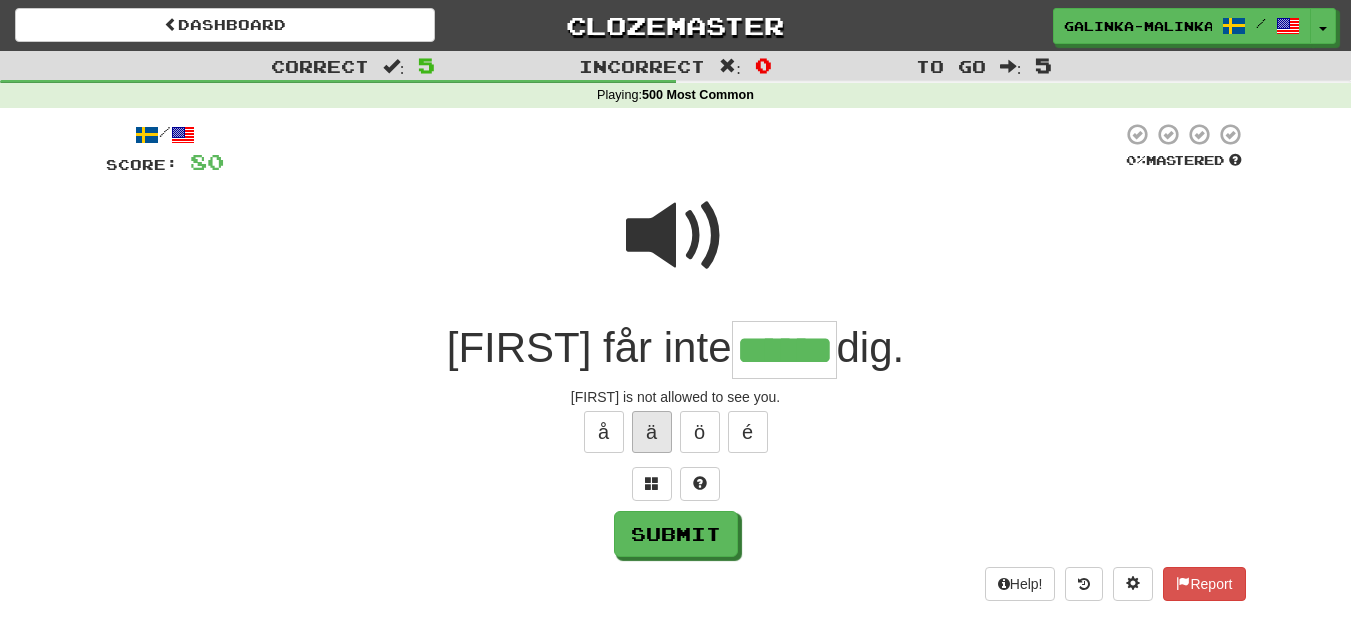 type on "******" 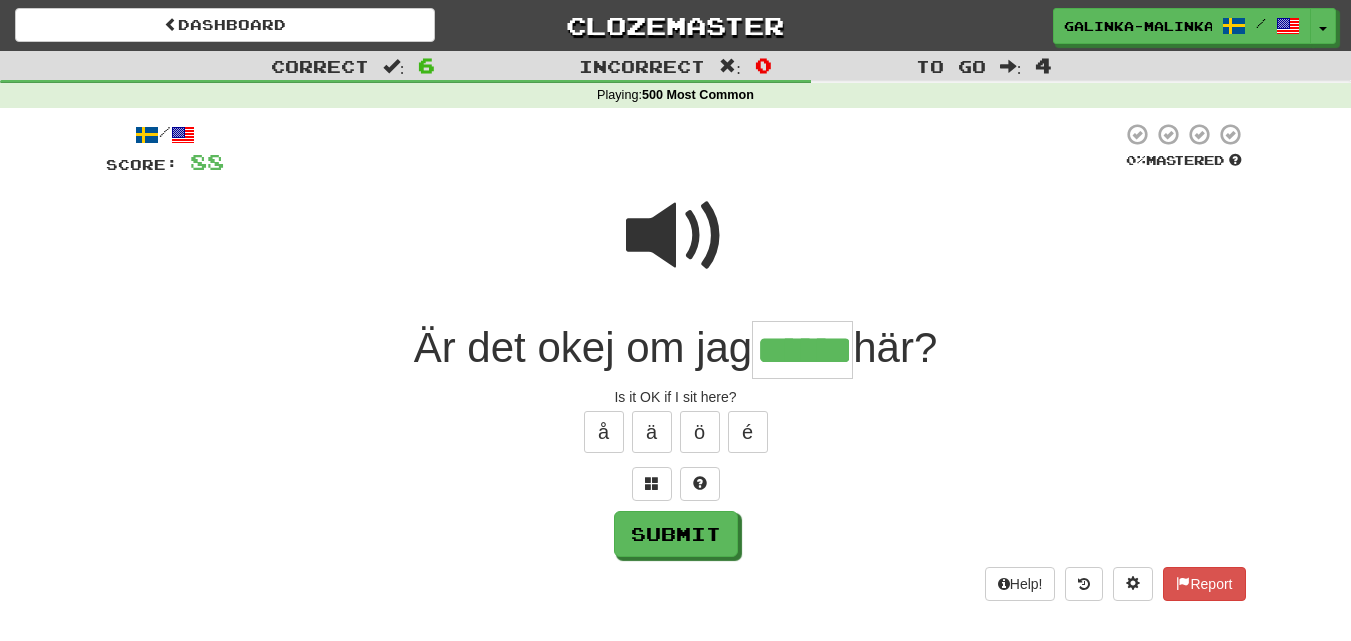 type on "******" 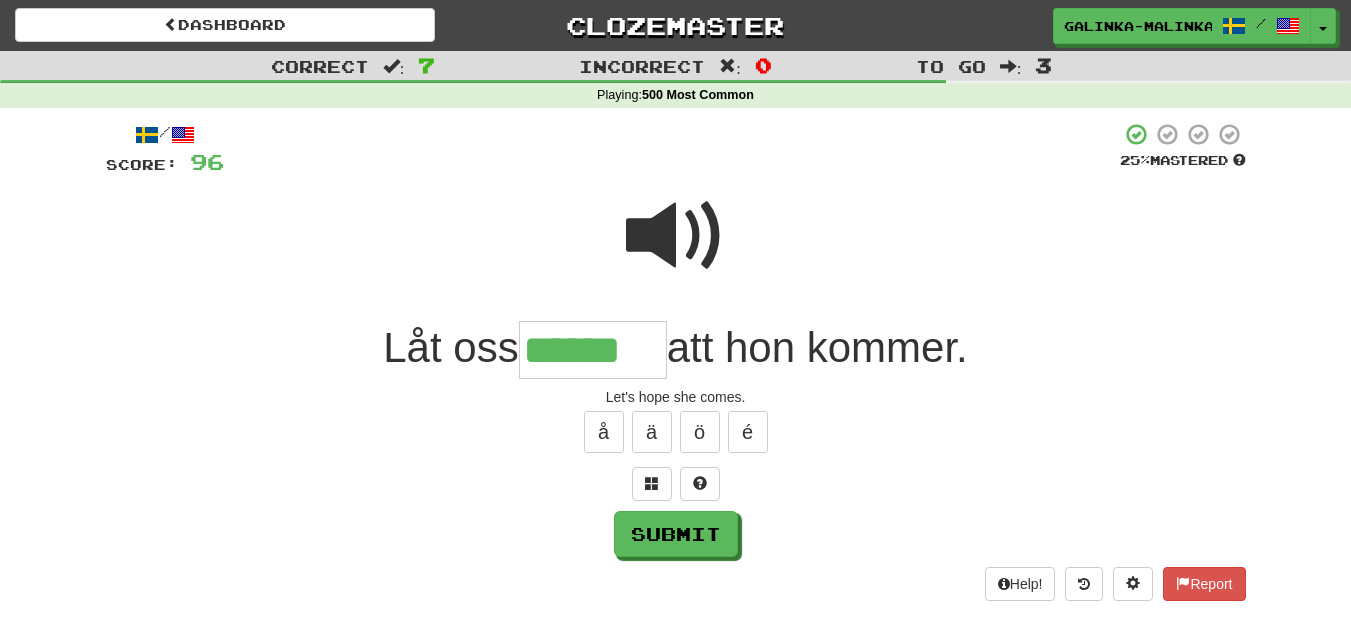 type on "******" 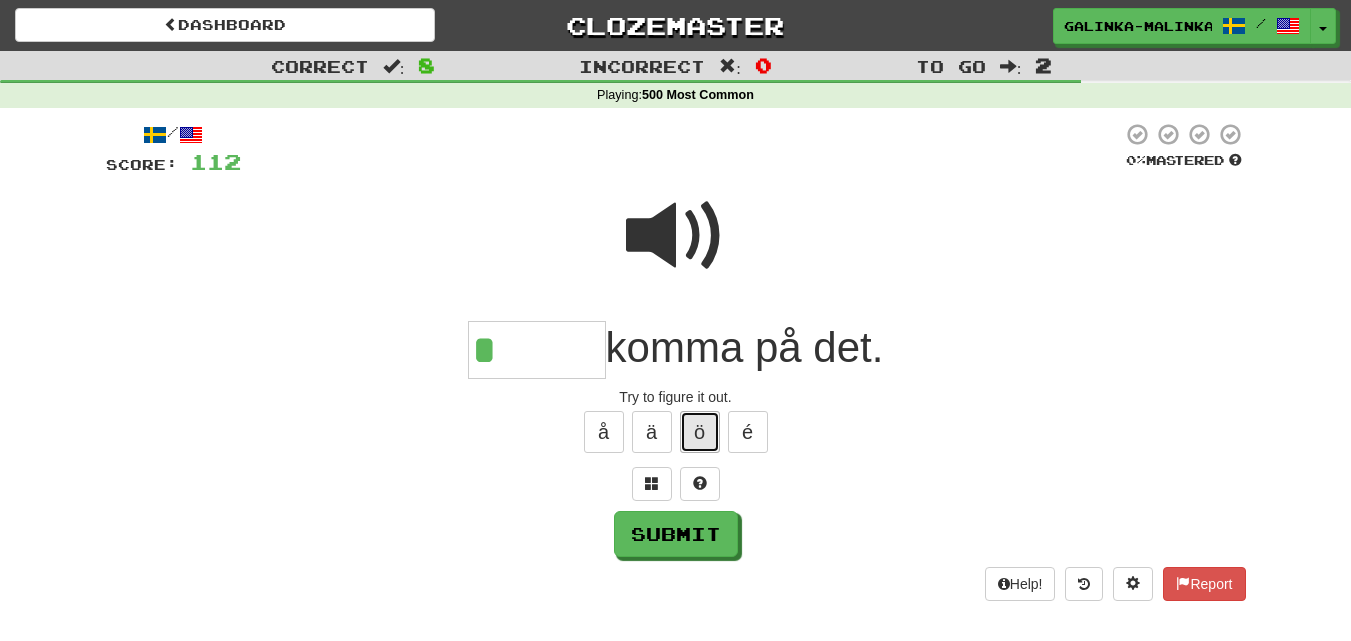 click on "ö" at bounding box center (700, 432) 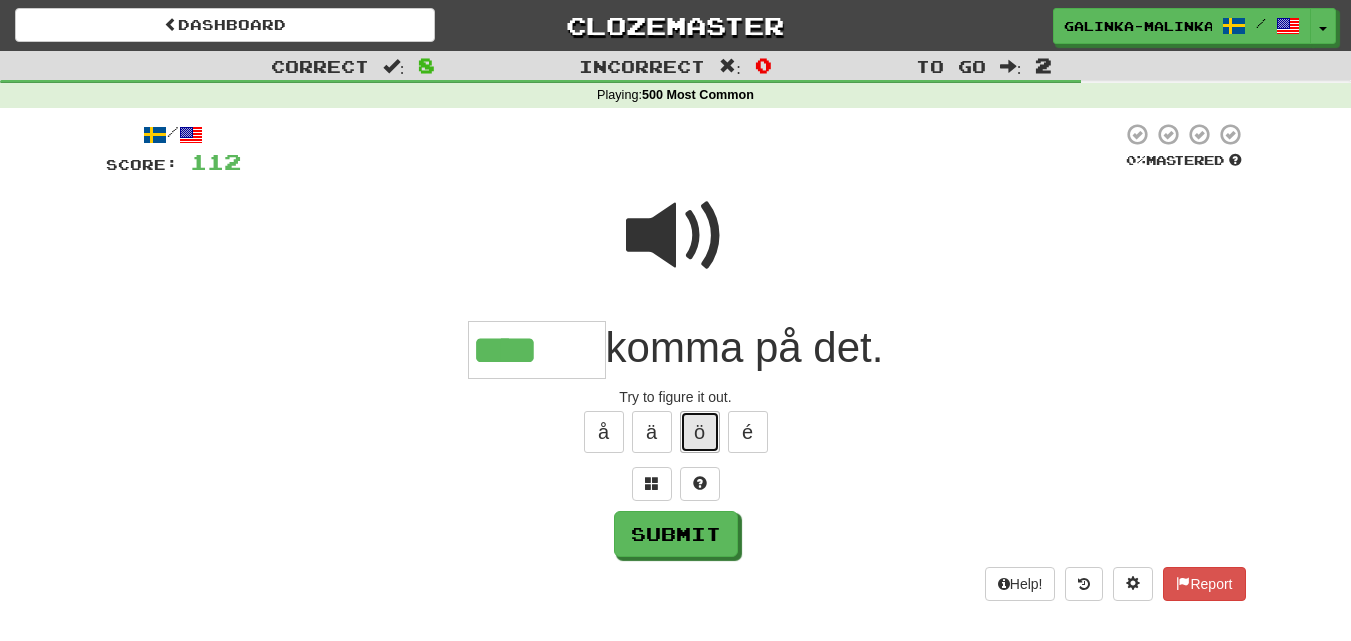 click on "ö" at bounding box center [700, 432] 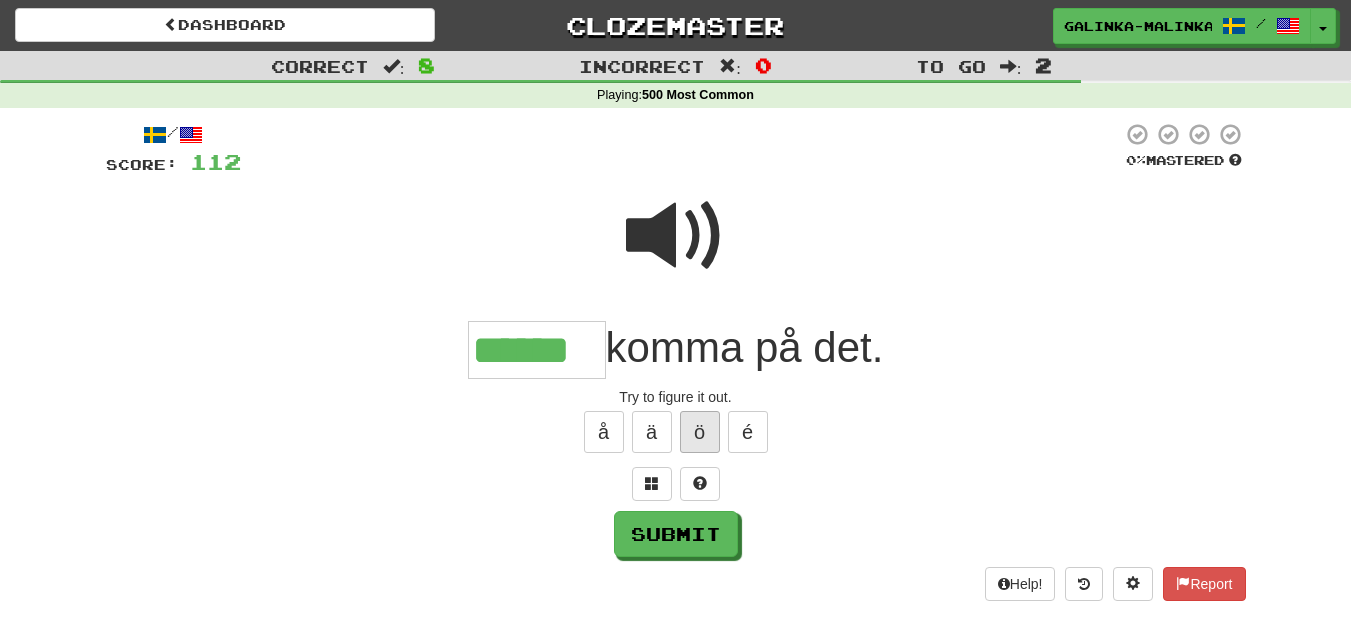 type on "******" 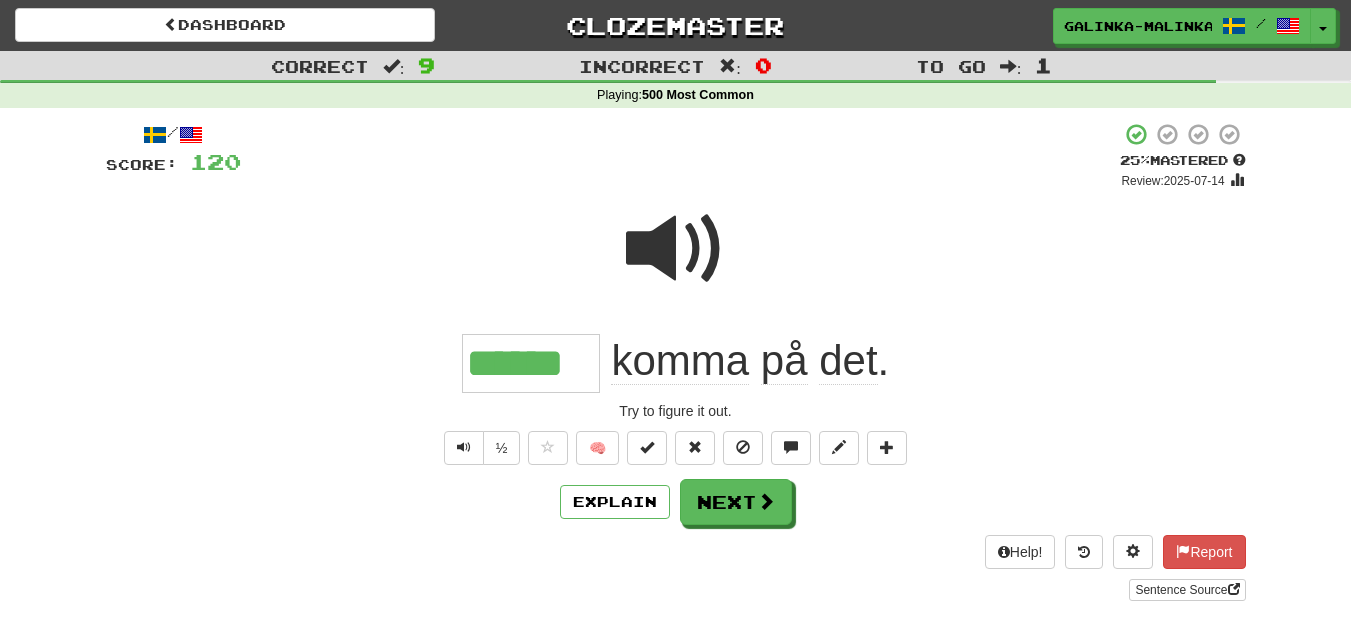 click on "/  Score:   120 + 8 25 %  Mastered Review:  2025-07-14 ******   komma   på   det . Try to figure it out. ½ 🧠 Explain Next  Help!  Report Sentence Source" at bounding box center (676, 361) 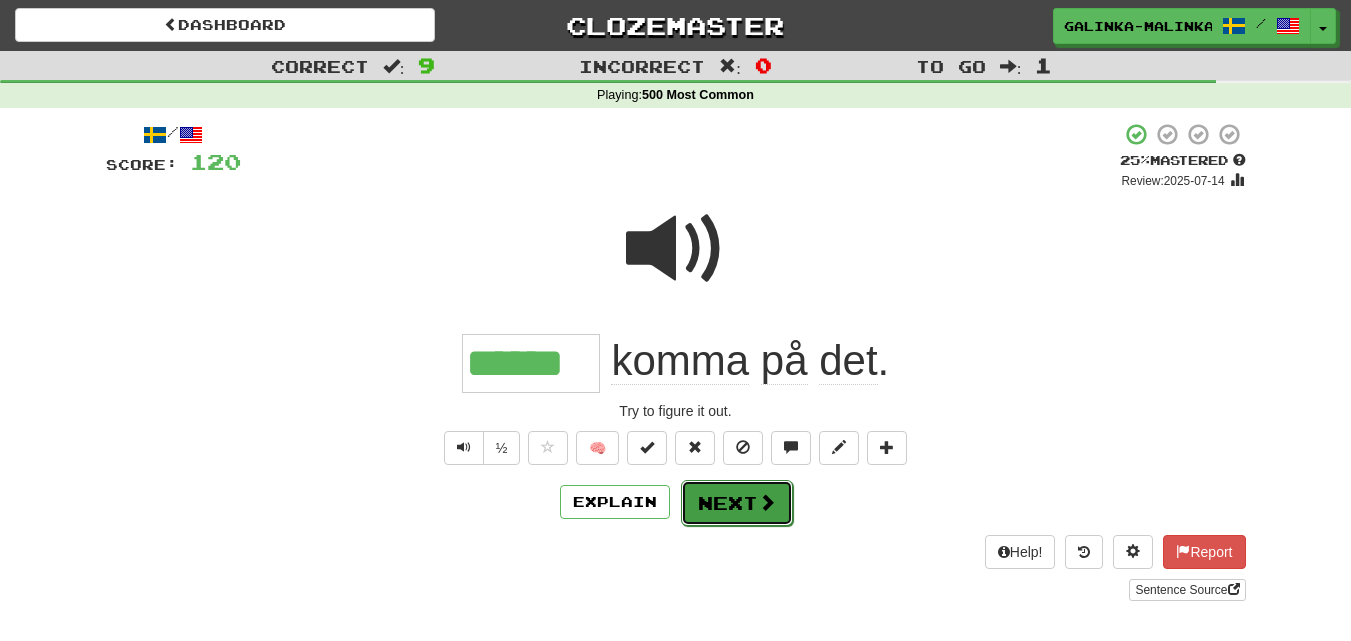 click on "Next" at bounding box center [737, 503] 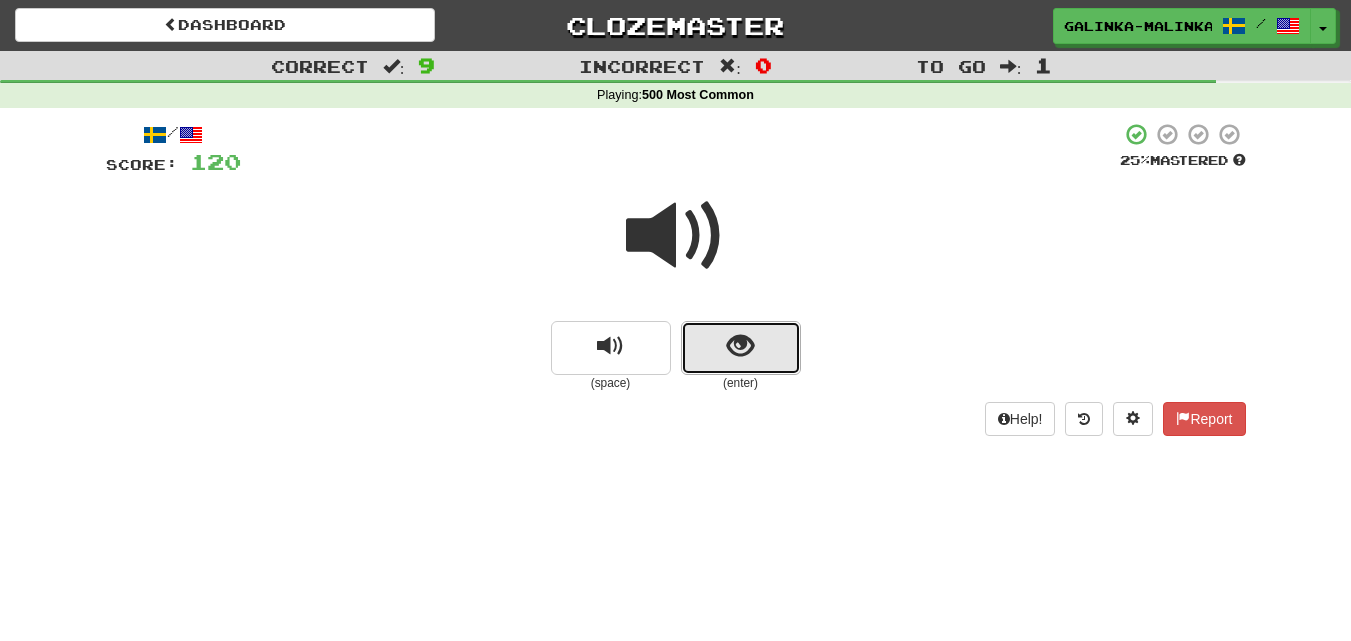 click at bounding box center [741, 348] 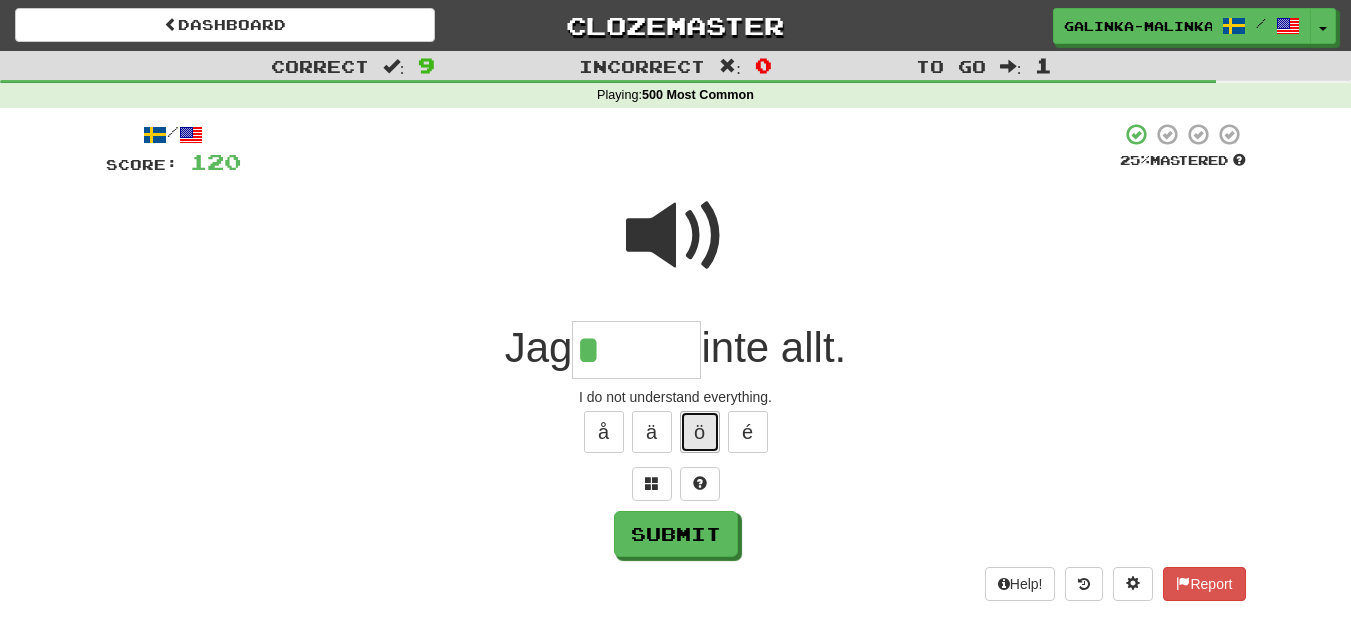 click on "ö" at bounding box center (700, 432) 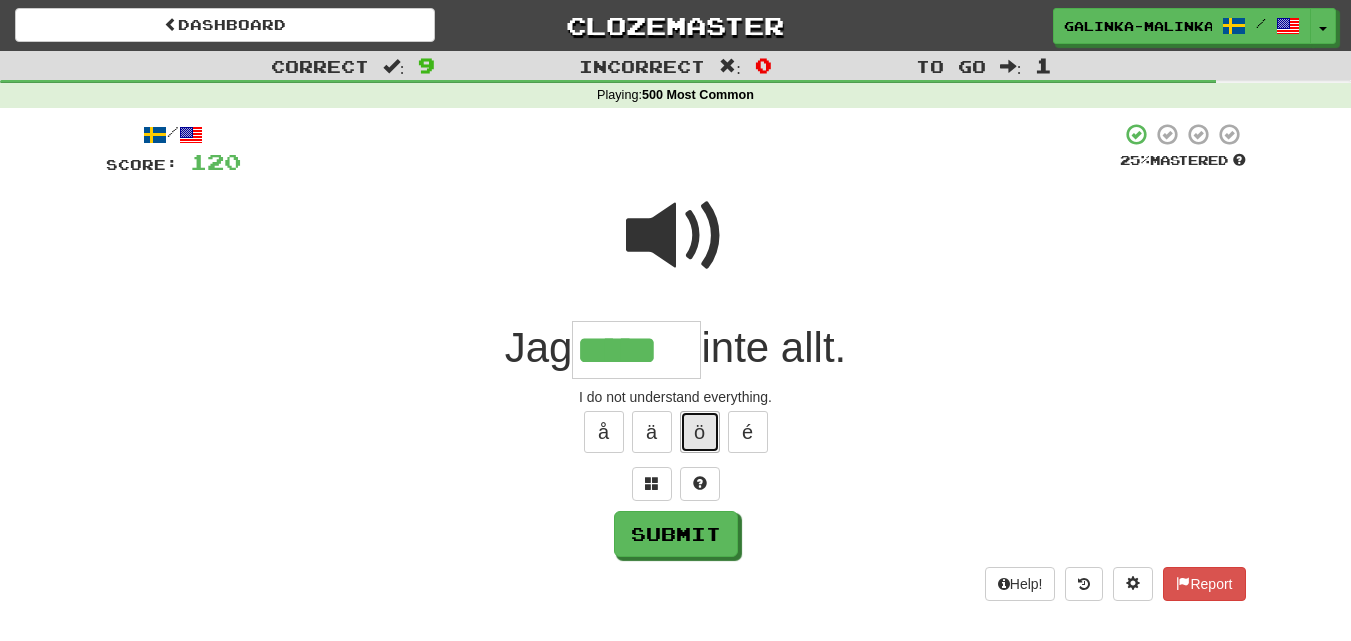click on "ö" at bounding box center [700, 432] 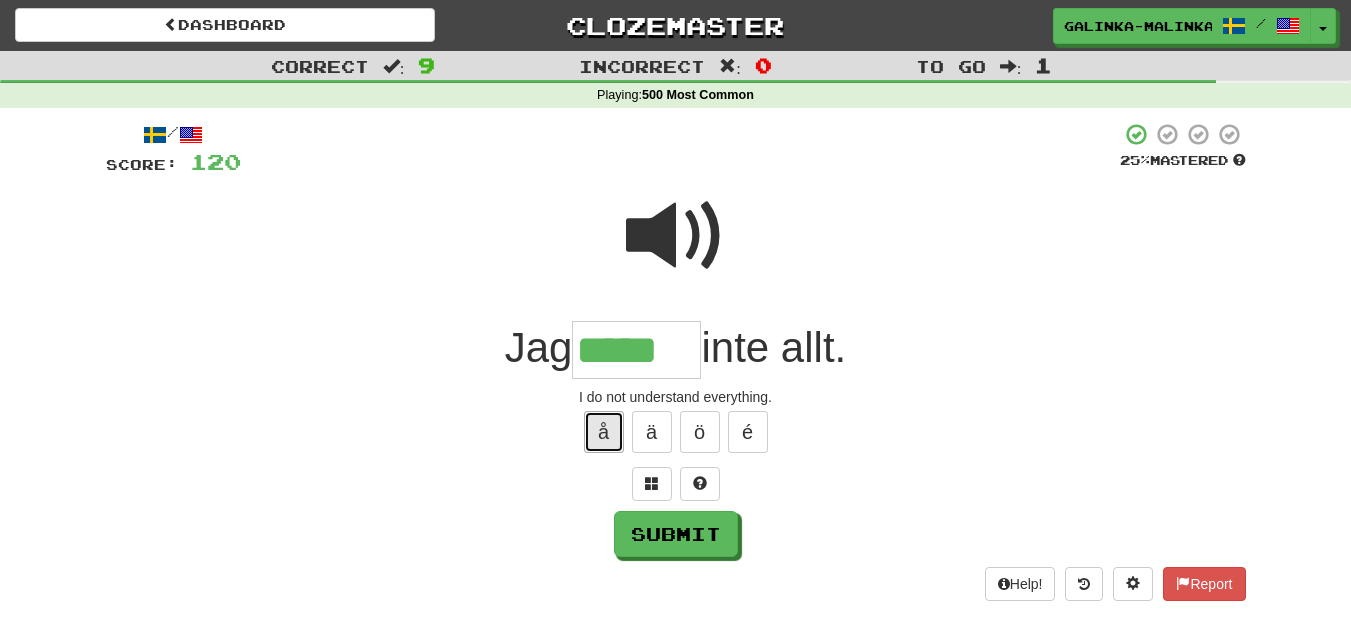click on "å" at bounding box center [604, 432] 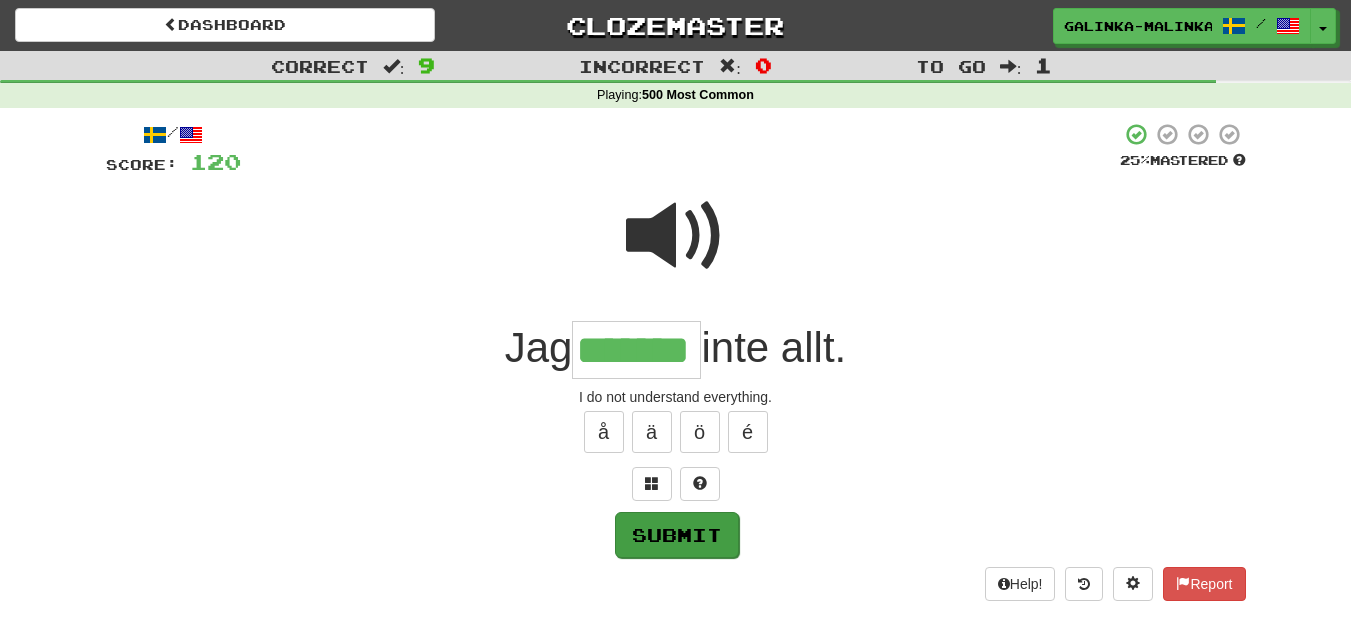 type on "*******" 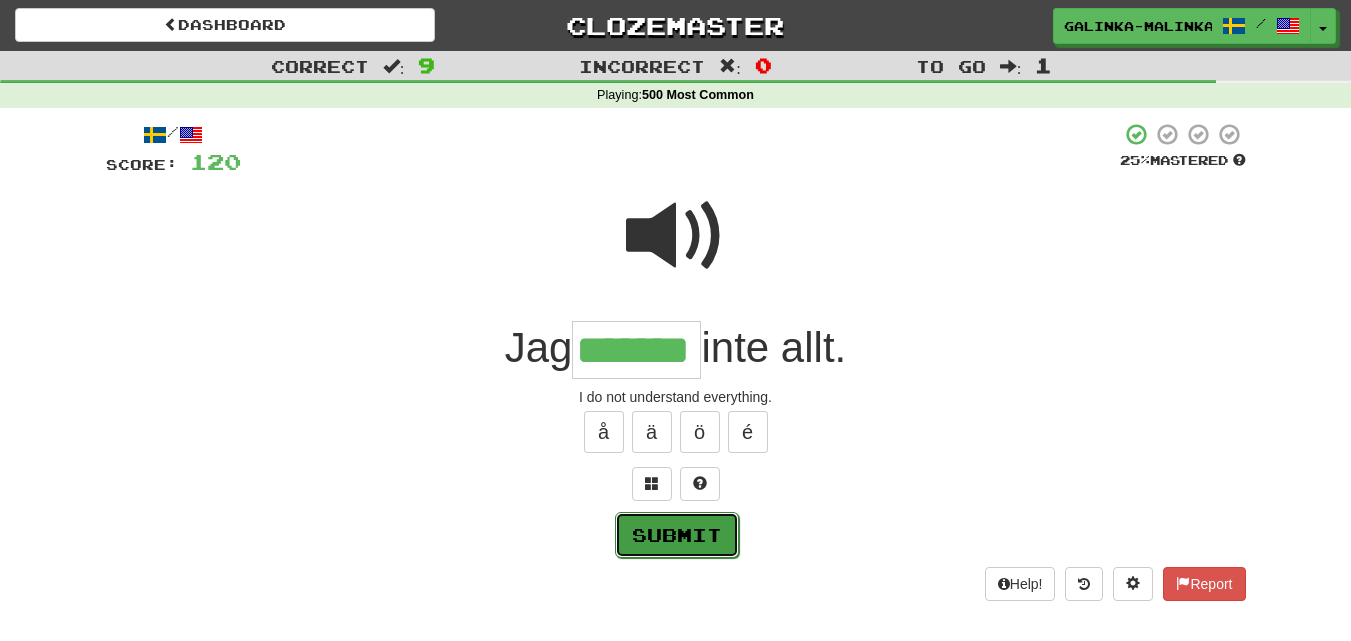 click on "Submit" at bounding box center [677, 535] 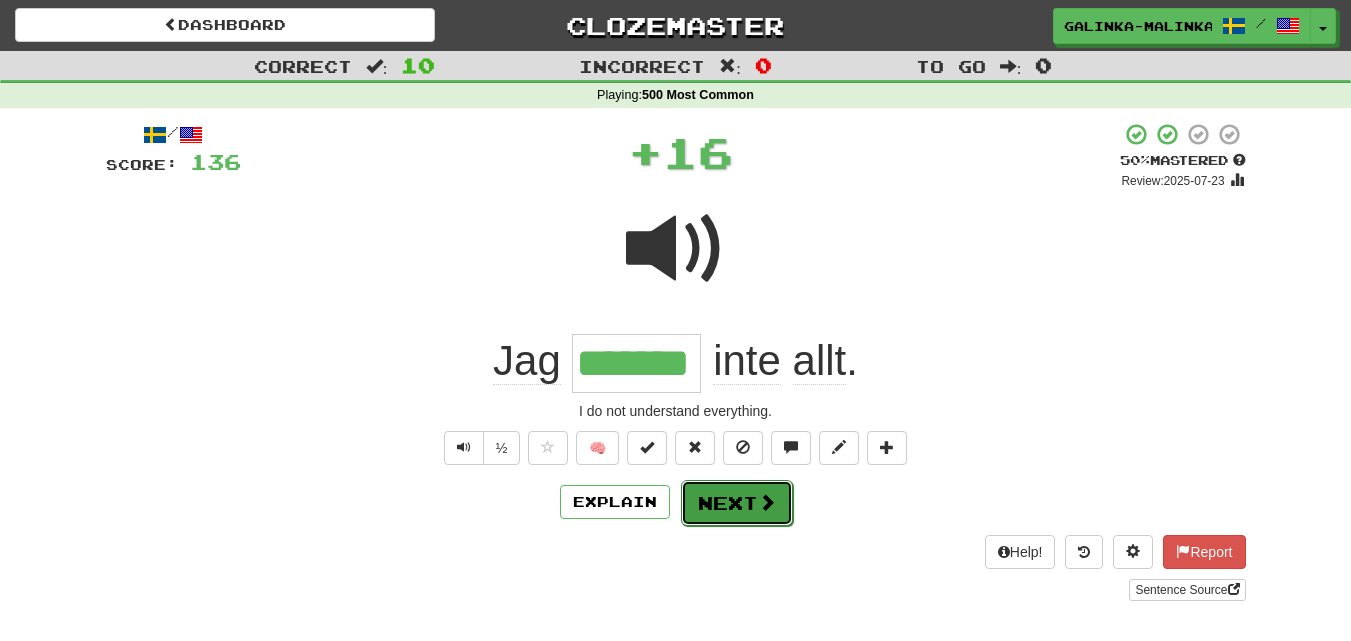 click at bounding box center (767, 502) 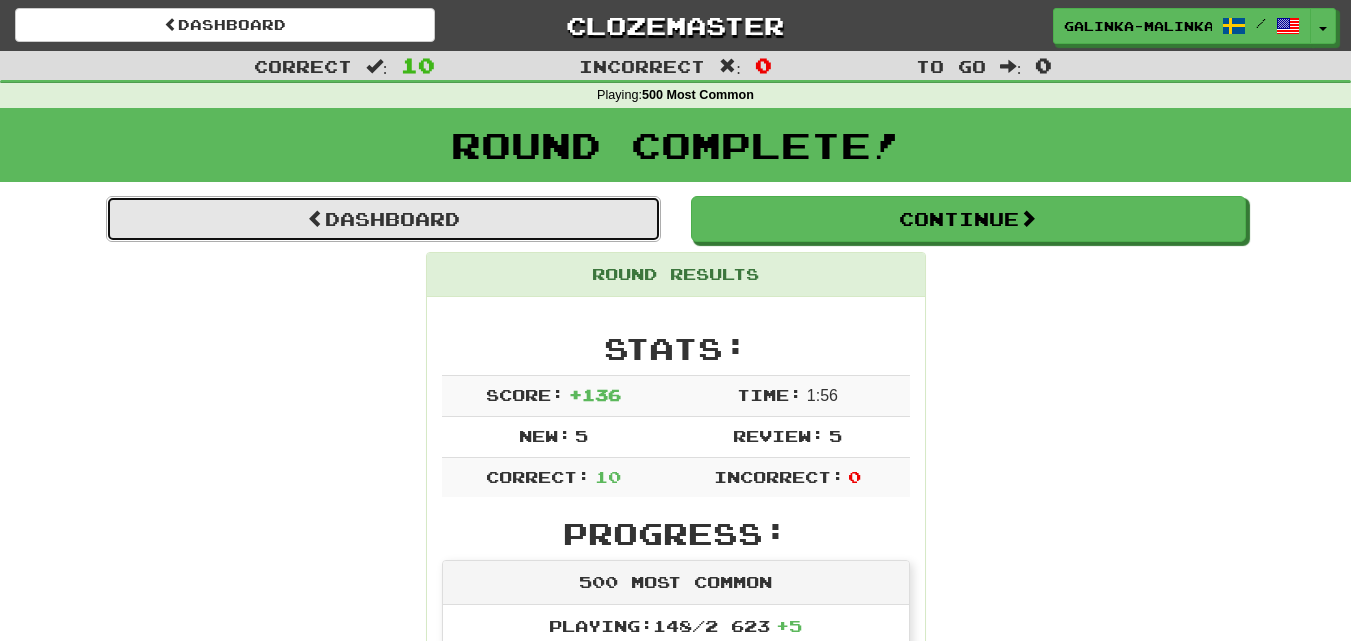 click on "Dashboard" at bounding box center (383, 219) 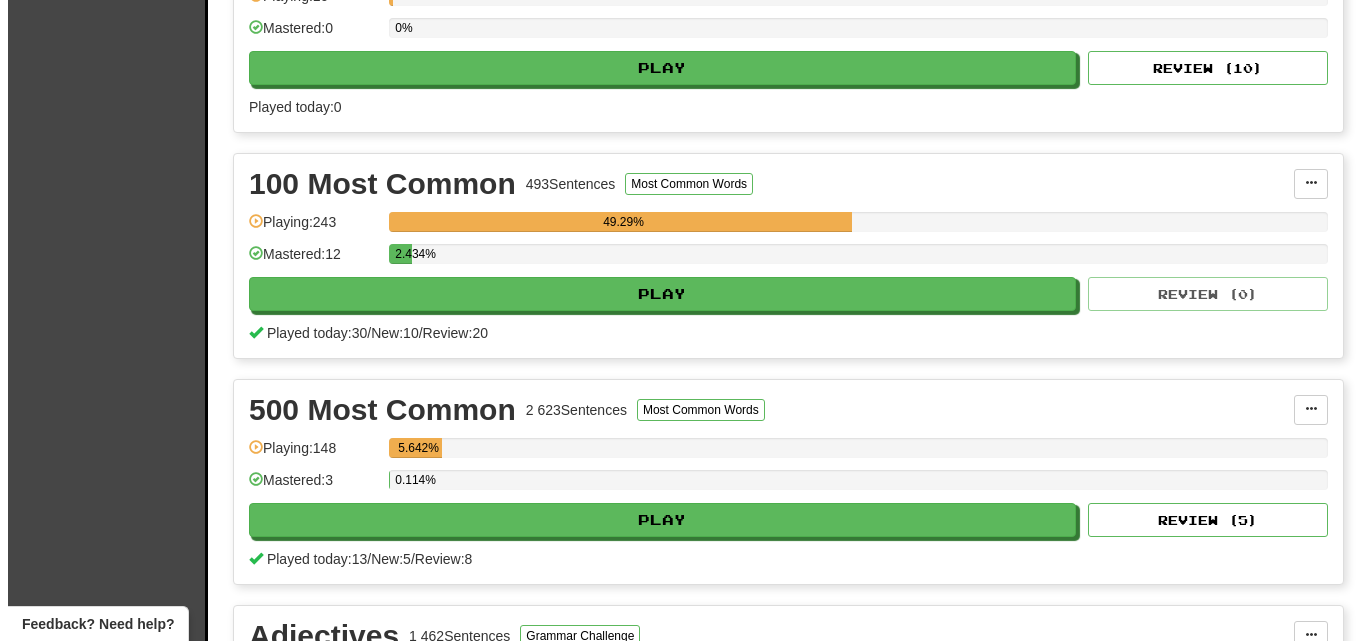 scroll, scrollTop: 700, scrollLeft: 0, axis: vertical 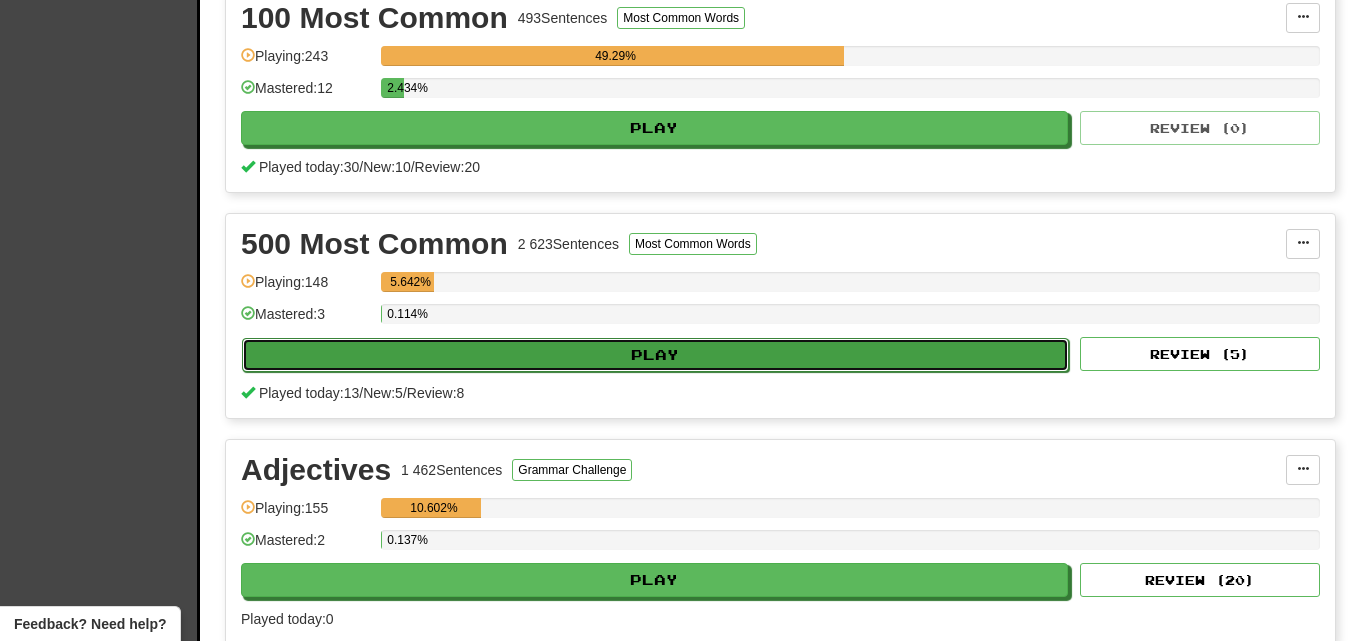 click on "Play" at bounding box center (655, 355) 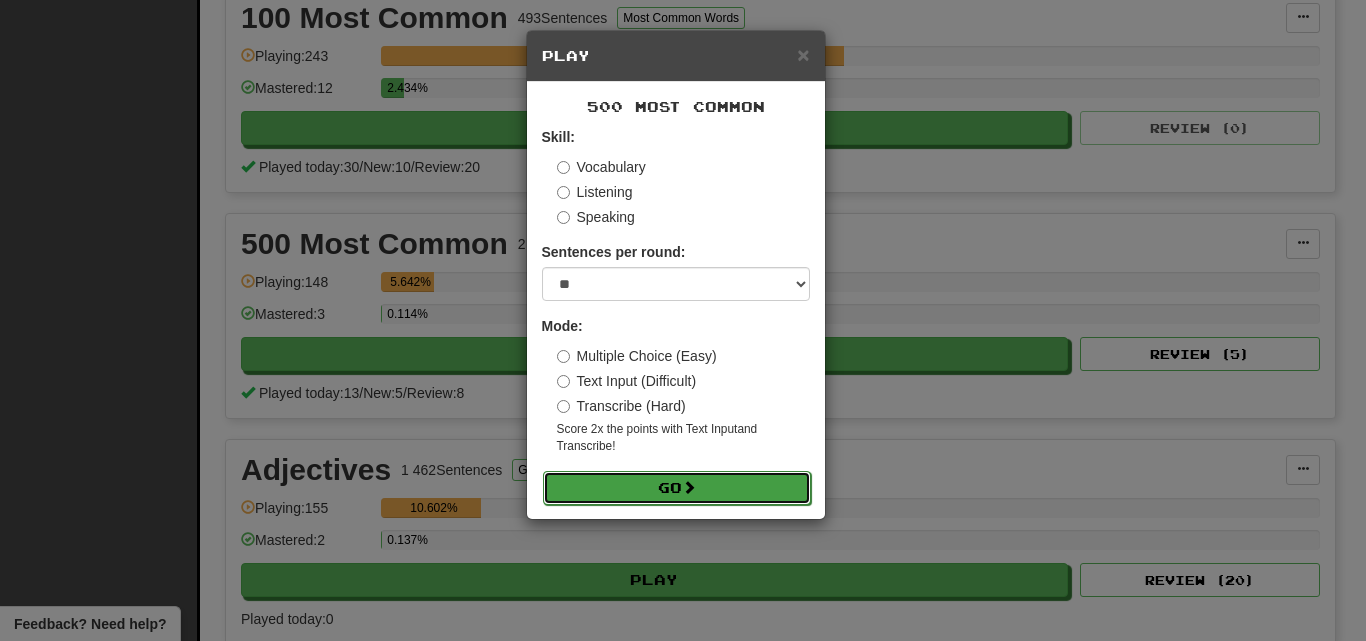 click on "Go" at bounding box center (677, 488) 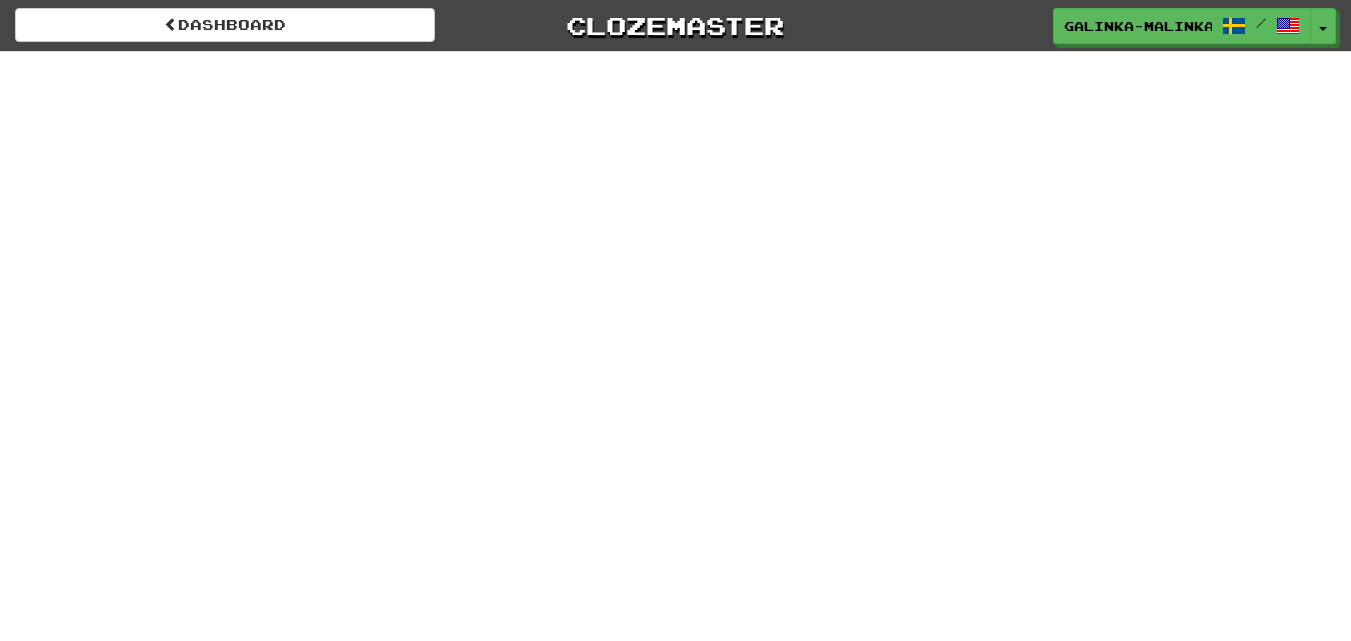 scroll, scrollTop: 0, scrollLeft: 0, axis: both 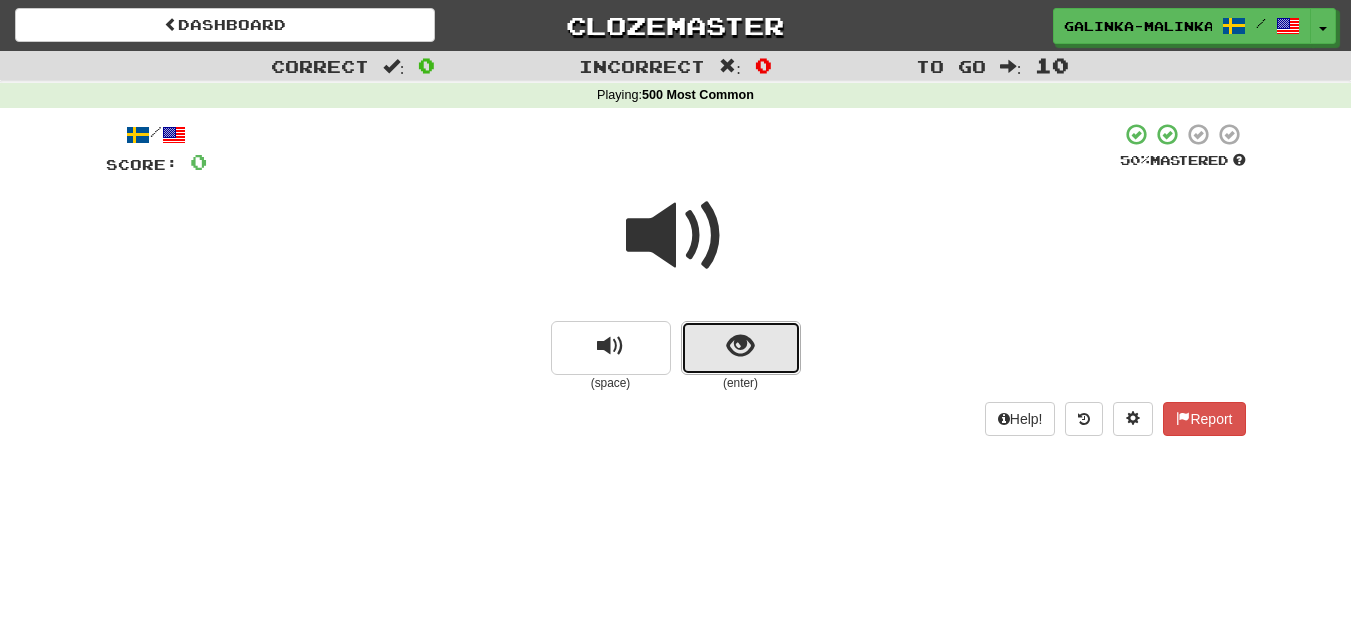 click at bounding box center (741, 348) 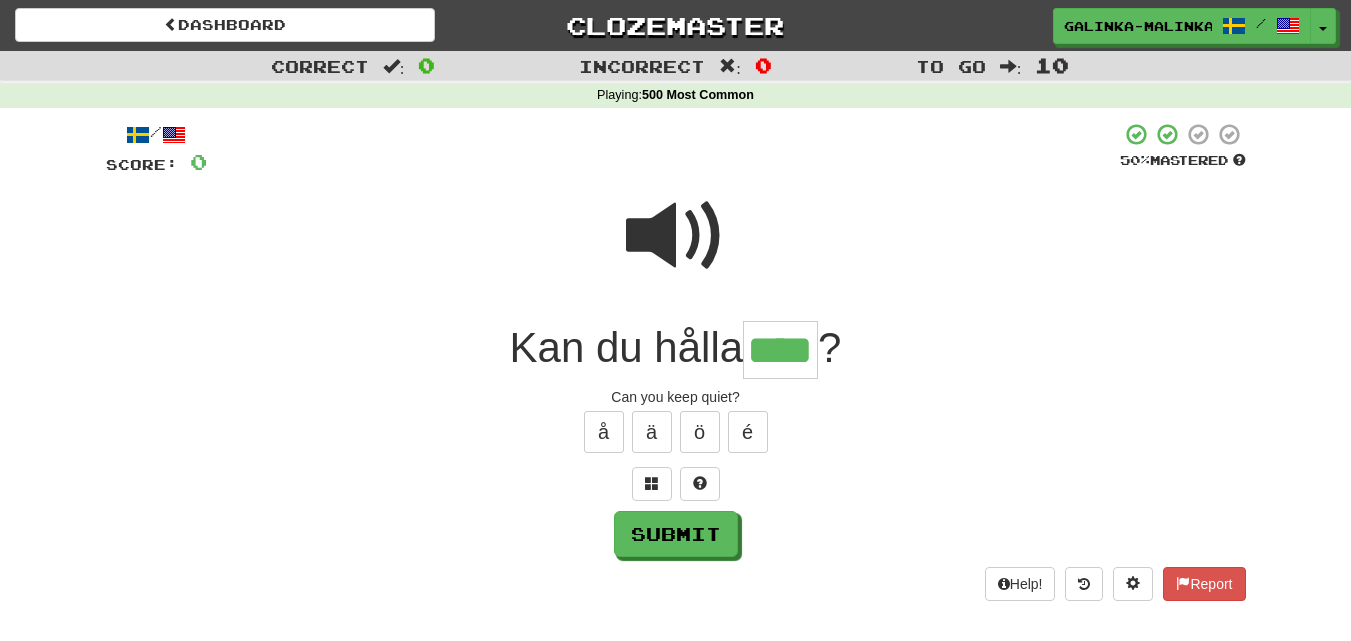 type on "****" 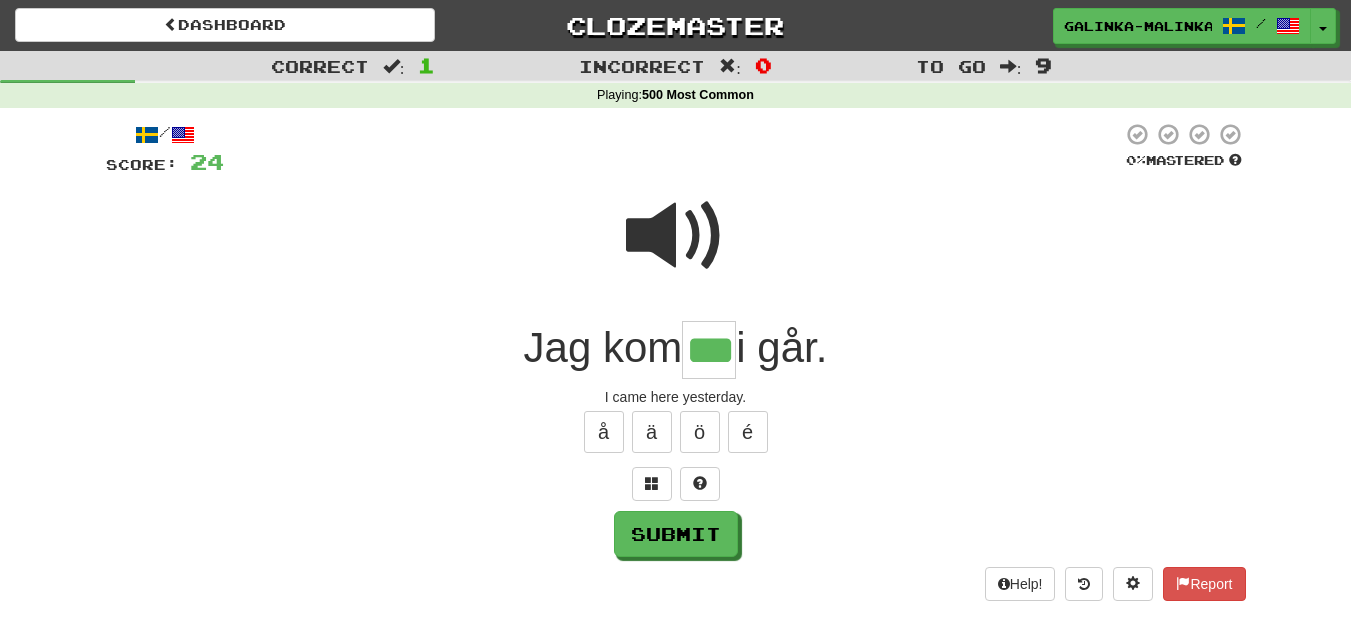 type on "***" 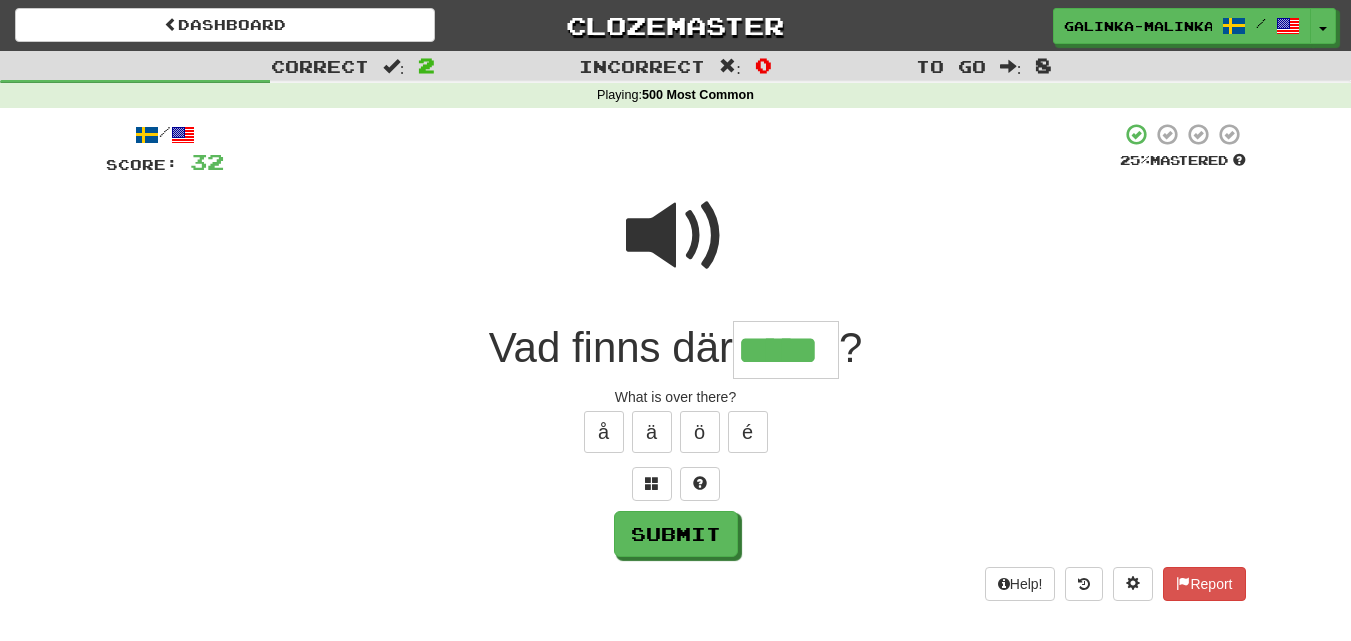 type on "*****" 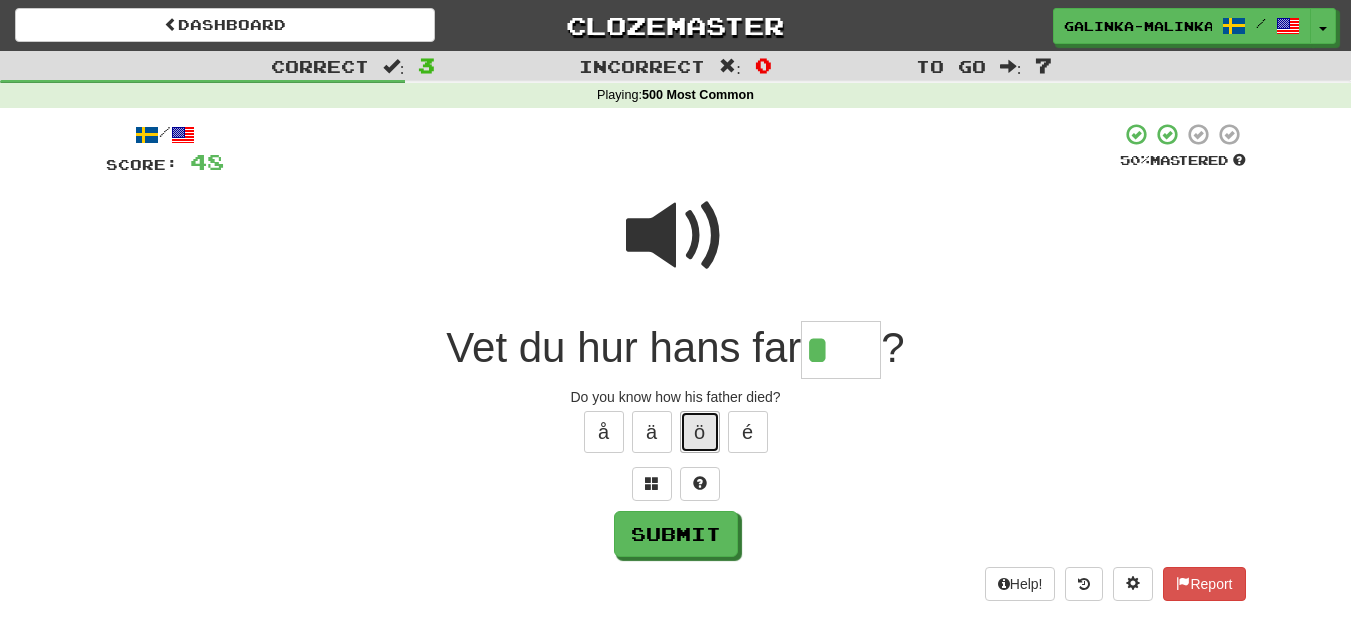 click on "ö" at bounding box center [700, 432] 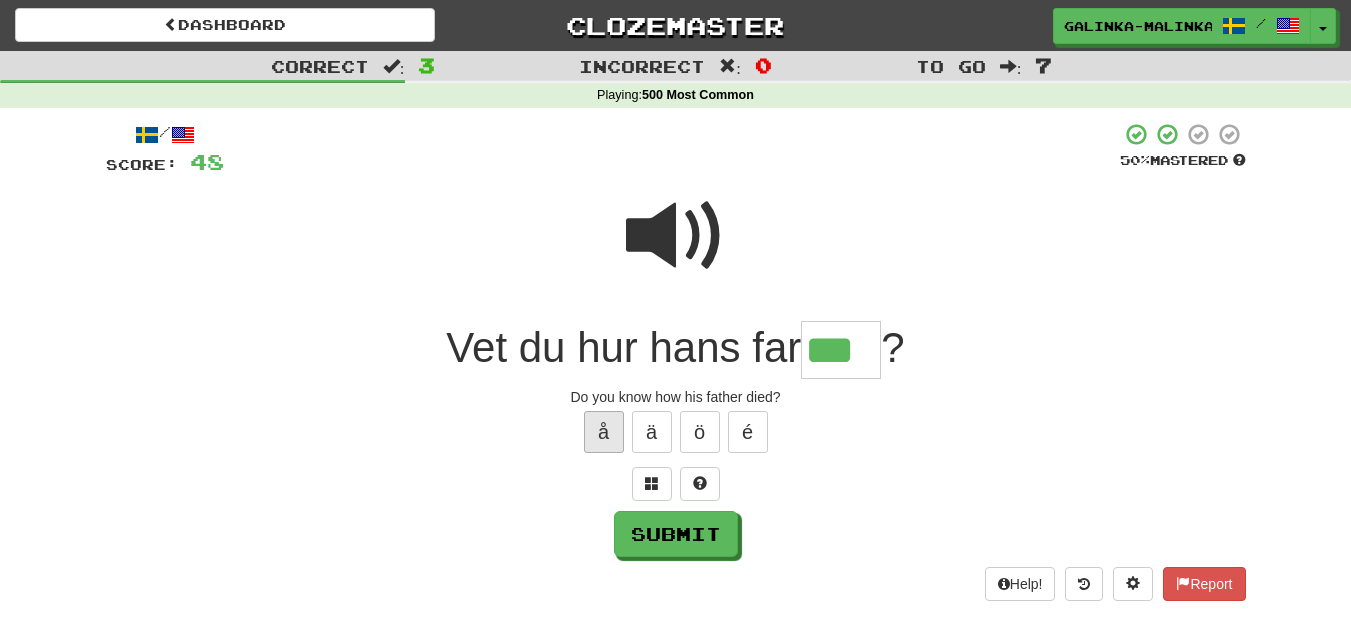 type on "***" 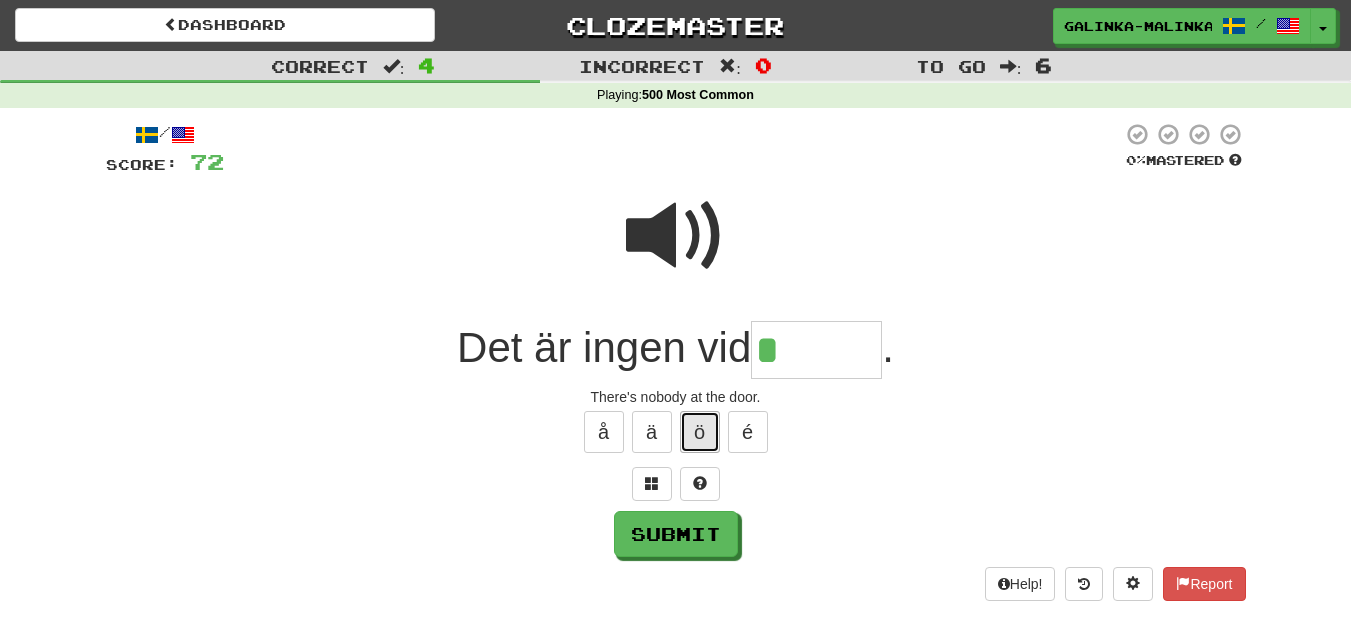 click on "ö" at bounding box center (700, 432) 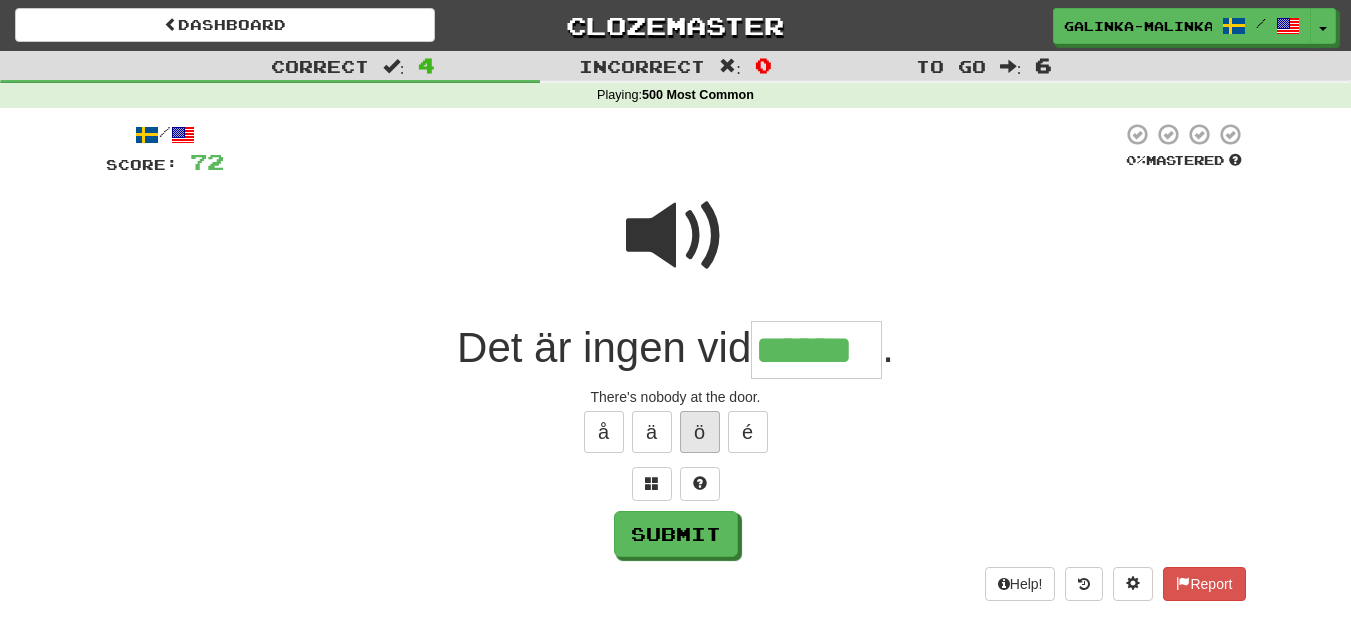 type on "******" 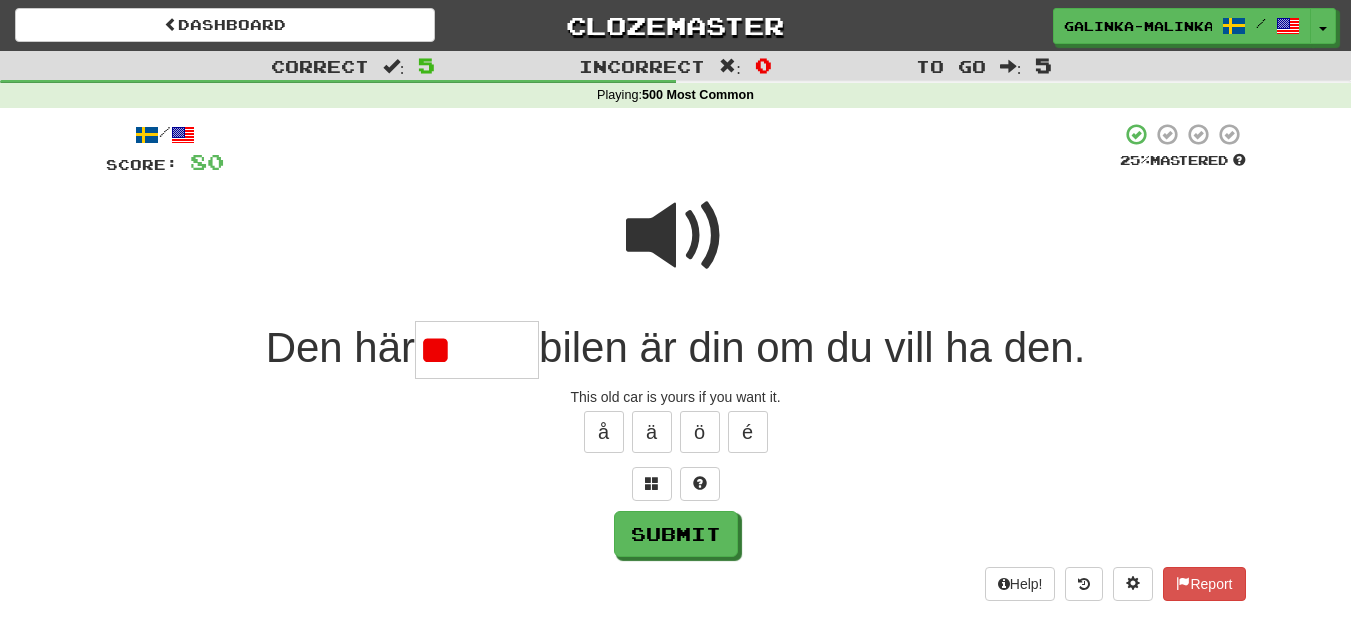 type on "*" 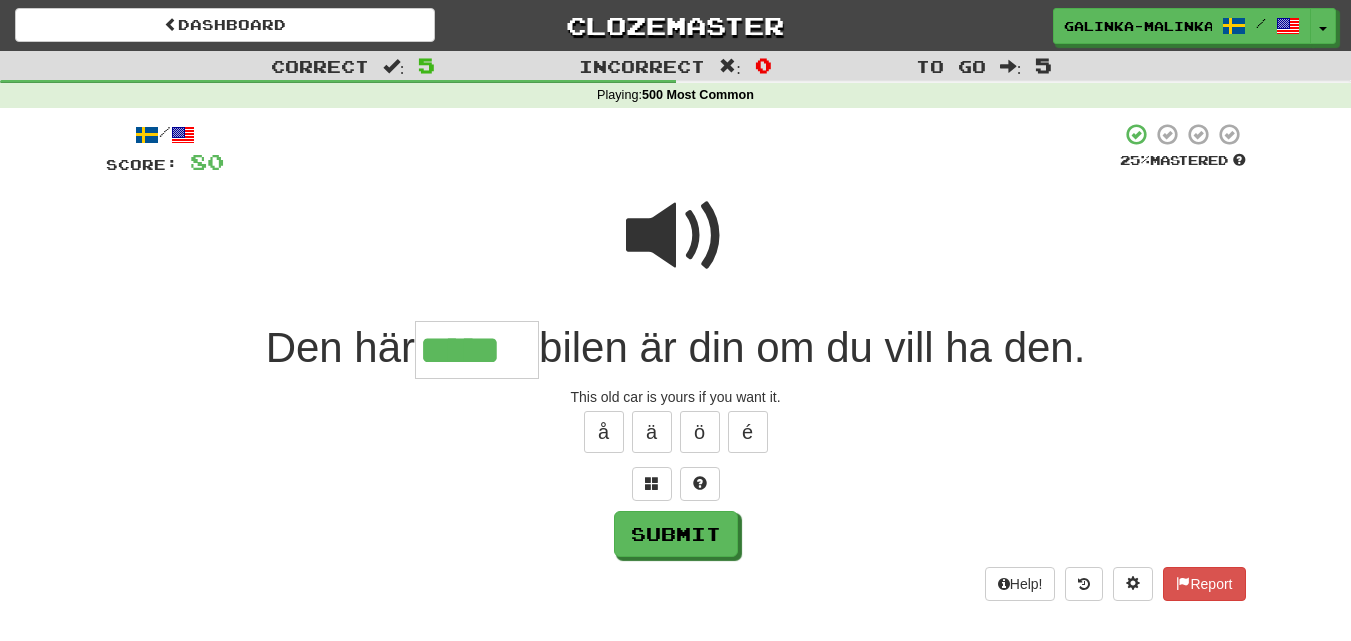 type on "*****" 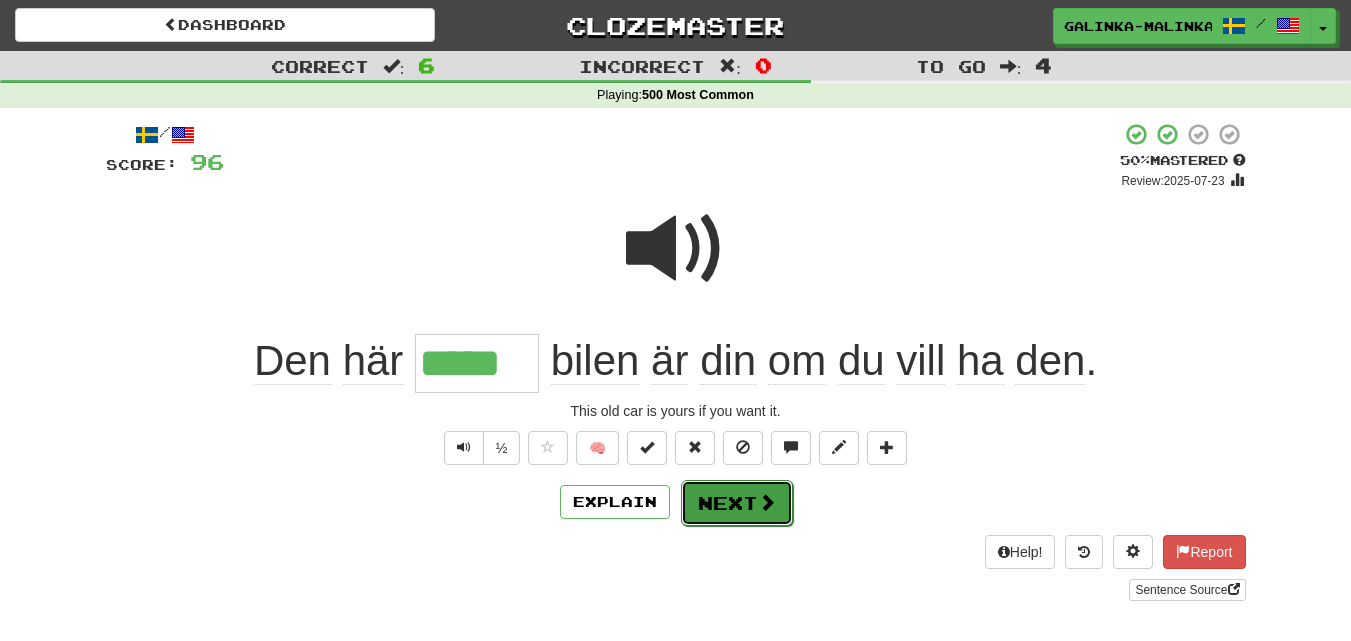 click on "Next" at bounding box center [737, 503] 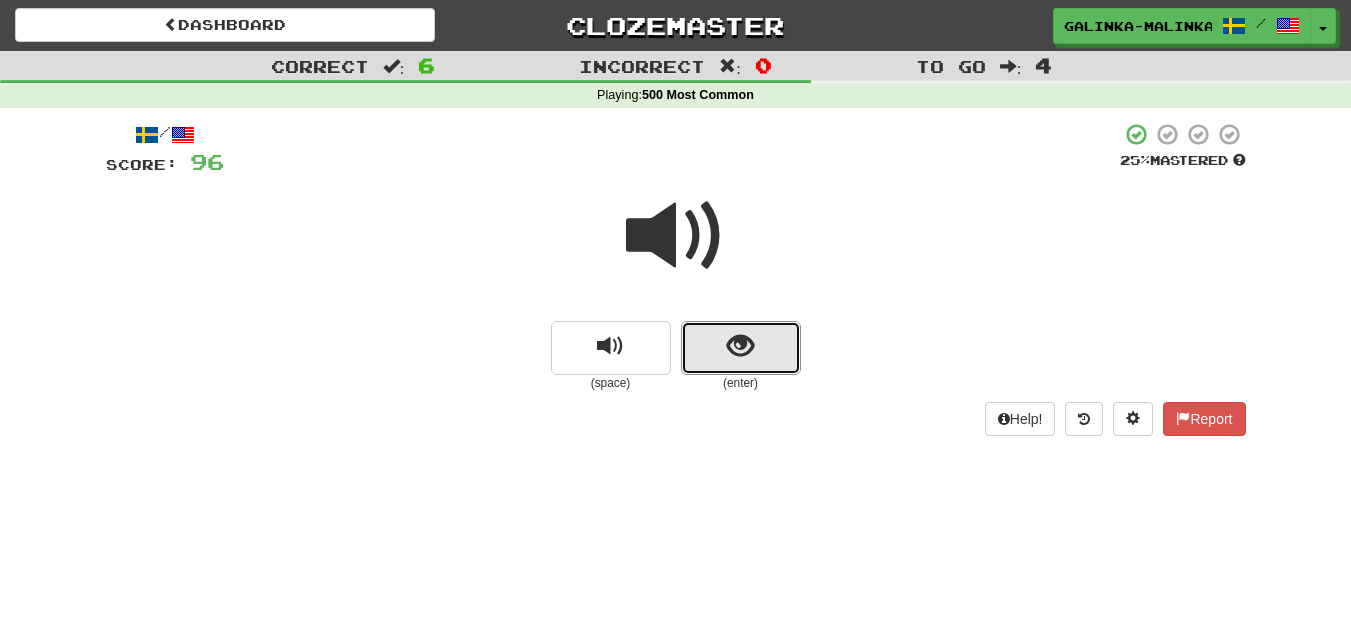 click at bounding box center [740, 346] 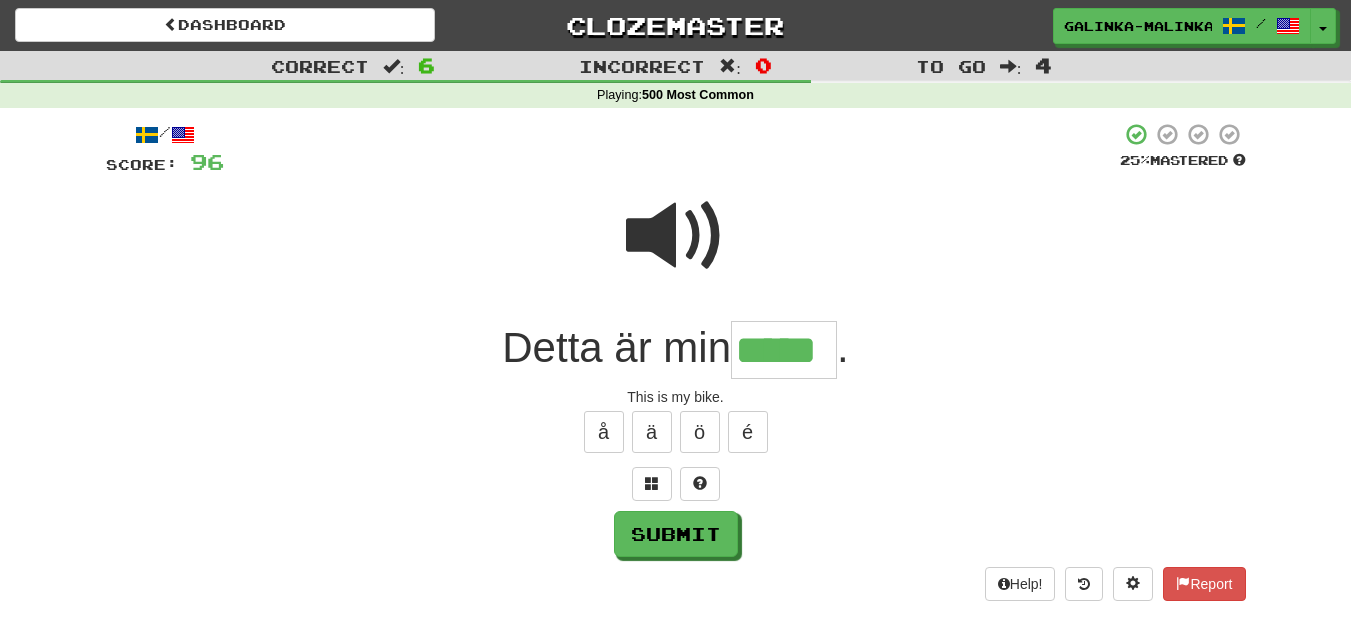 type on "*****" 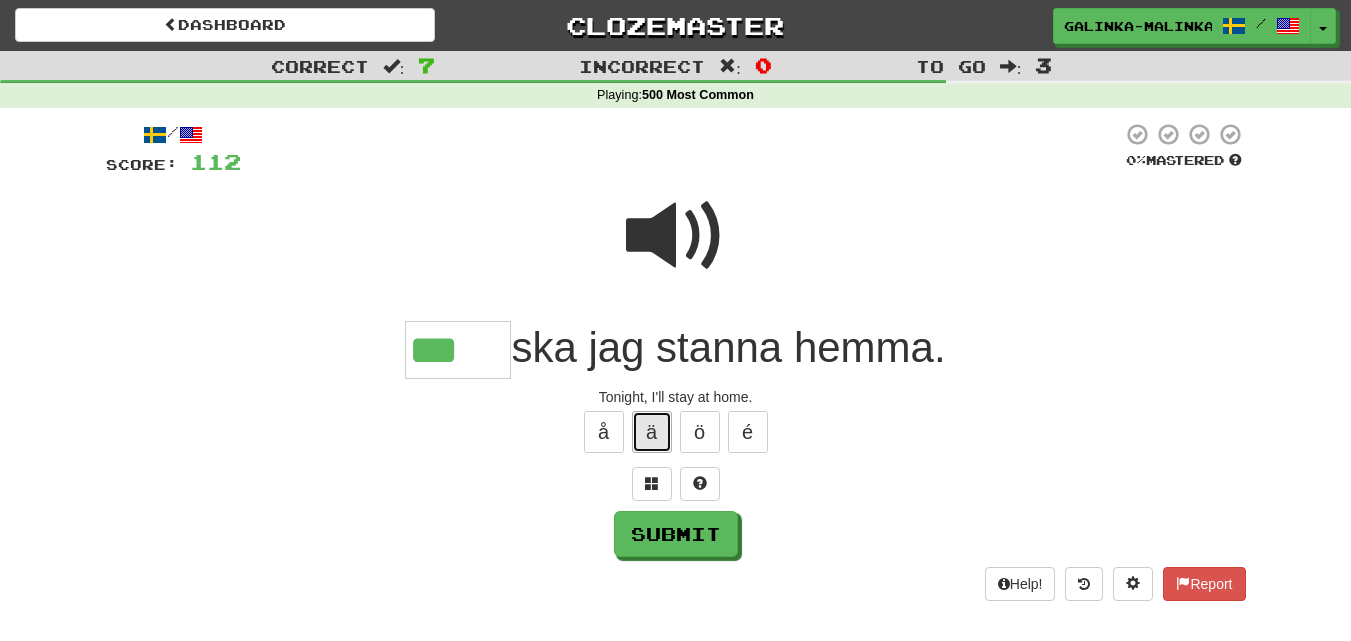 click on "ä" at bounding box center [652, 432] 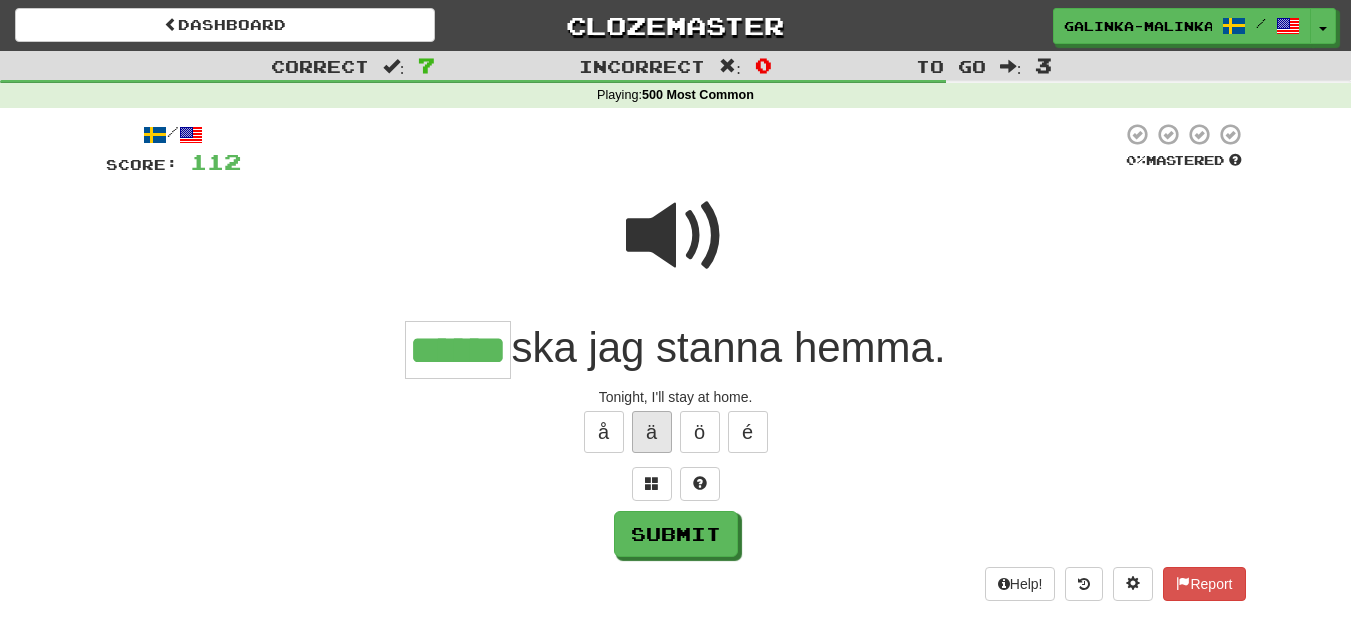 type on "******" 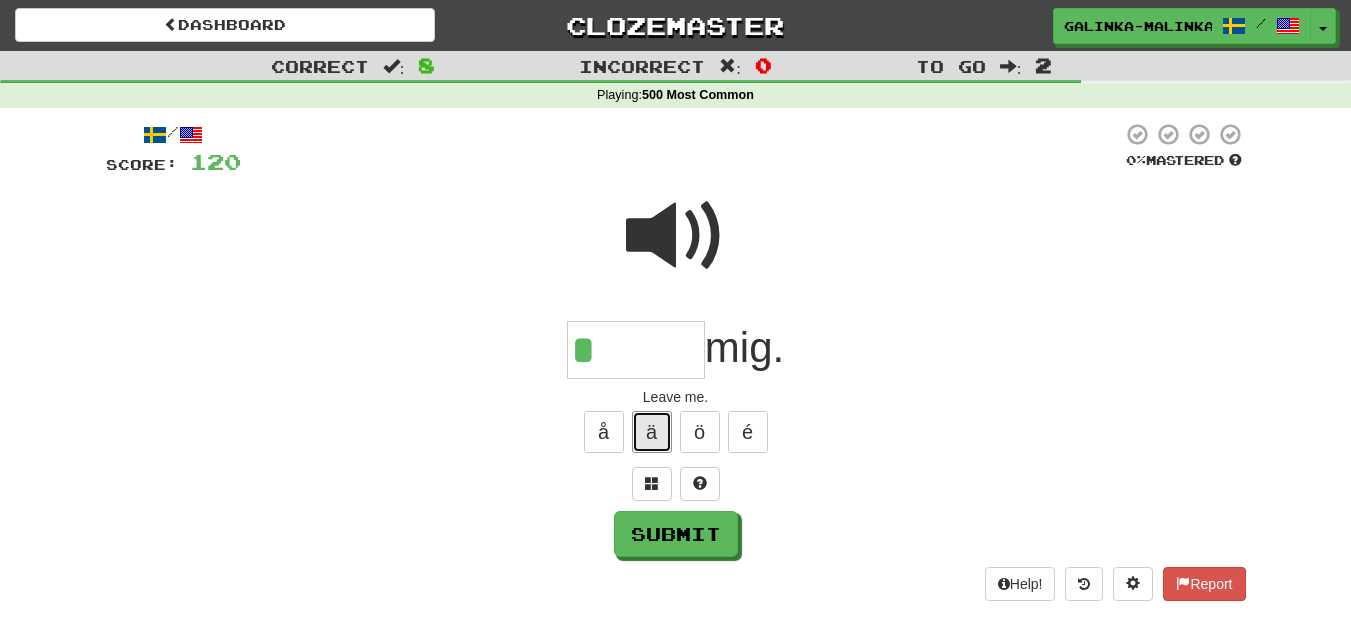 click on "ä" at bounding box center (652, 432) 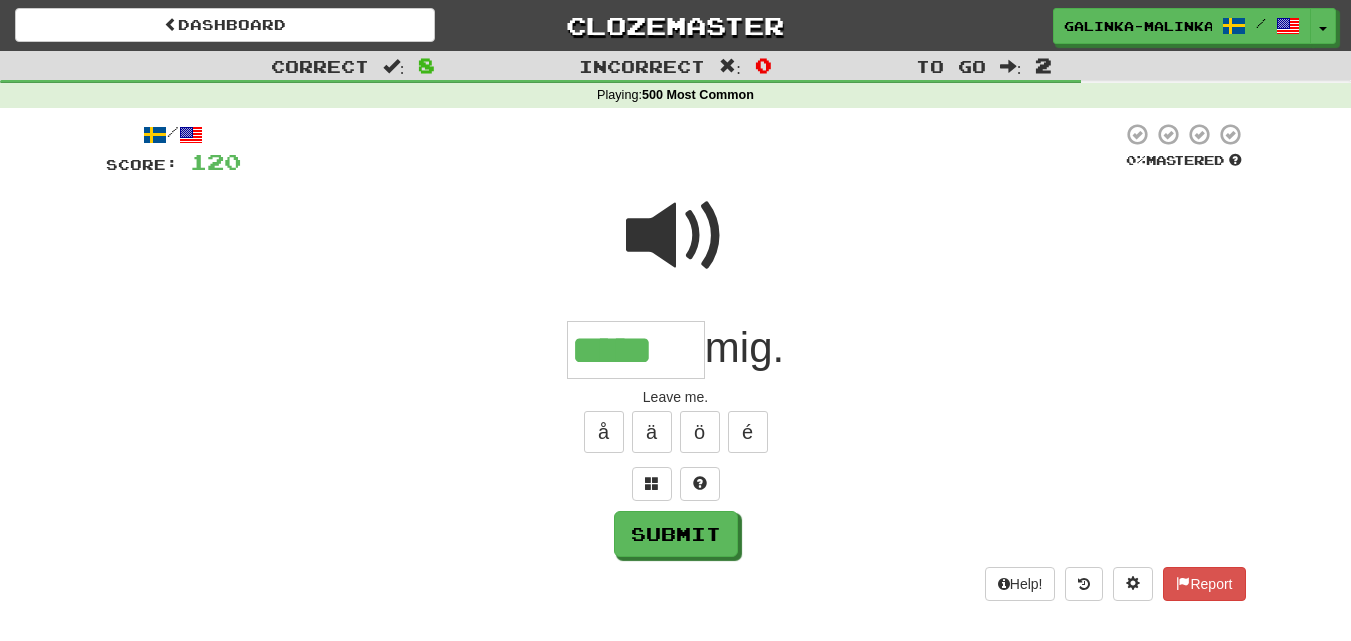 type on "*****" 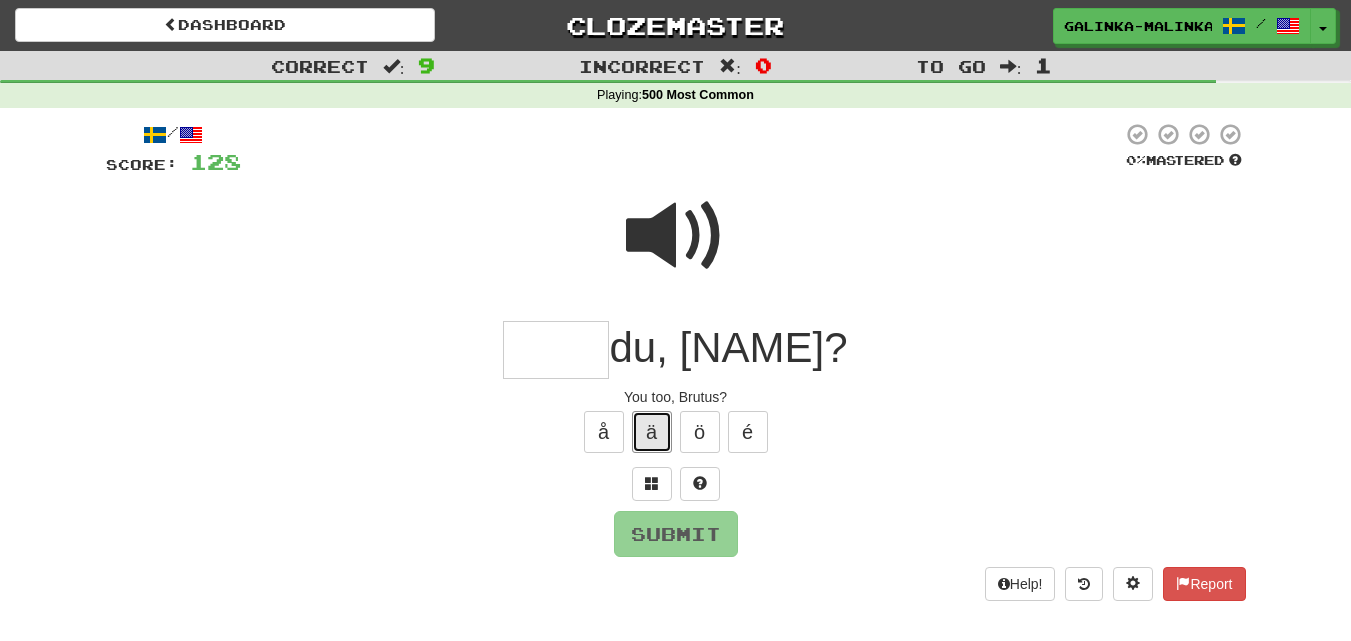 click on "ä" at bounding box center (652, 432) 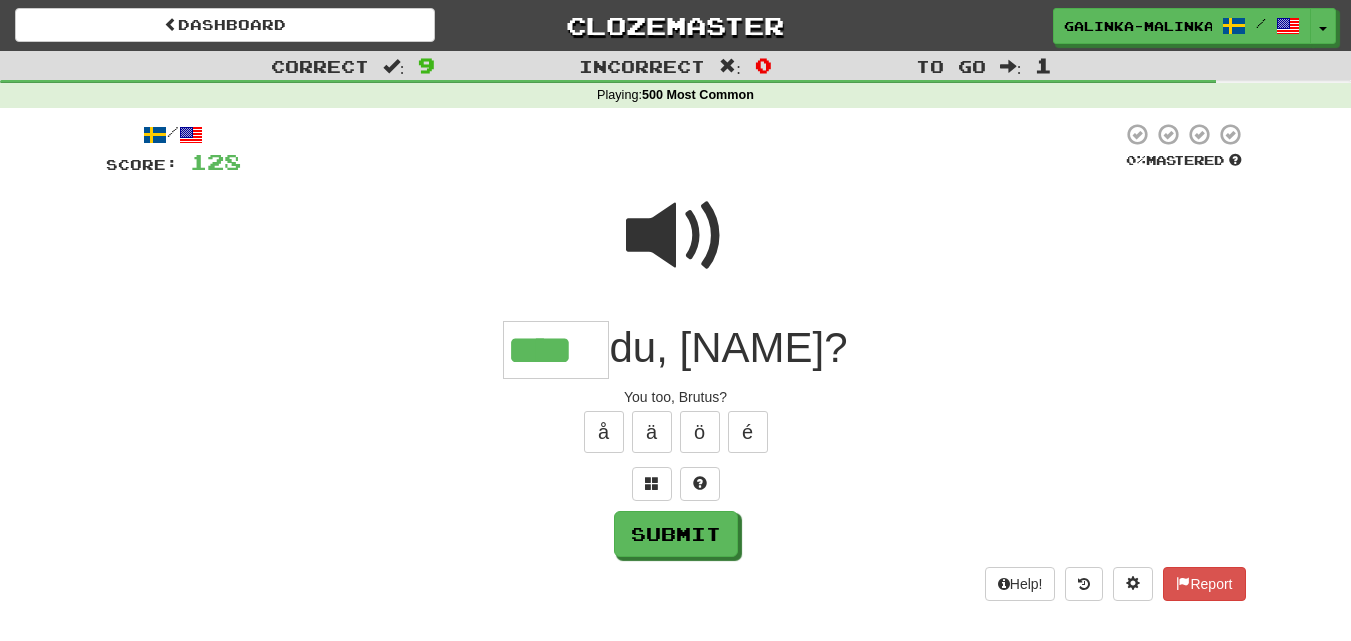 type on "****" 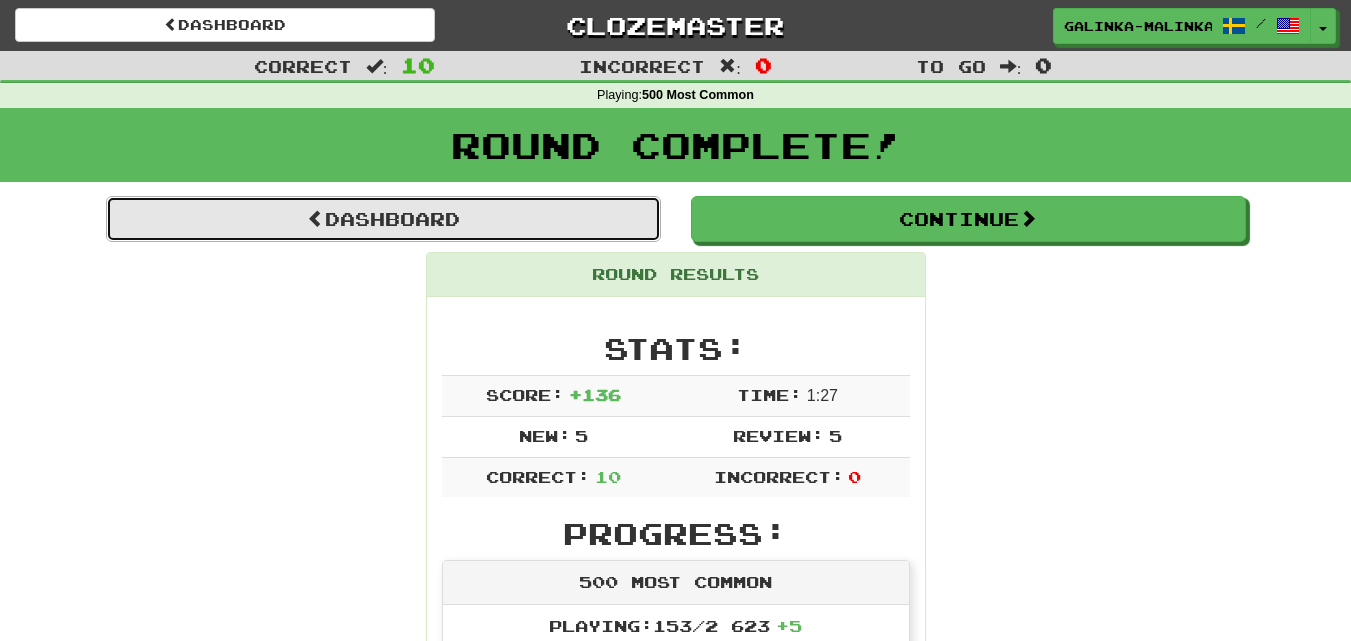 click on "Dashboard" at bounding box center [383, 219] 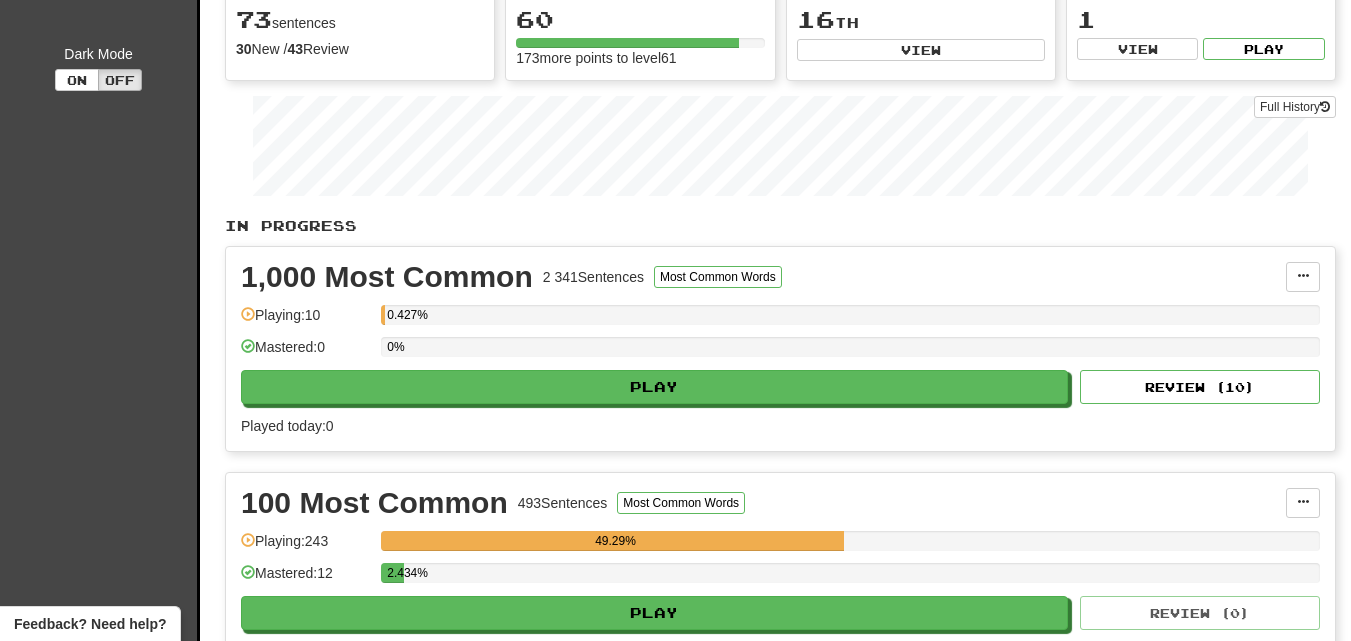 scroll, scrollTop: 0, scrollLeft: 0, axis: both 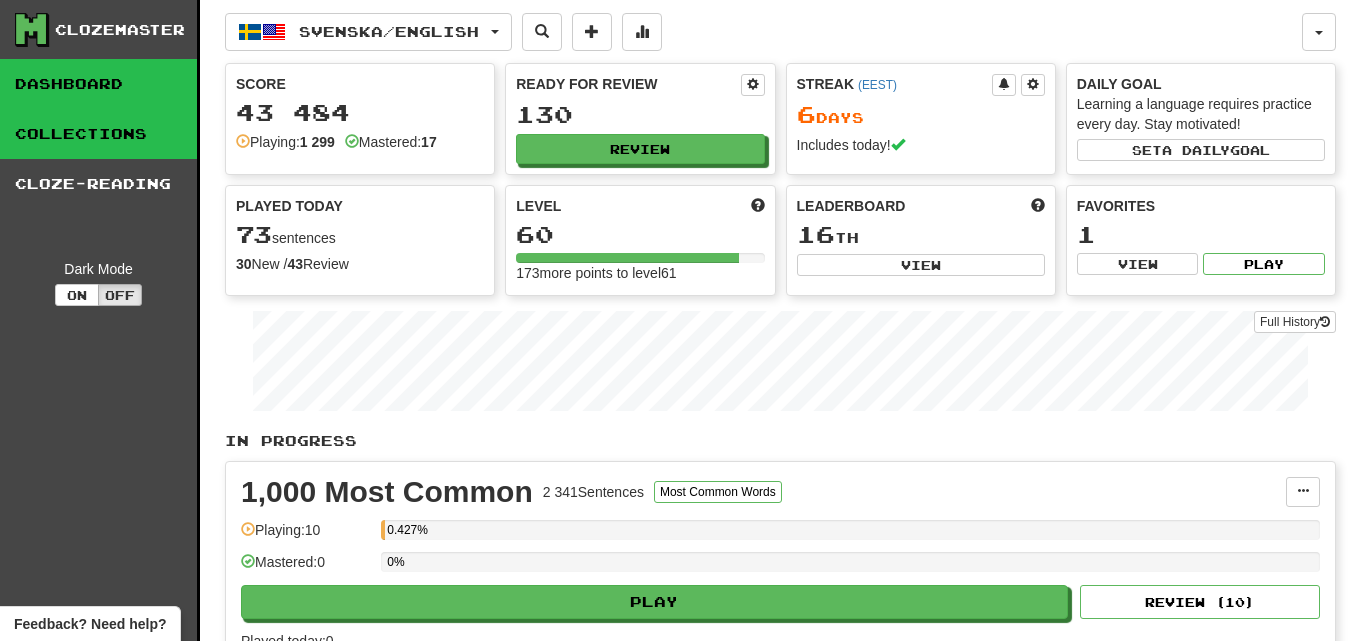 click on "Collections" at bounding box center (98, 134) 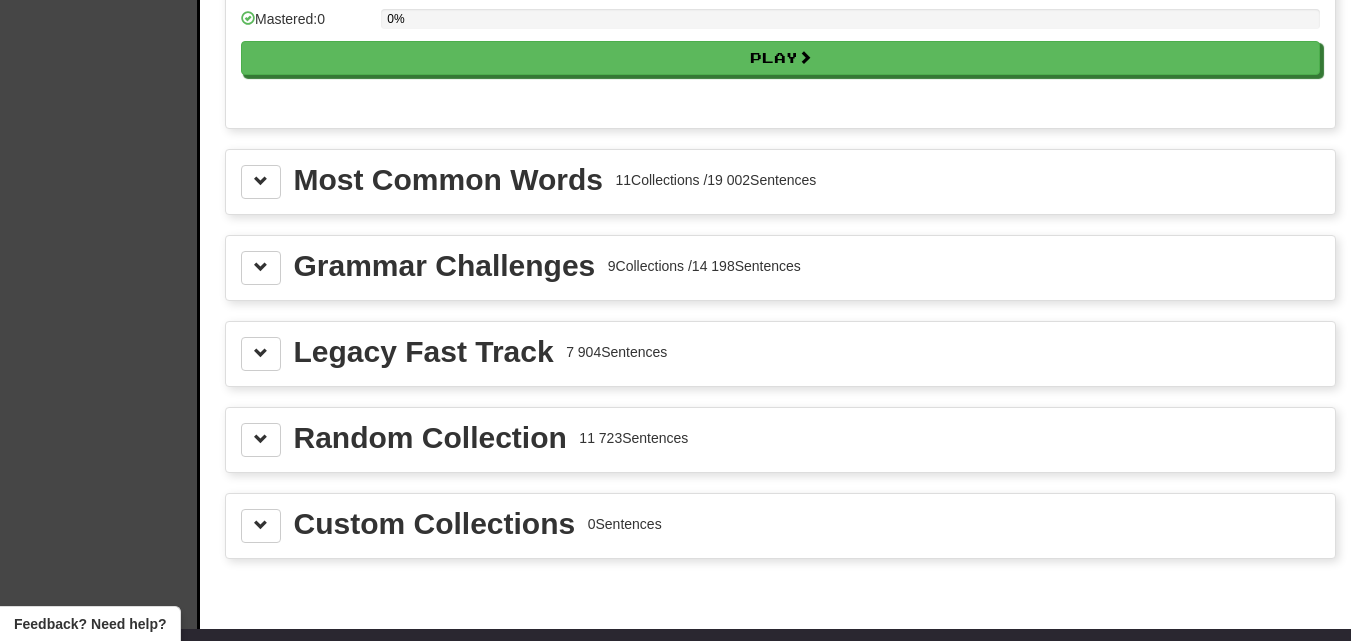 scroll, scrollTop: 2300, scrollLeft: 0, axis: vertical 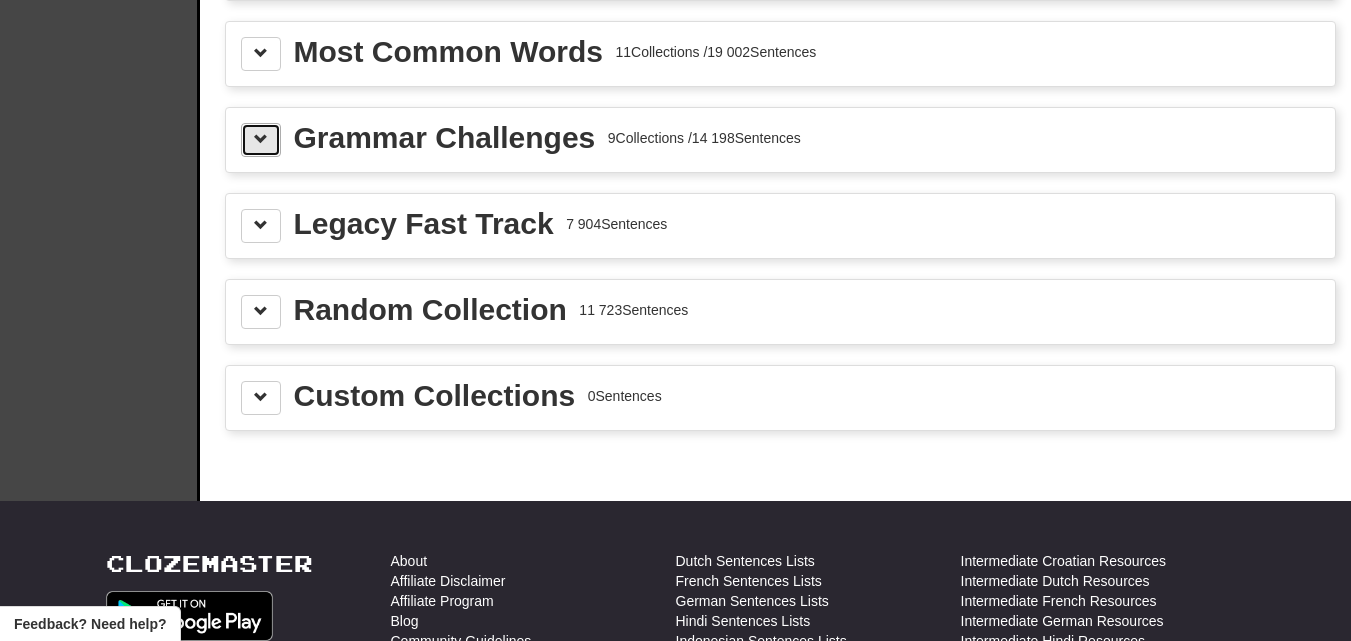 click at bounding box center [261, 139] 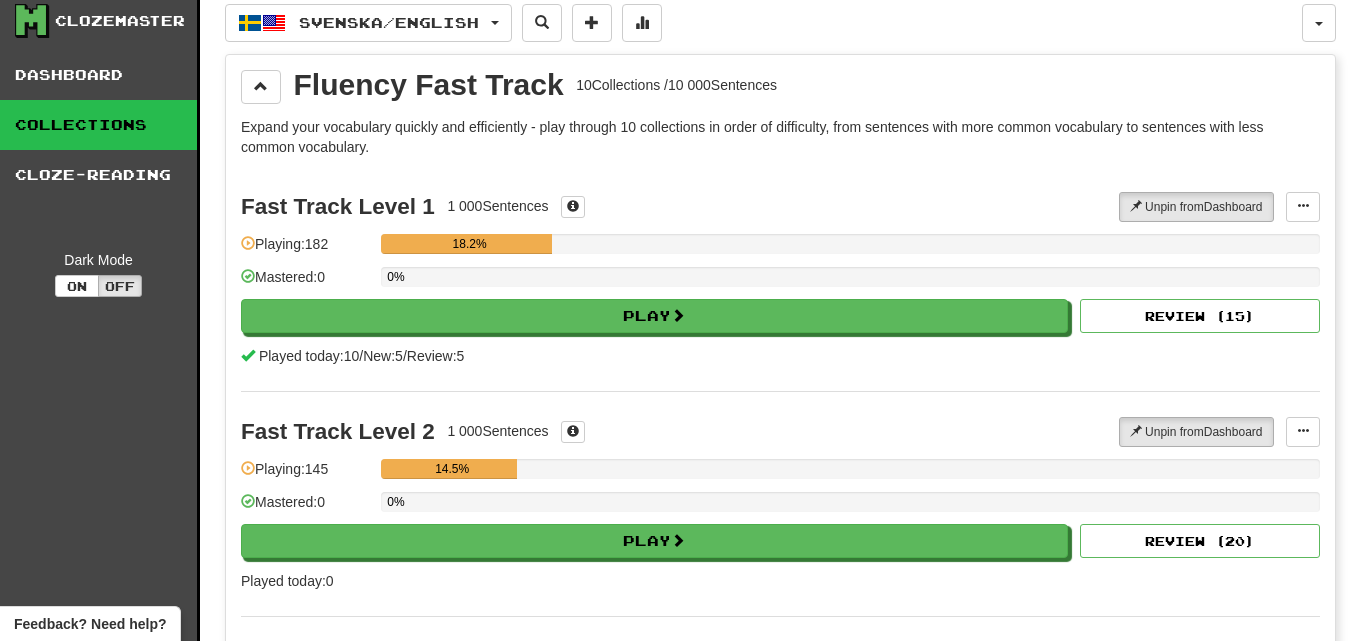 scroll, scrollTop: 0, scrollLeft: 0, axis: both 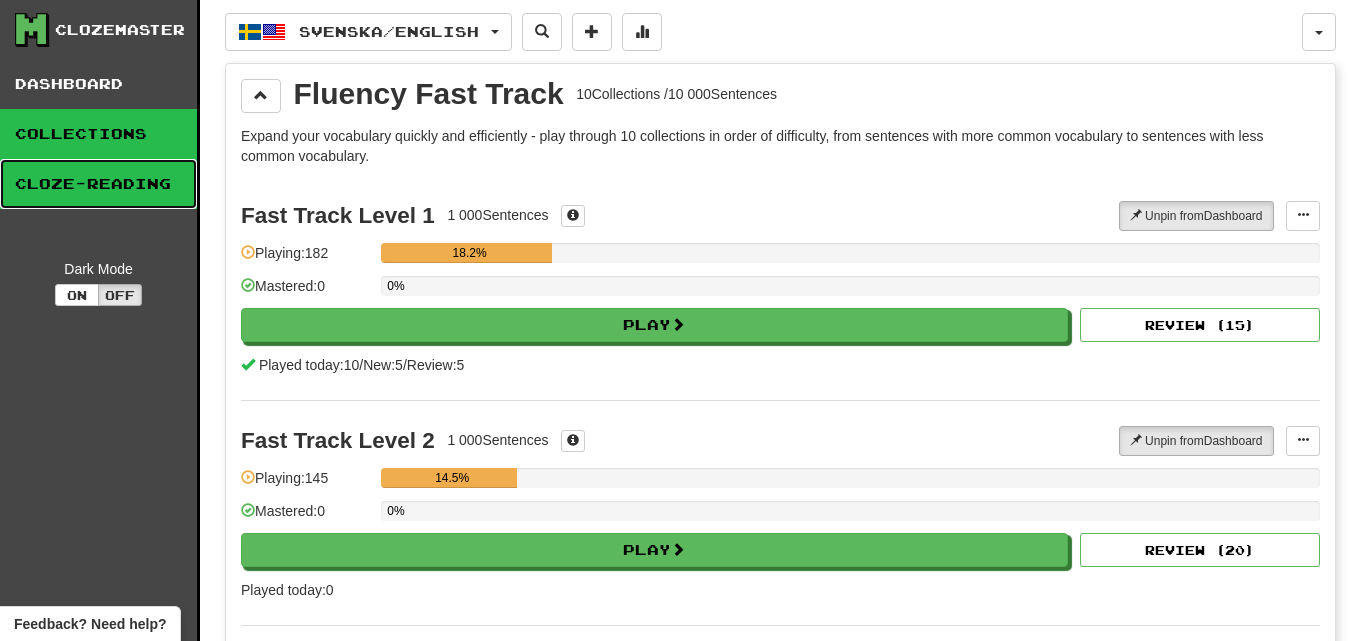 click on "Cloze-Reading" at bounding box center (98, 184) 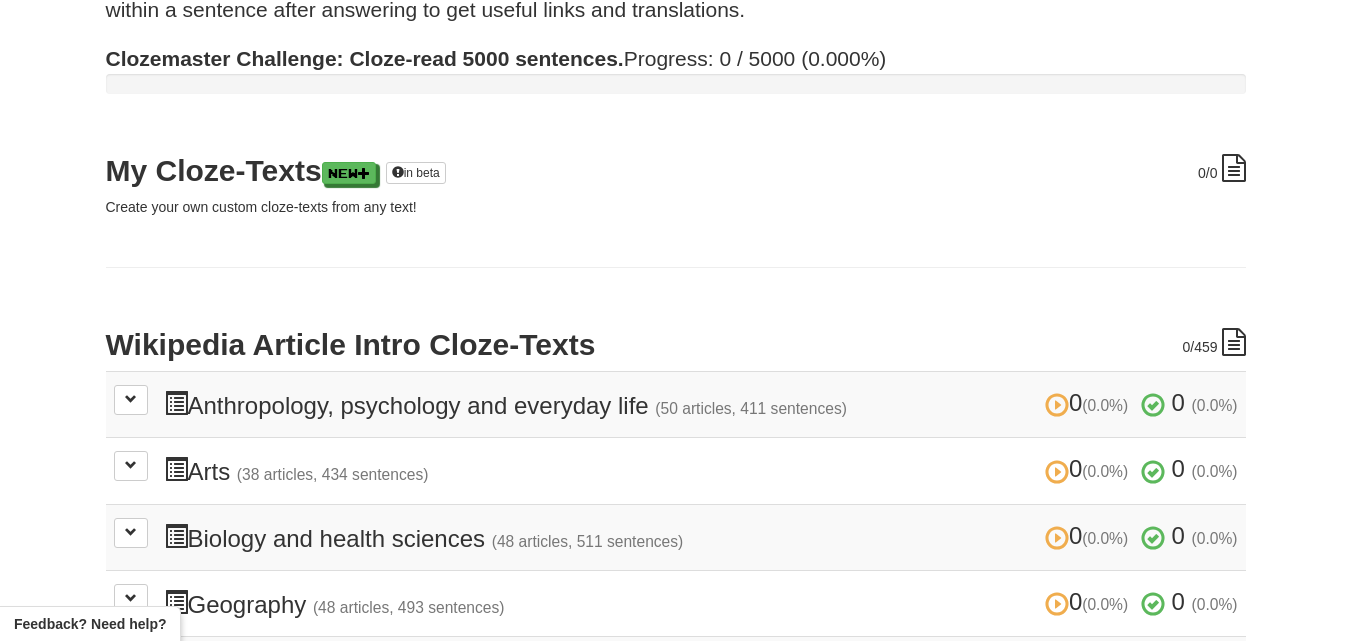 scroll, scrollTop: 200, scrollLeft: 0, axis: vertical 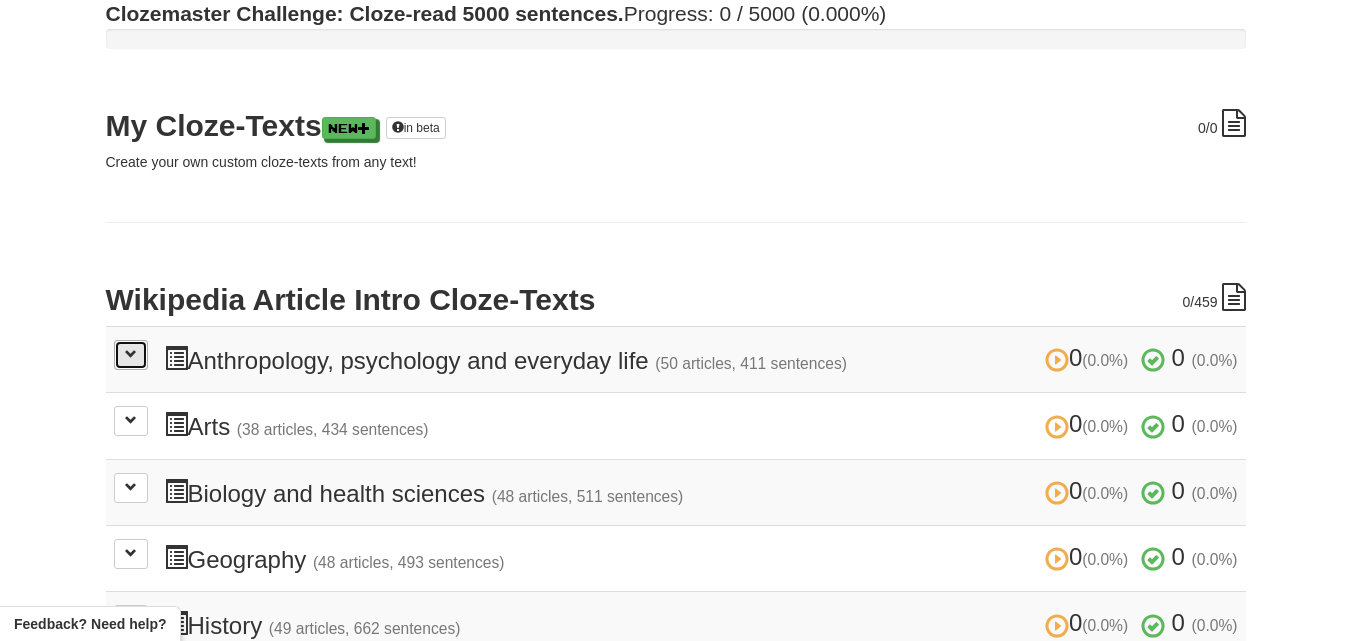 click at bounding box center (131, 354) 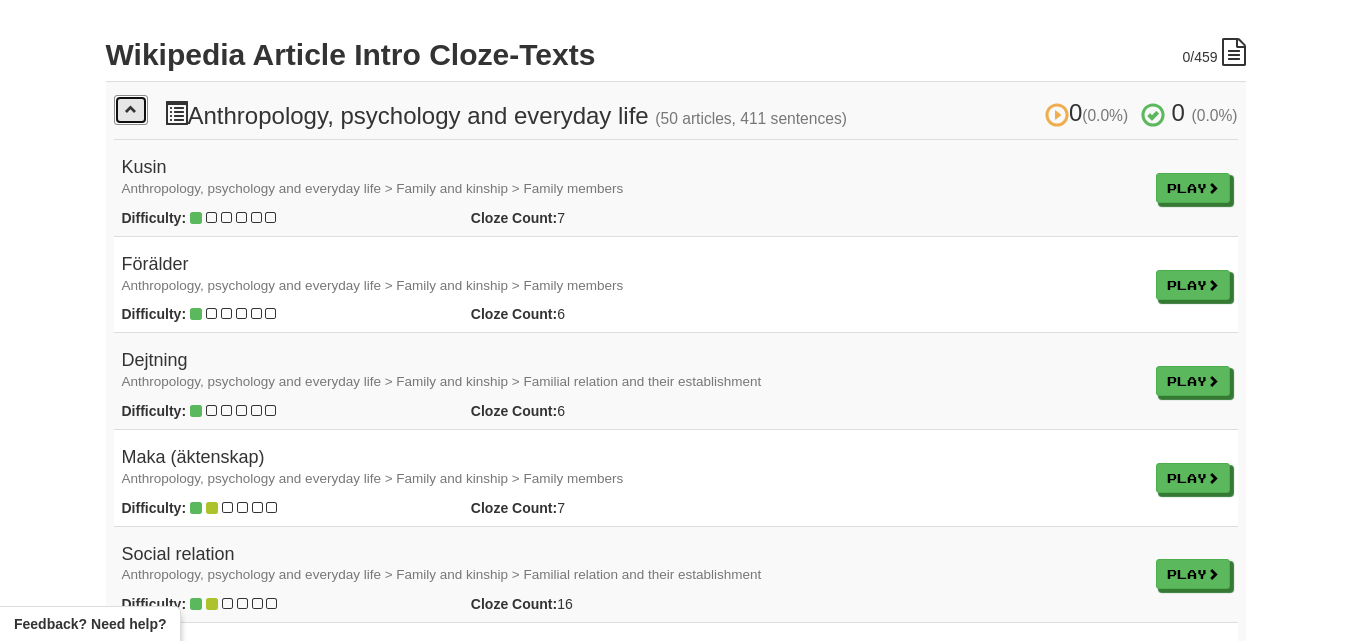 scroll, scrollTop: 500, scrollLeft: 0, axis: vertical 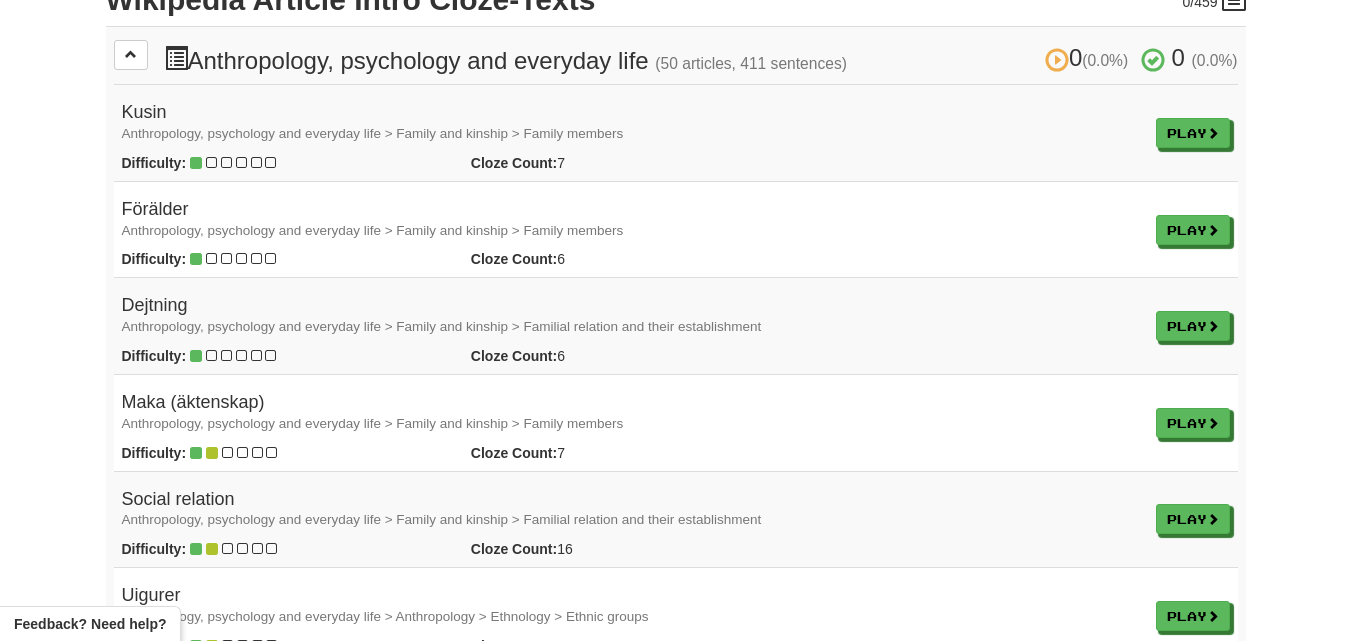 click on "Dejtning
Anthropology, psychology and everyday life > Family and kinship  > Familial relation and their establishment" at bounding box center (631, 316) 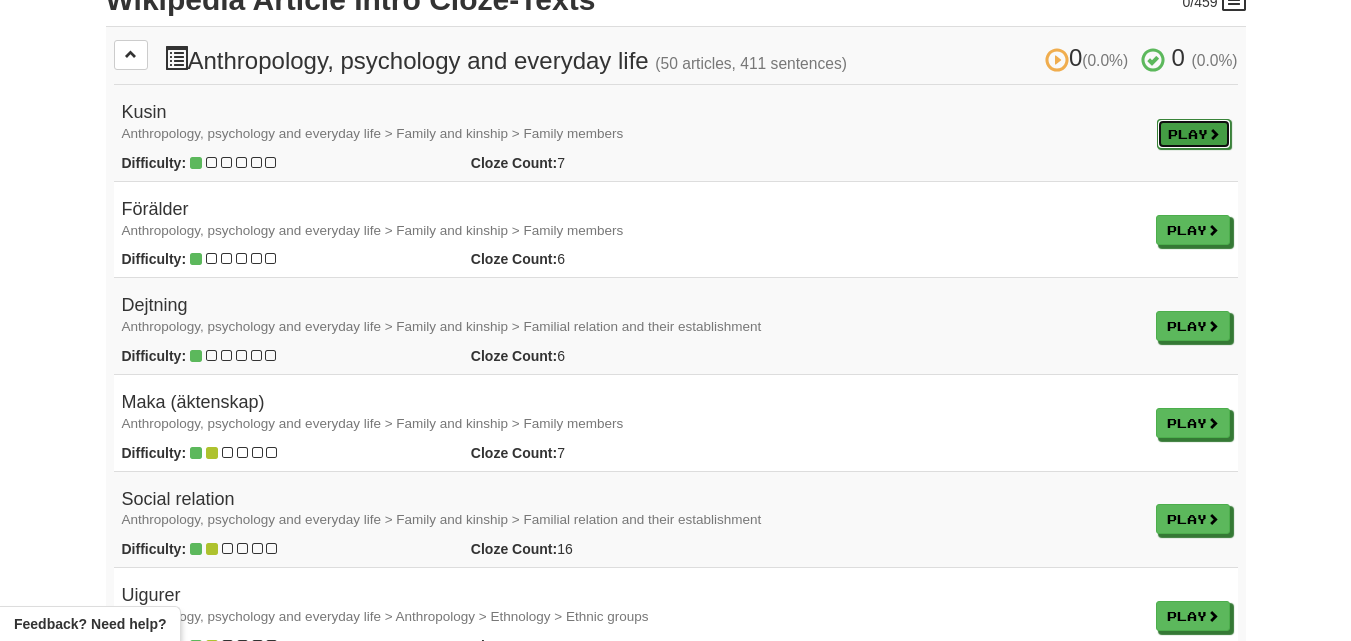 click at bounding box center [1214, 134] 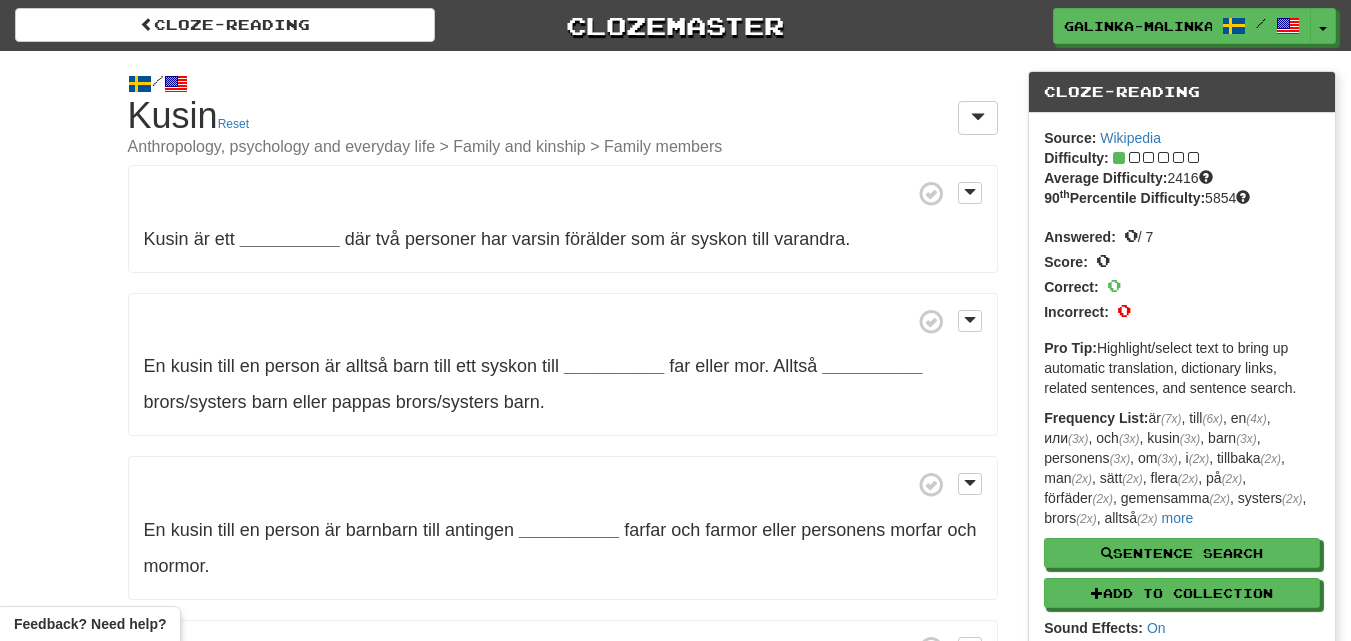 scroll, scrollTop: 0, scrollLeft: 0, axis: both 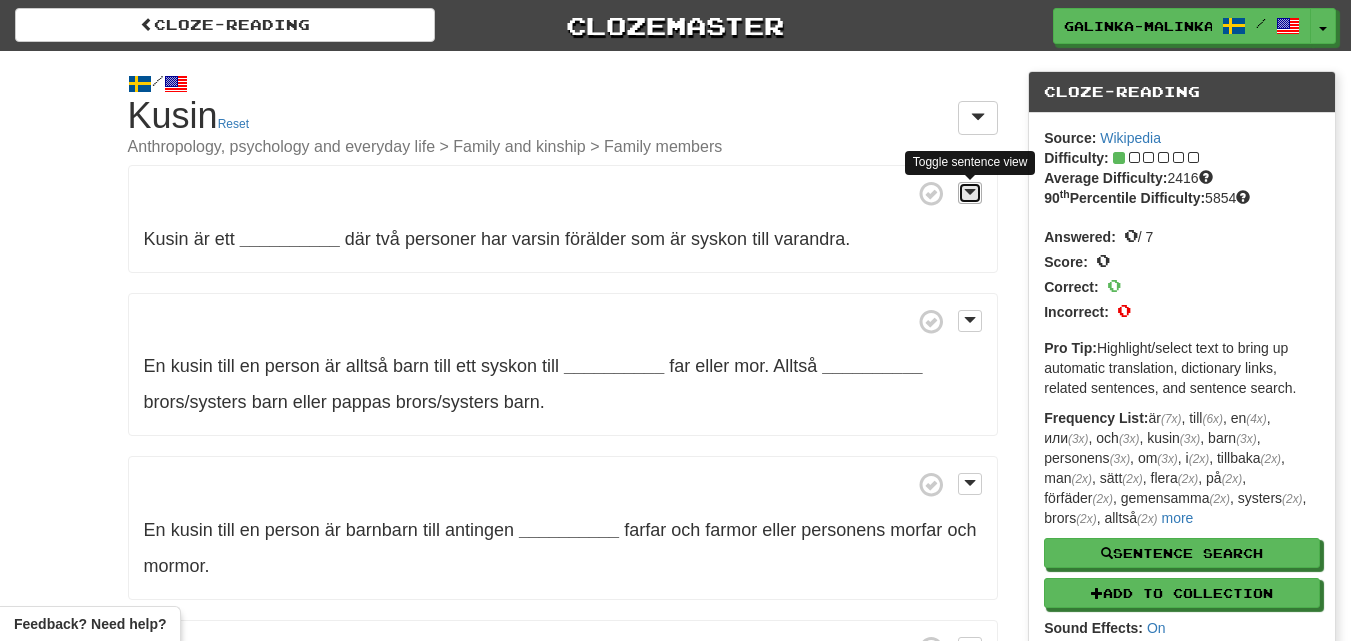 click at bounding box center [970, 193] 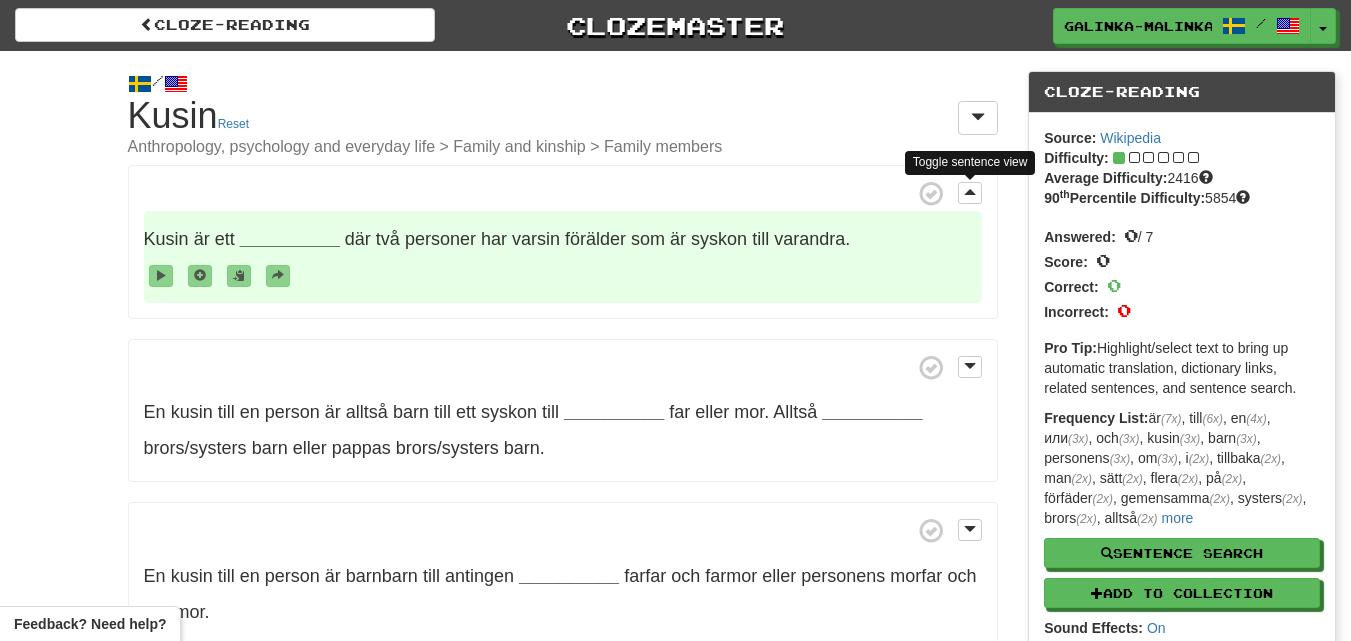 click on "__________" at bounding box center [290, 239] 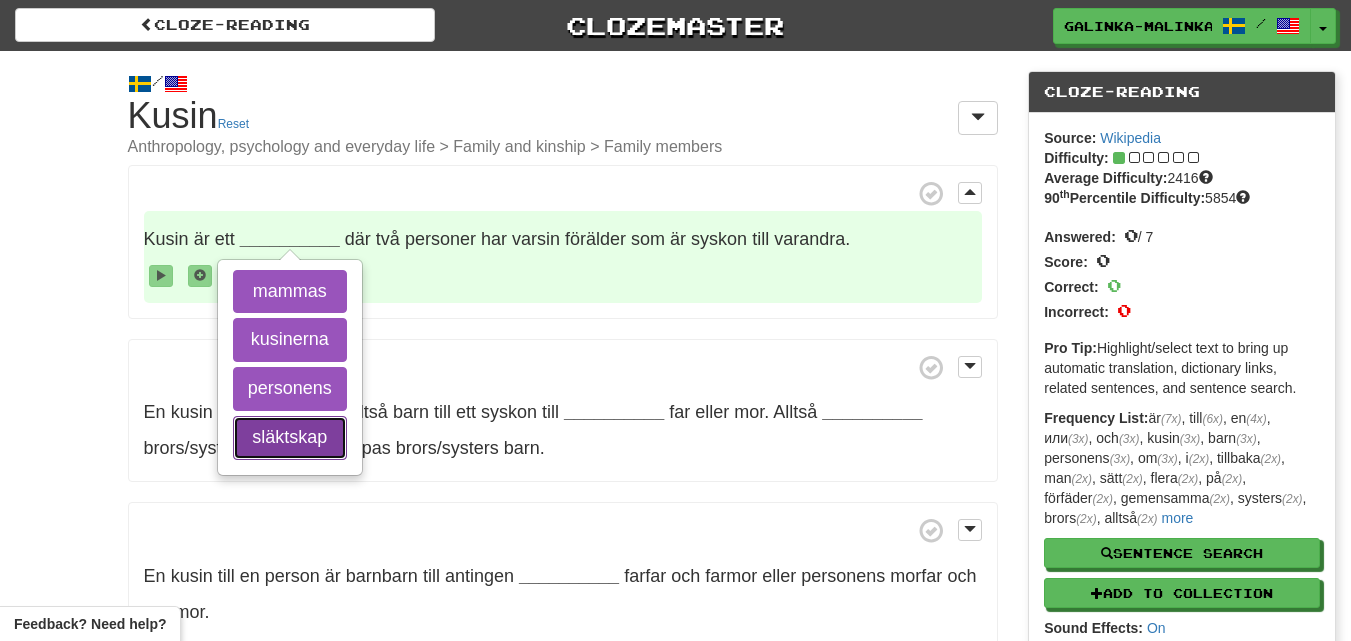 click on "släktskap" at bounding box center [290, 438] 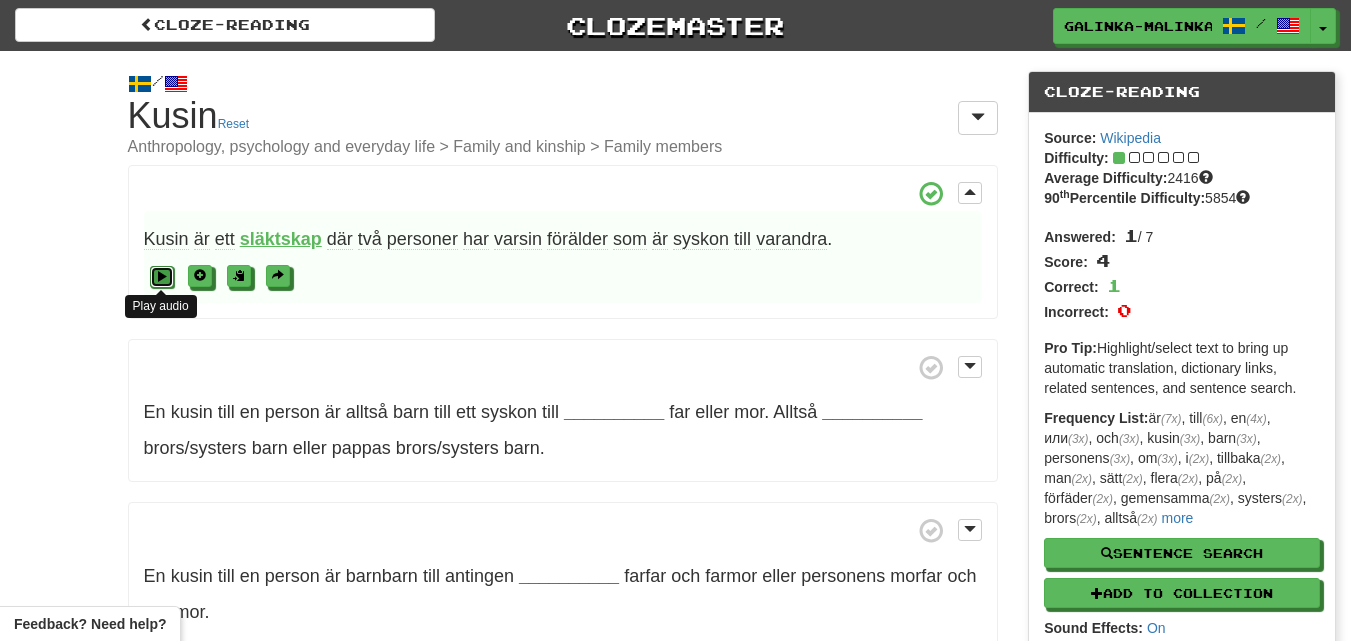 click at bounding box center [162, 276] 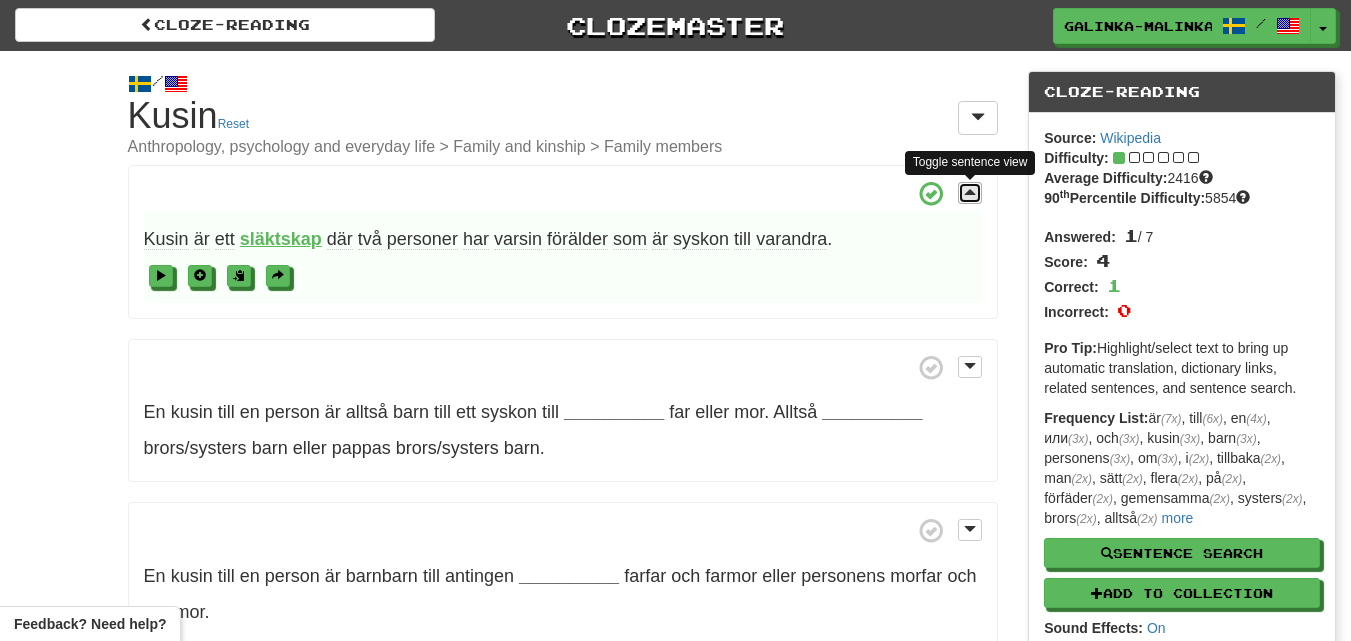 click at bounding box center (970, 192) 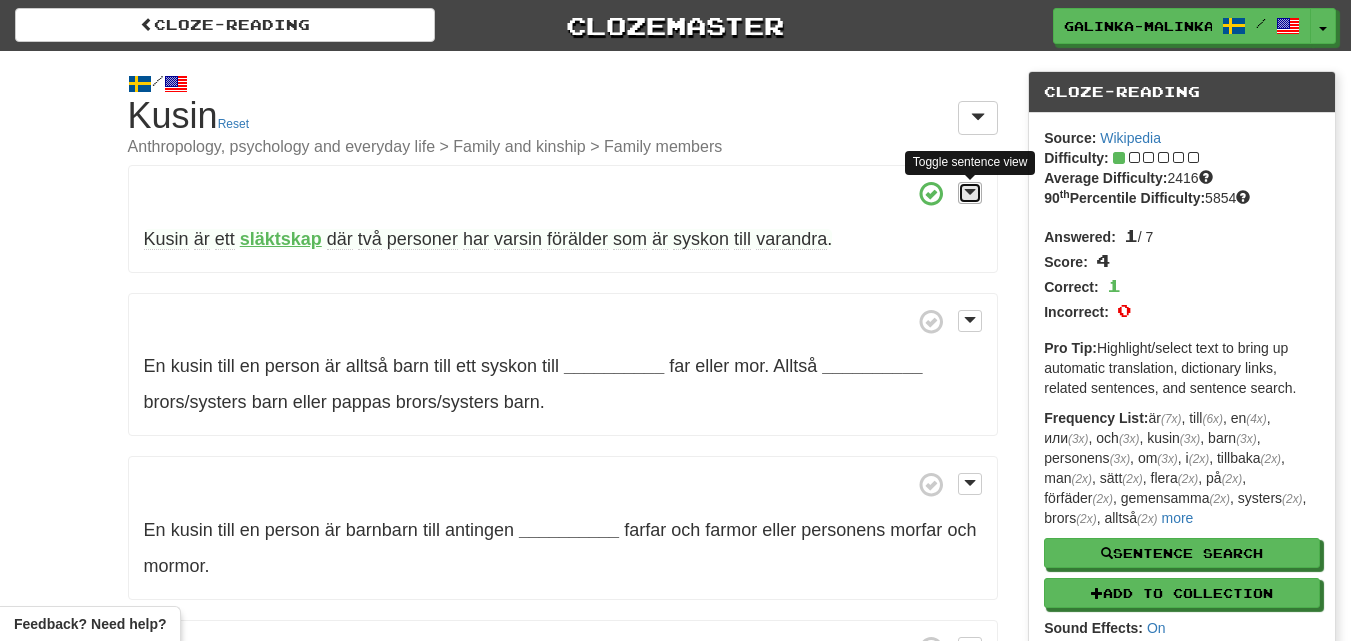 click at bounding box center (970, 192) 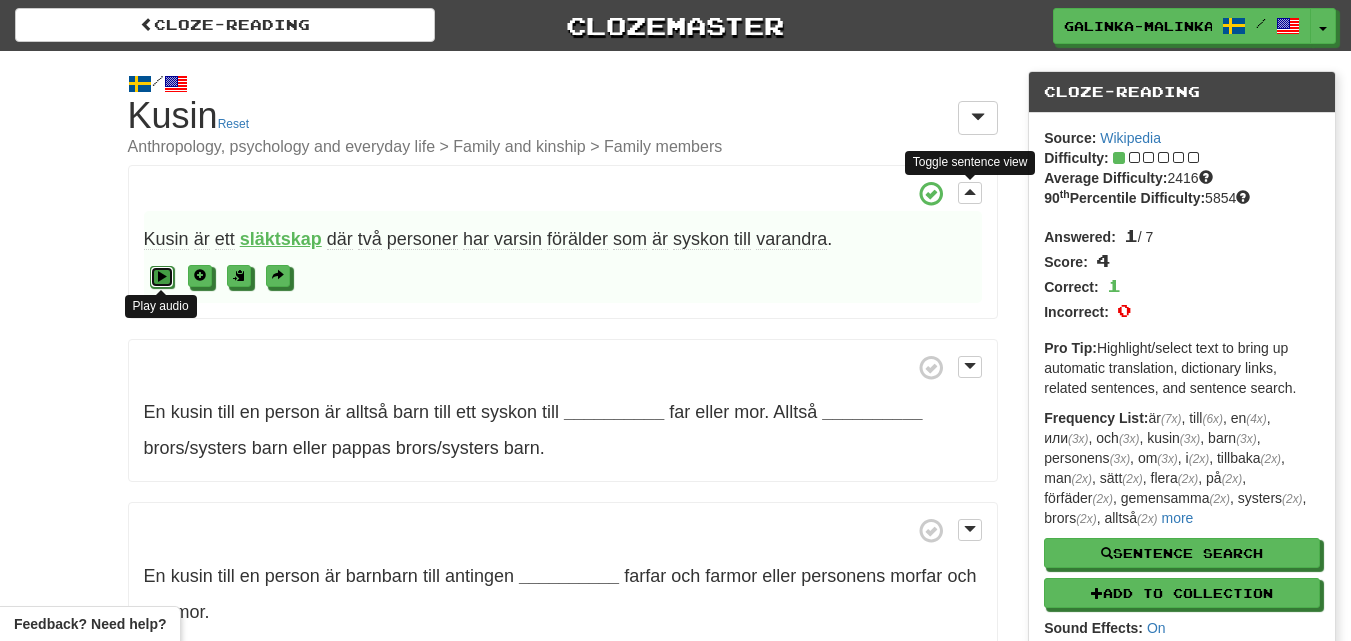 click at bounding box center [162, 276] 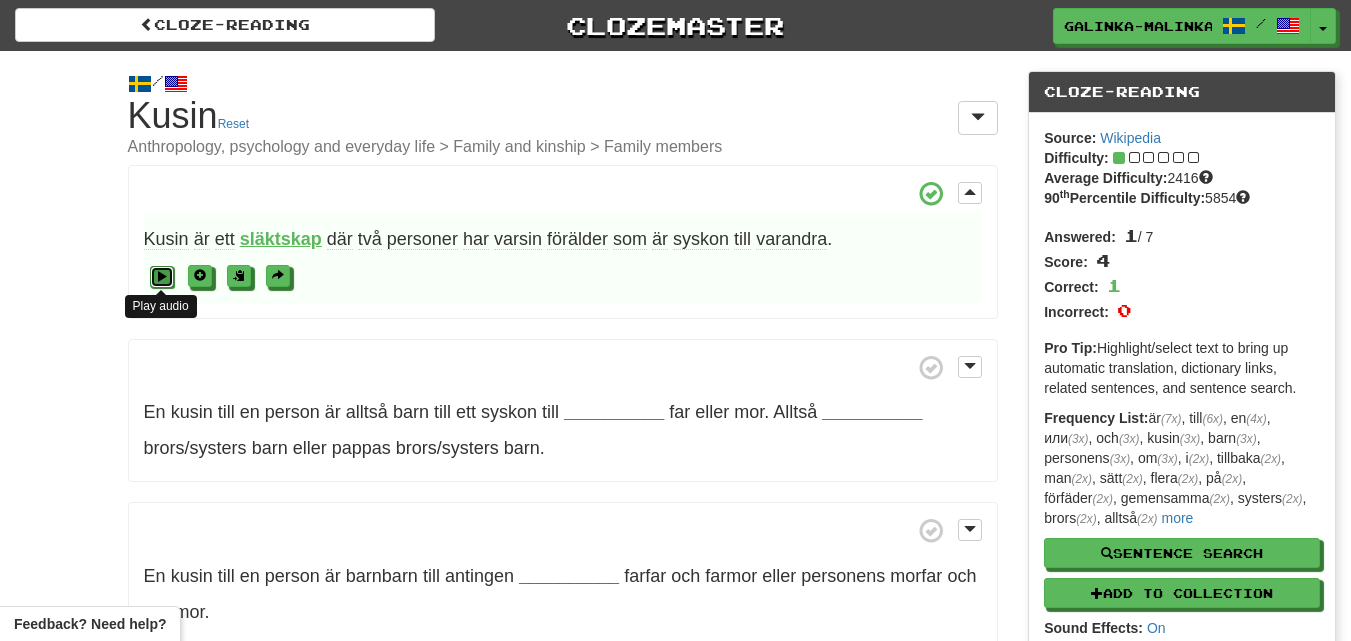 click at bounding box center (162, 277) 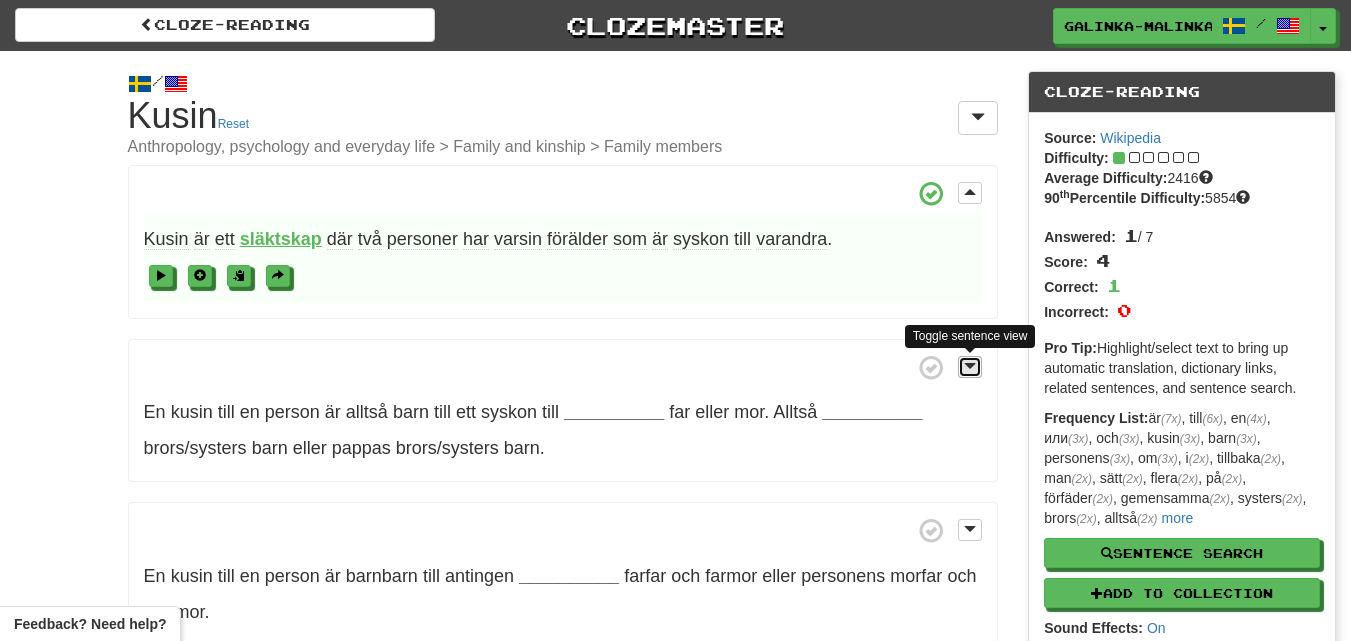 click at bounding box center (970, 367) 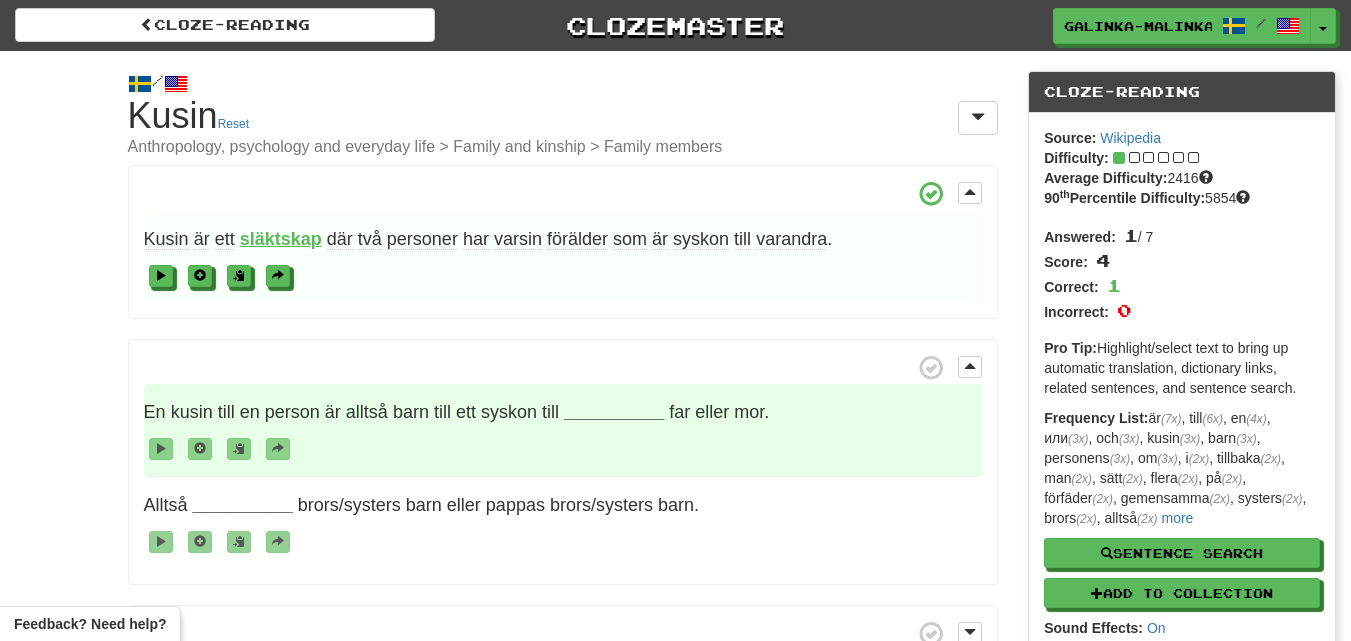 click on "__________" at bounding box center (614, 412) 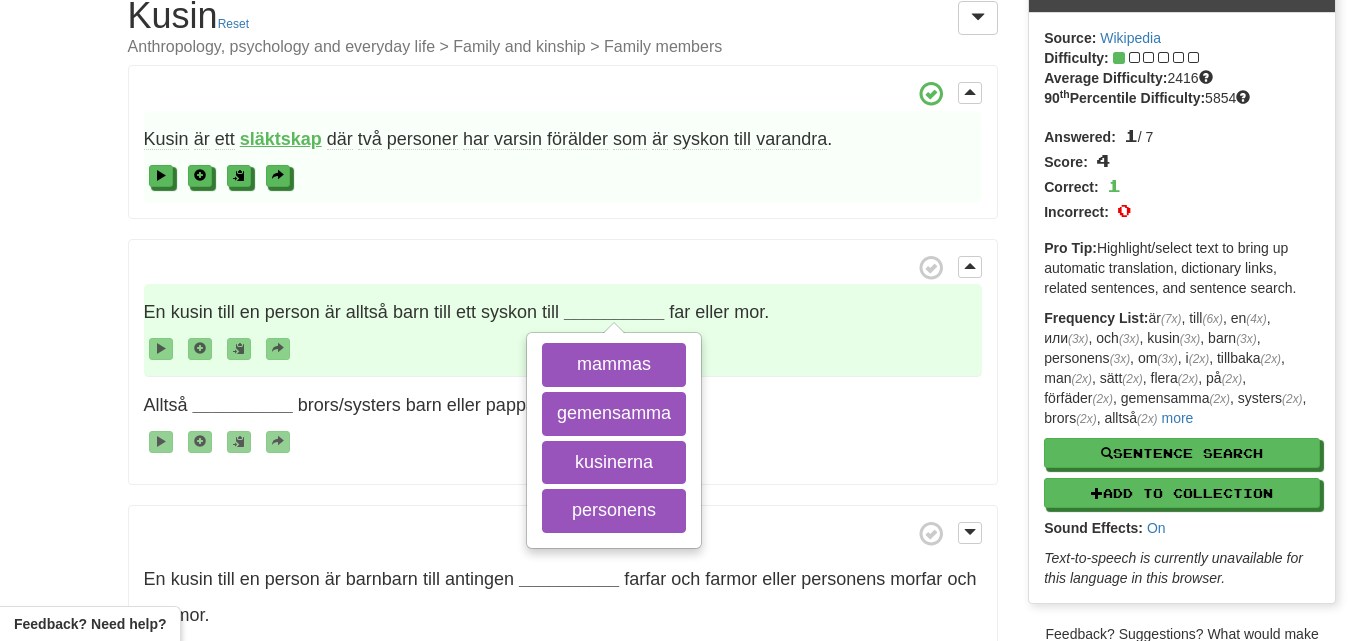 scroll, scrollTop: 200, scrollLeft: 0, axis: vertical 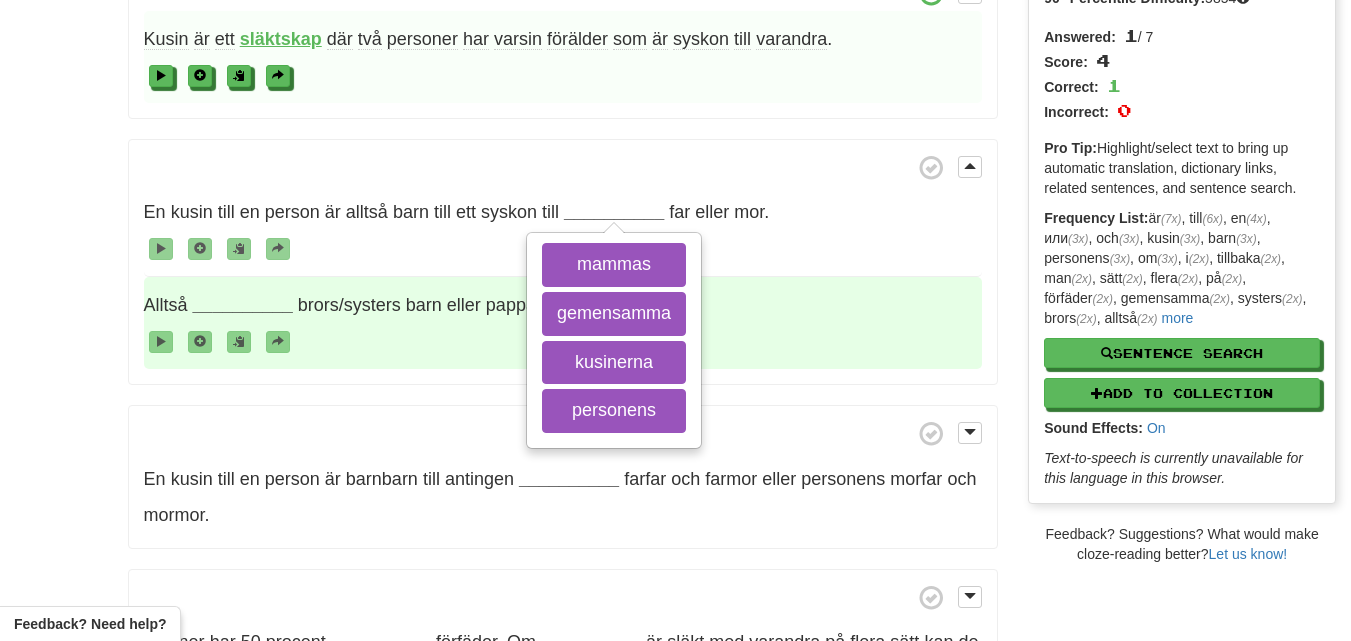 click on "__________" at bounding box center [243, 305] 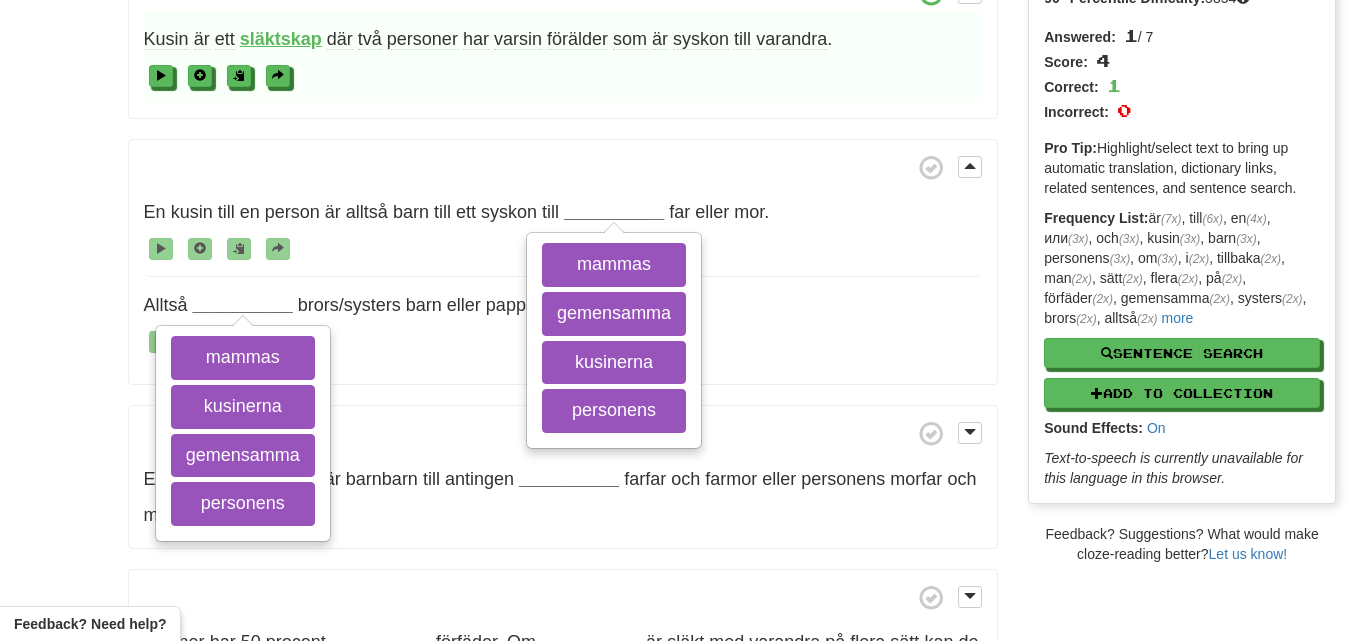 click at bounding box center [563, 167] 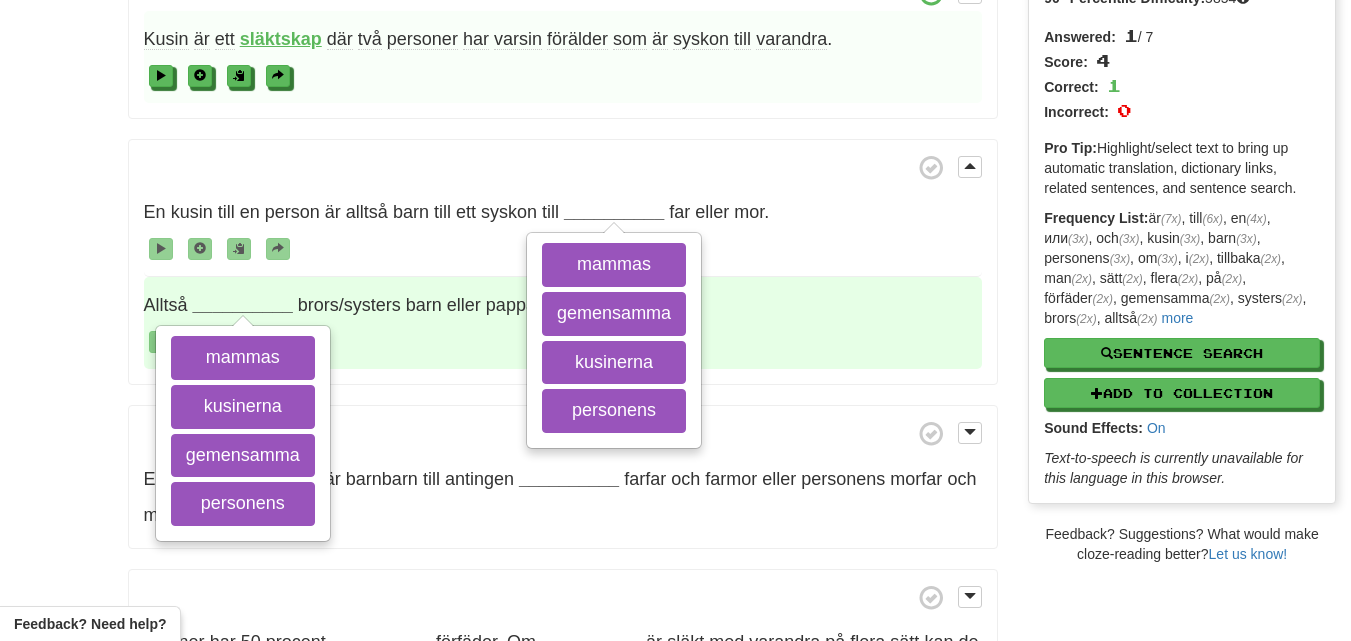 click at bounding box center (563, 341) 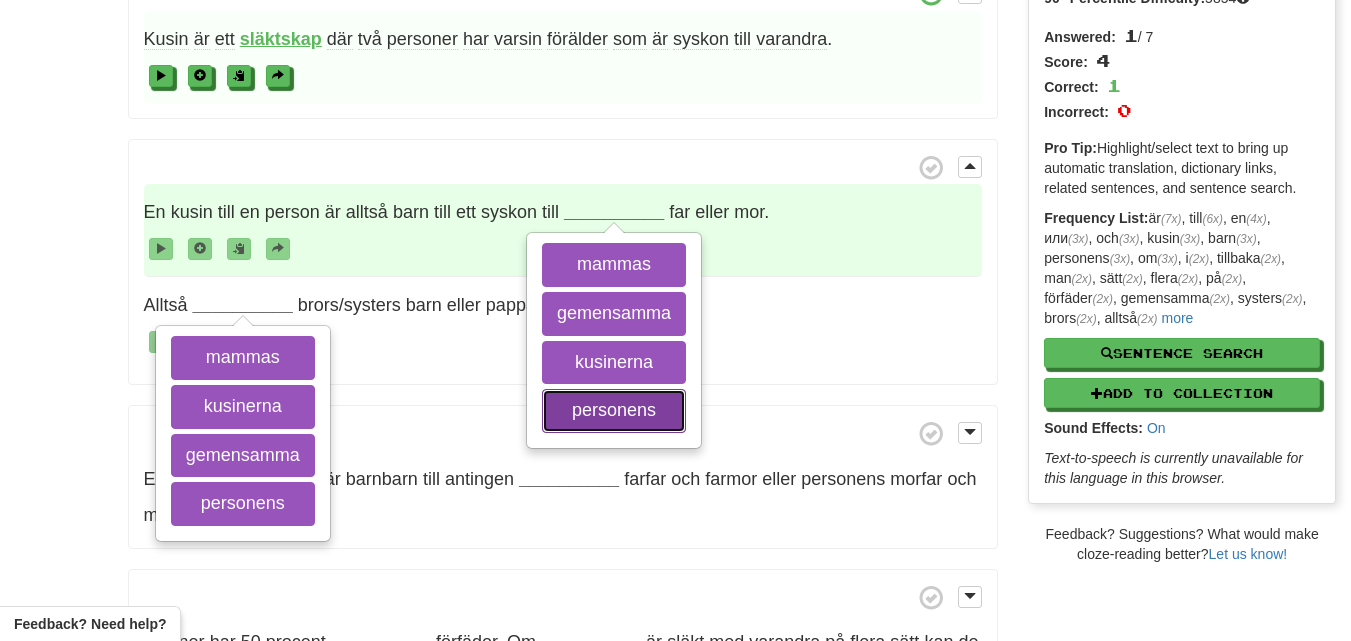 click on "personens" at bounding box center (614, 411) 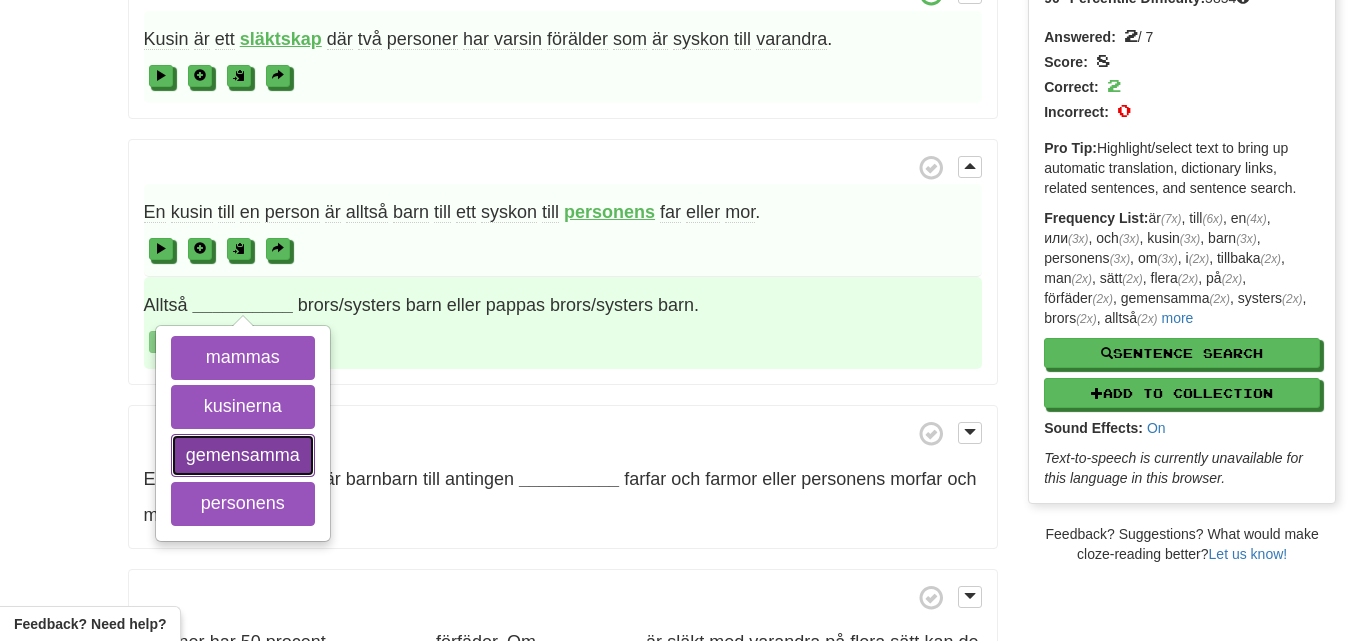 click on "gemensamma" at bounding box center [243, 456] 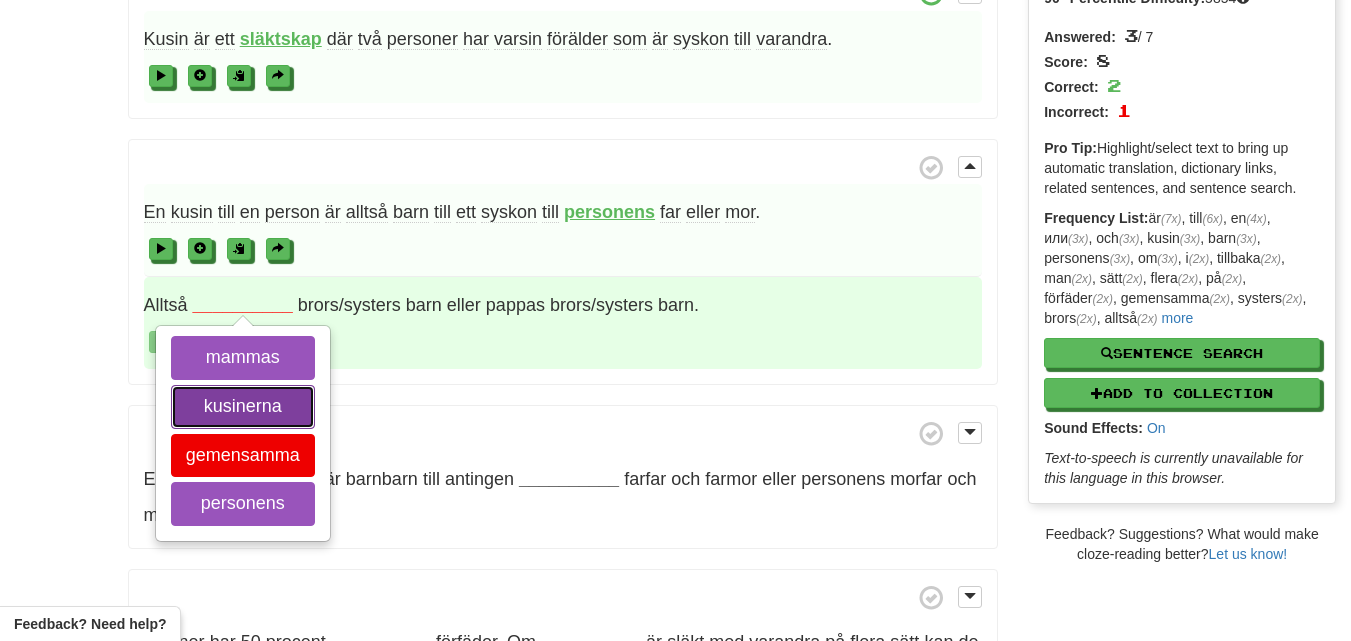 click on "kusinerna" at bounding box center (243, 407) 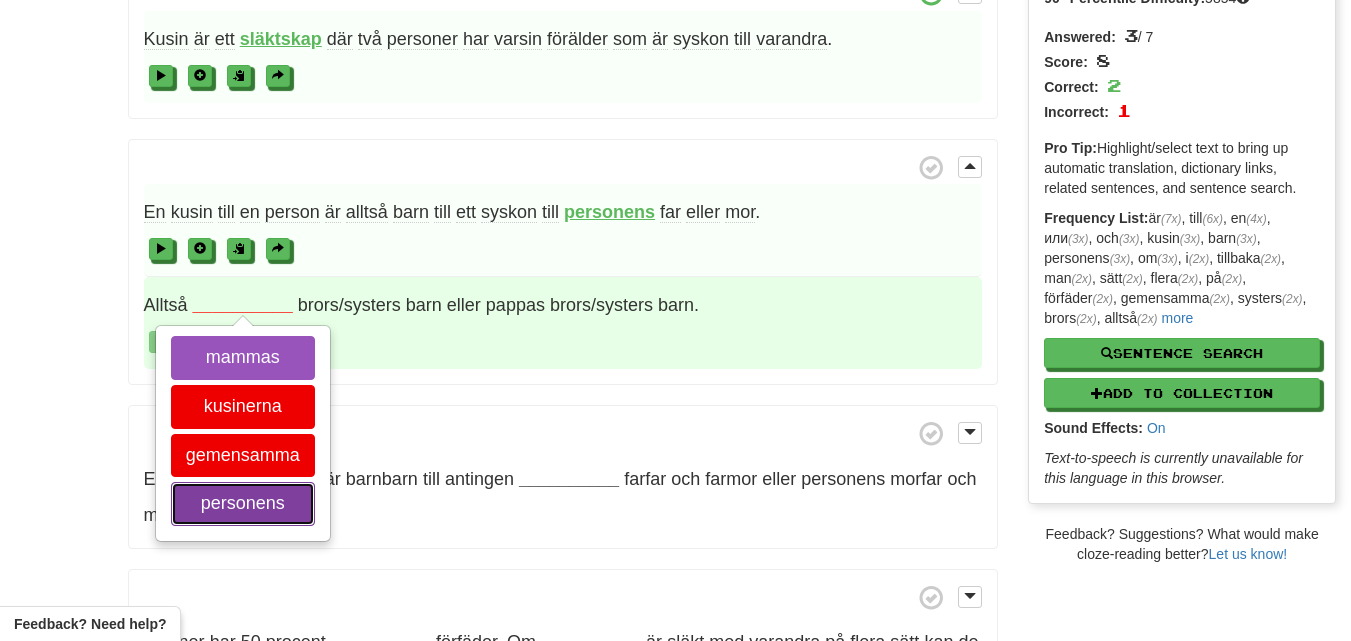click on "personens" at bounding box center (243, 504) 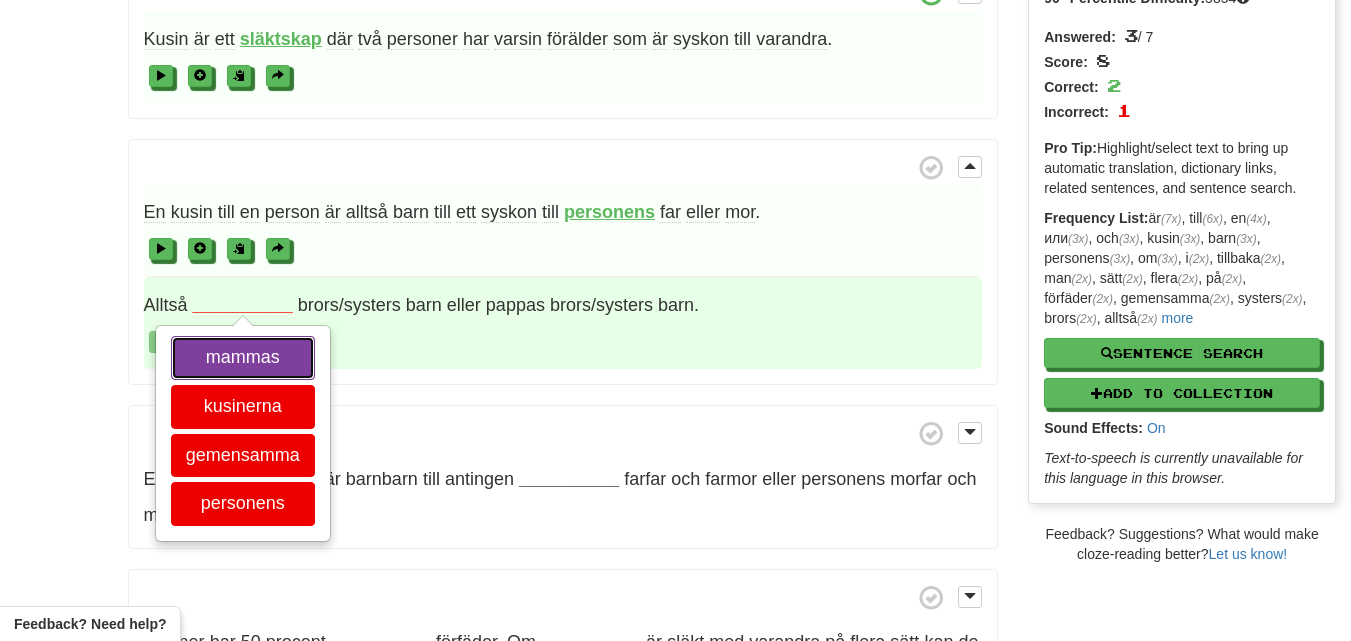 click on "mammas" at bounding box center [243, 358] 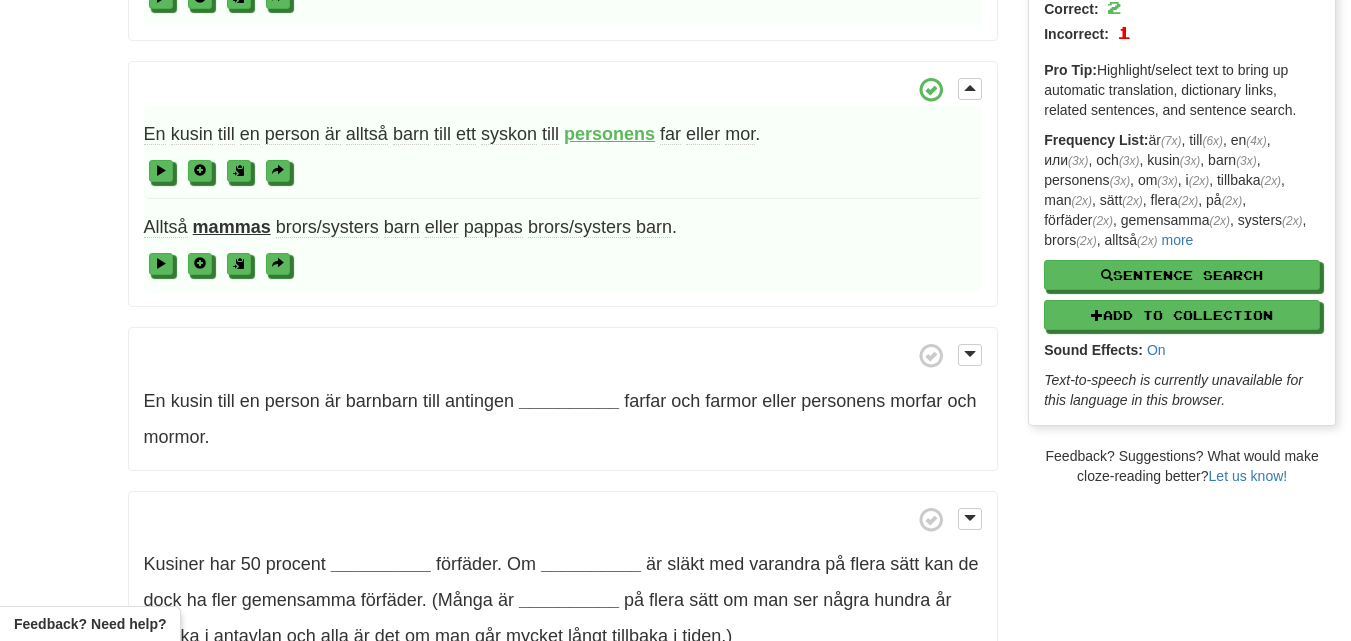 scroll, scrollTop: 300, scrollLeft: 0, axis: vertical 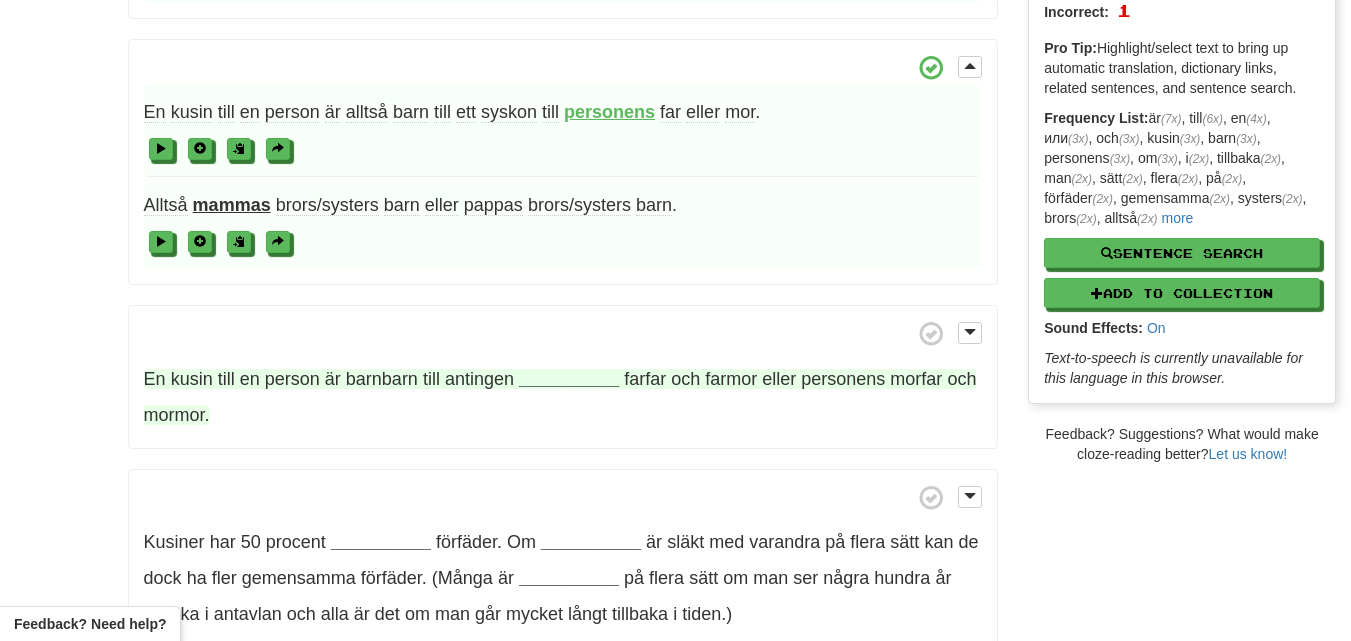 click on "__________" at bounding box center (569, 379) 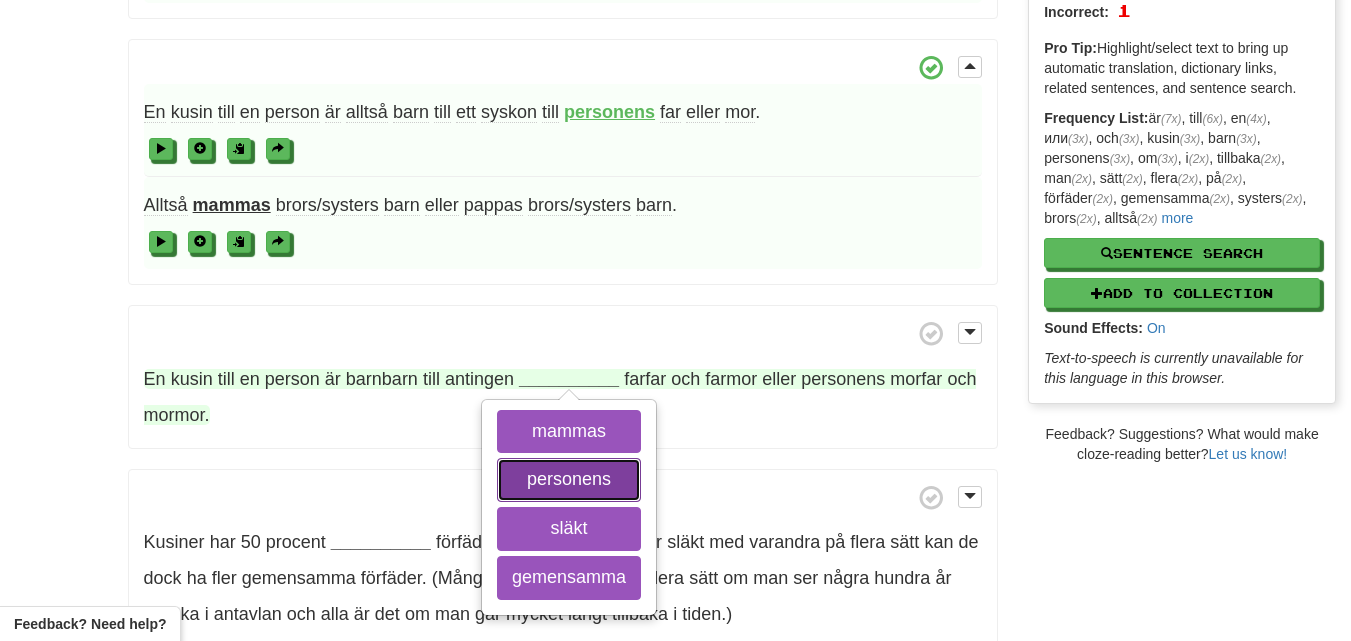 click on "personens" at bounding box center (569, 480) 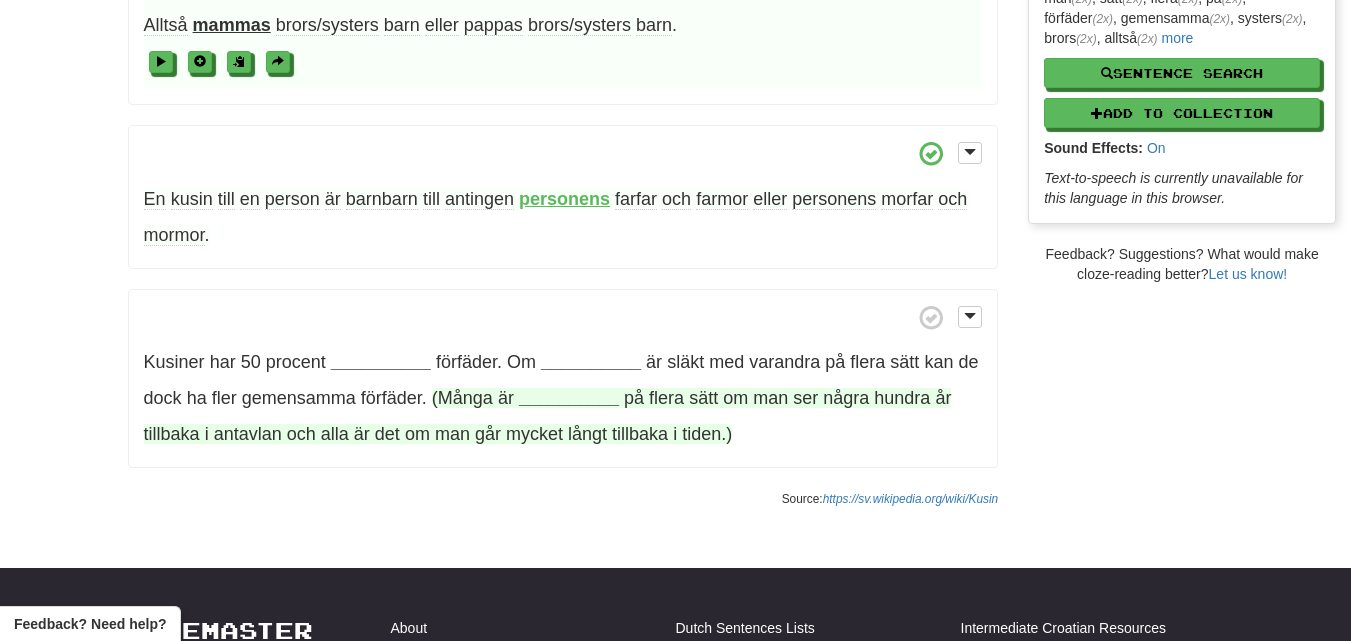 scroll, scrollTop: 500, scrollLeft: 0, axis: vertical 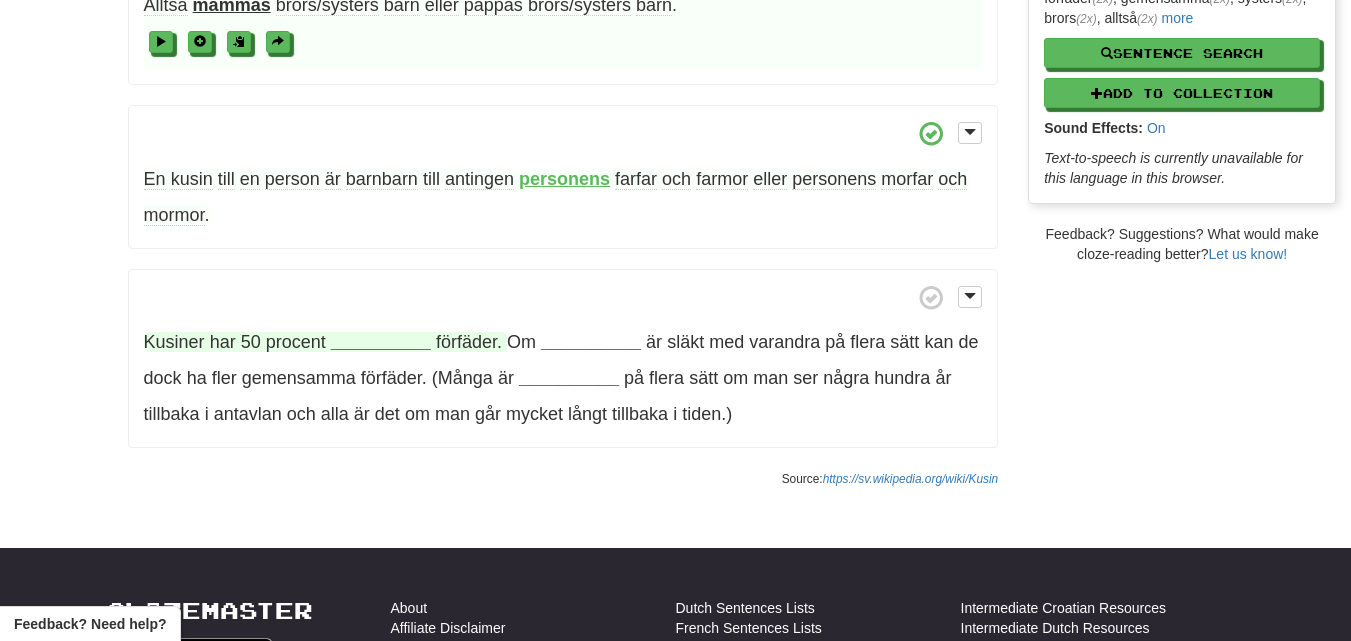 click on "__________" at bounding box center (381, 342) 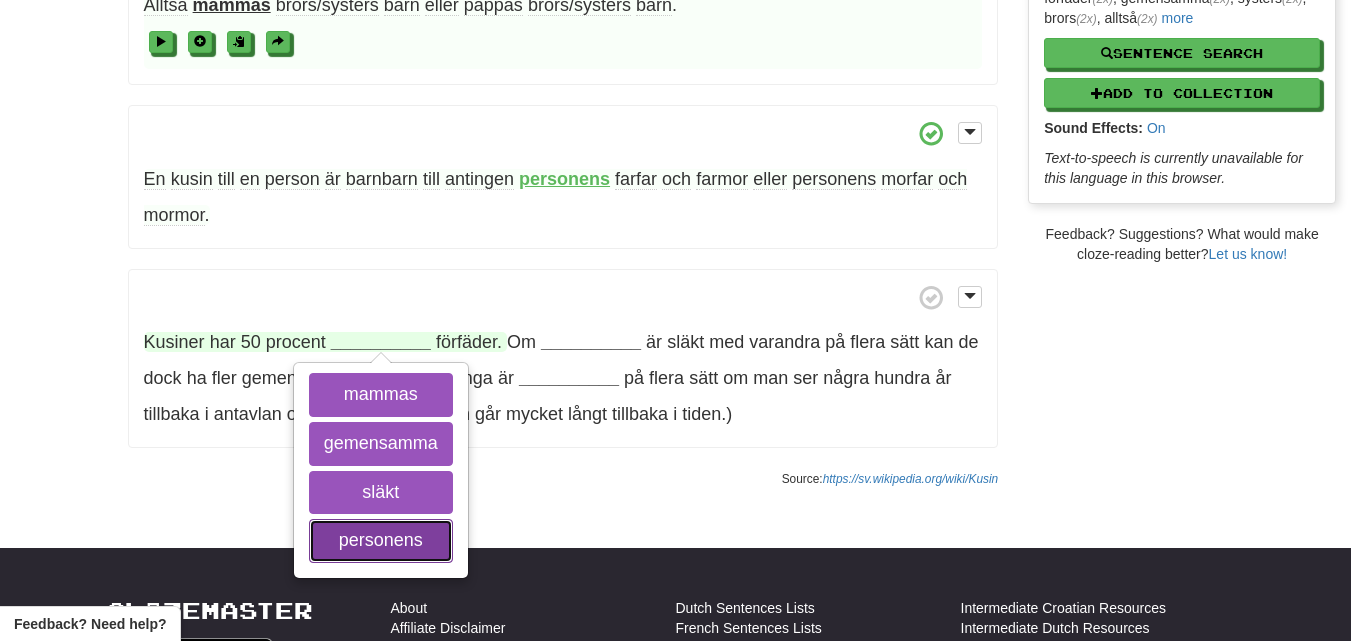 click on "personens" at bounding box center [381, 541] 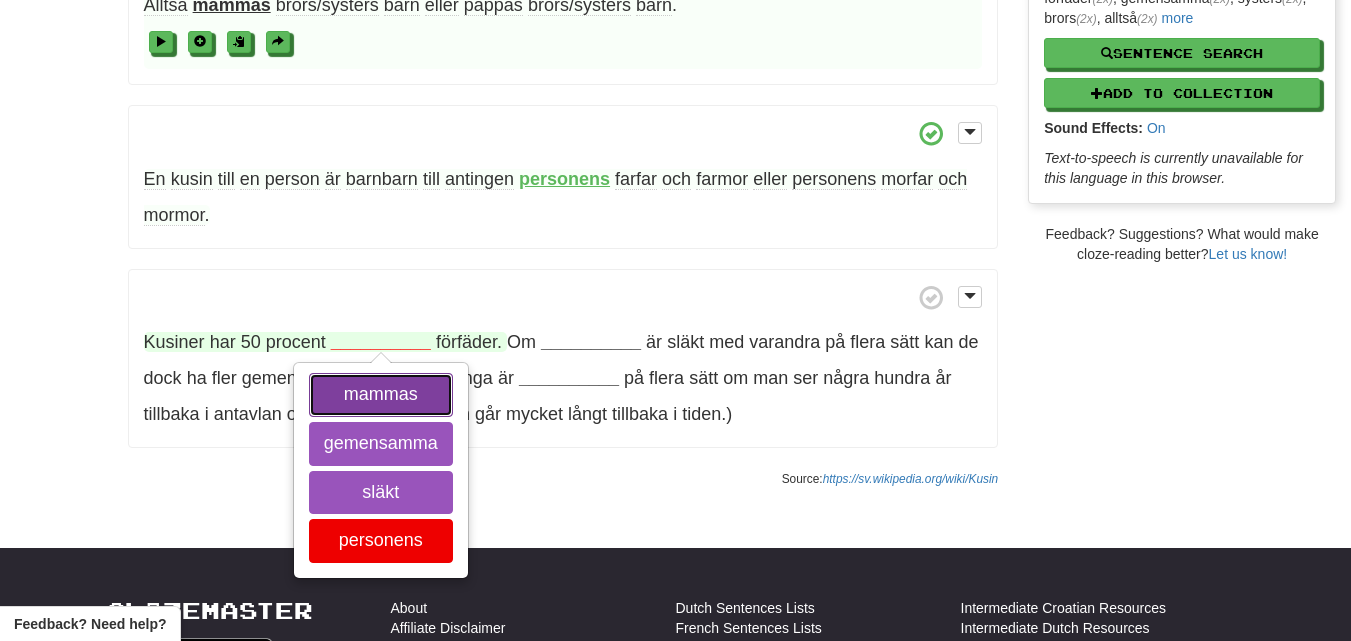 click on "mammas" at bounding box center (381, 395) 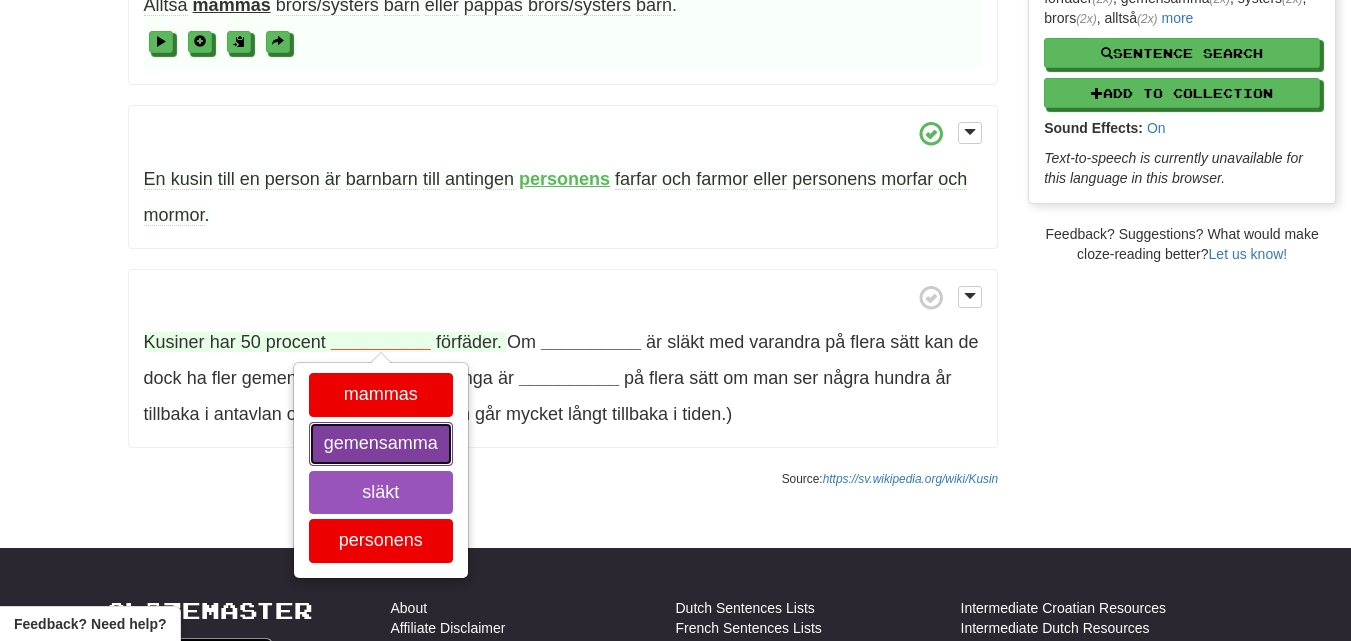 click on "gemensamma" at bounding box center [381, 444] 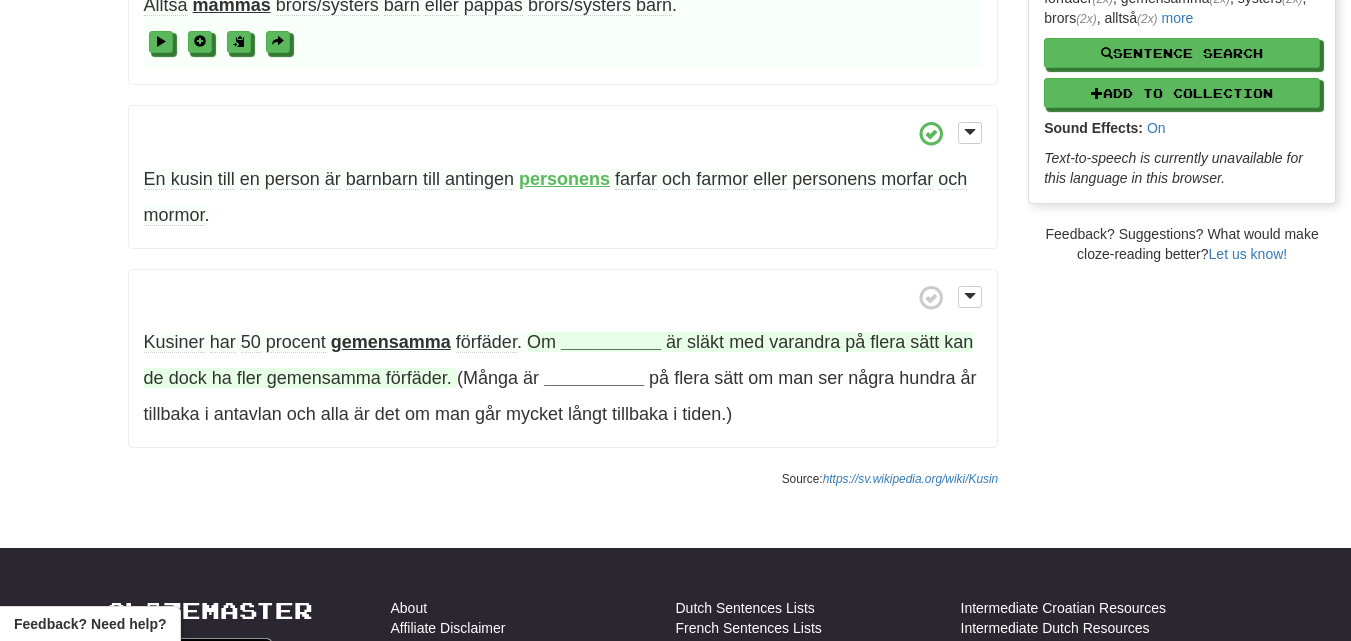 click on "__________" at bounding box center [611, 342] 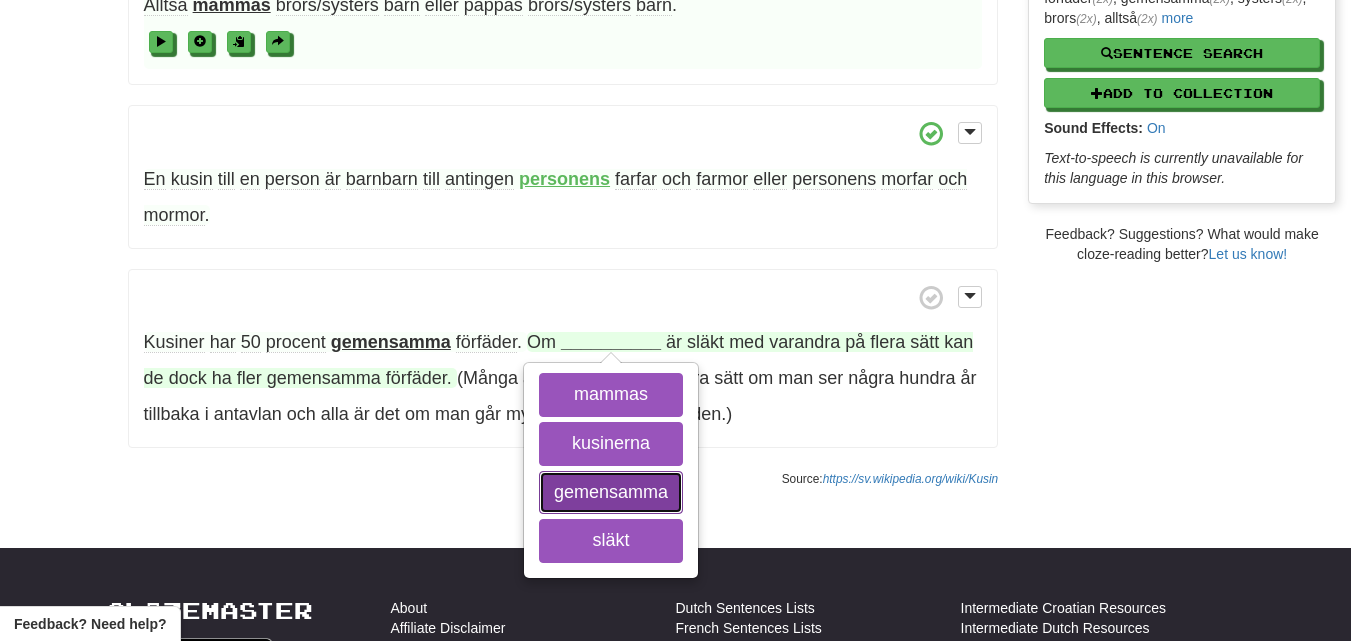 click on "gemensamma" at bounding box center [611, 493] 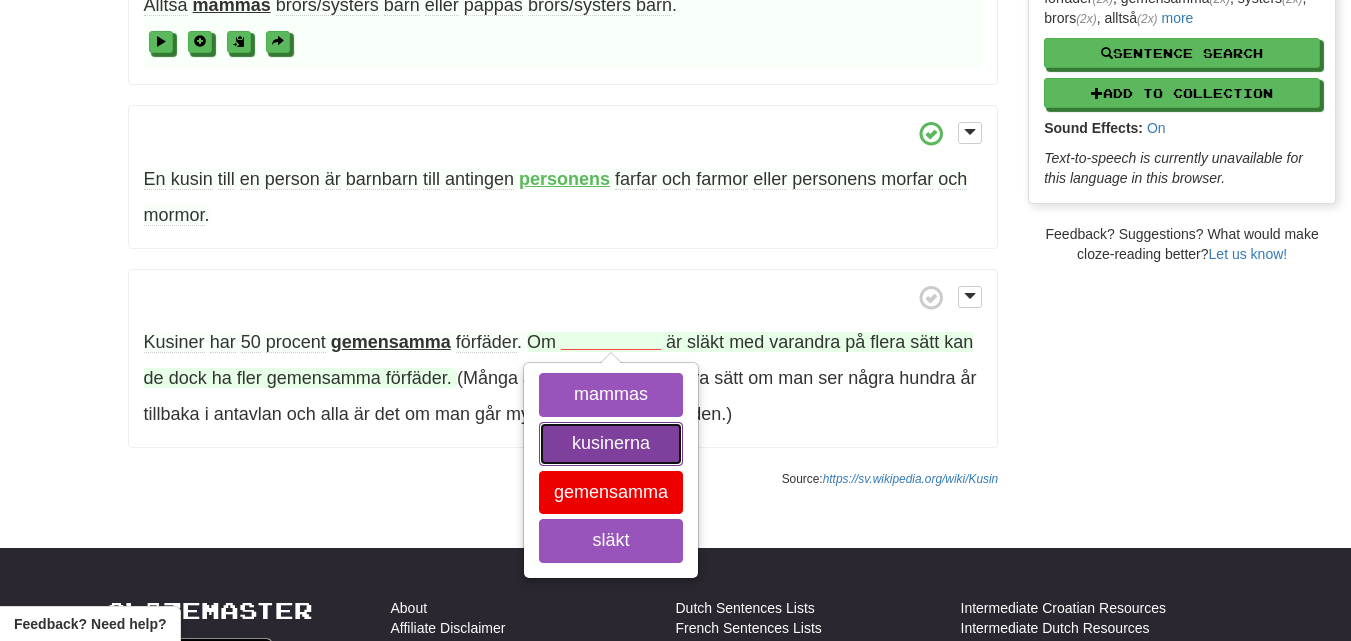 click on "kusinerna" at bounding box center [611, 444] 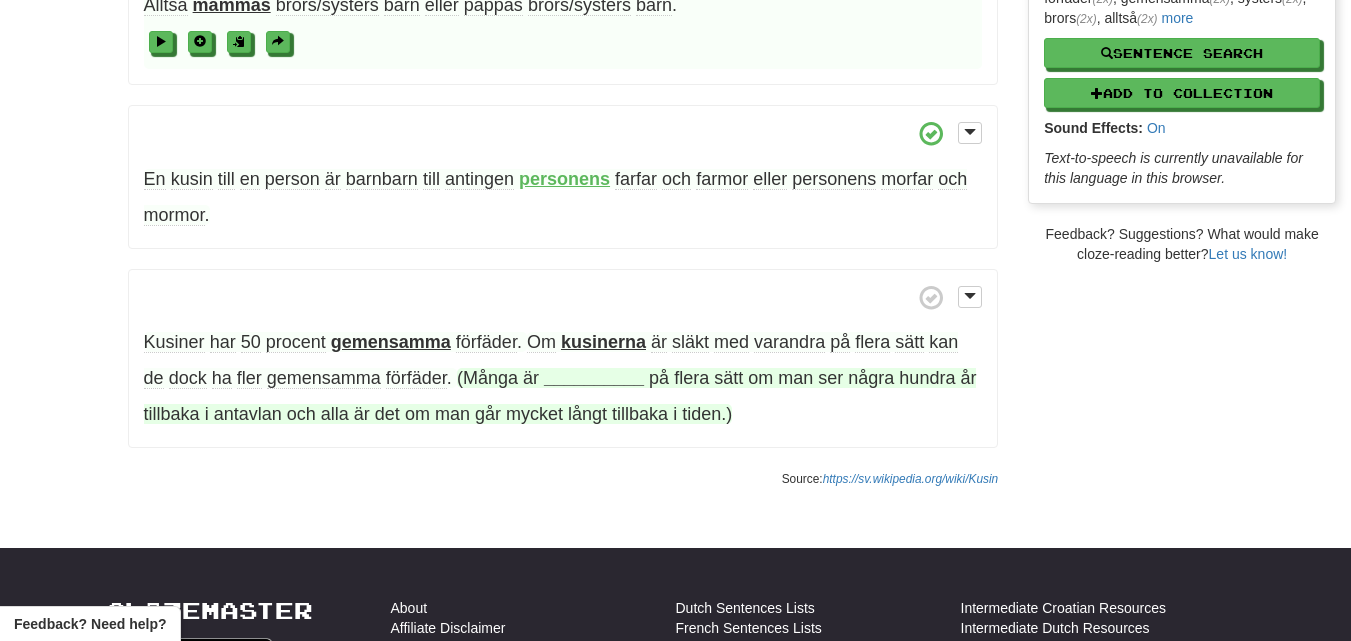 click on "__________" at bounding box center [594, 378] 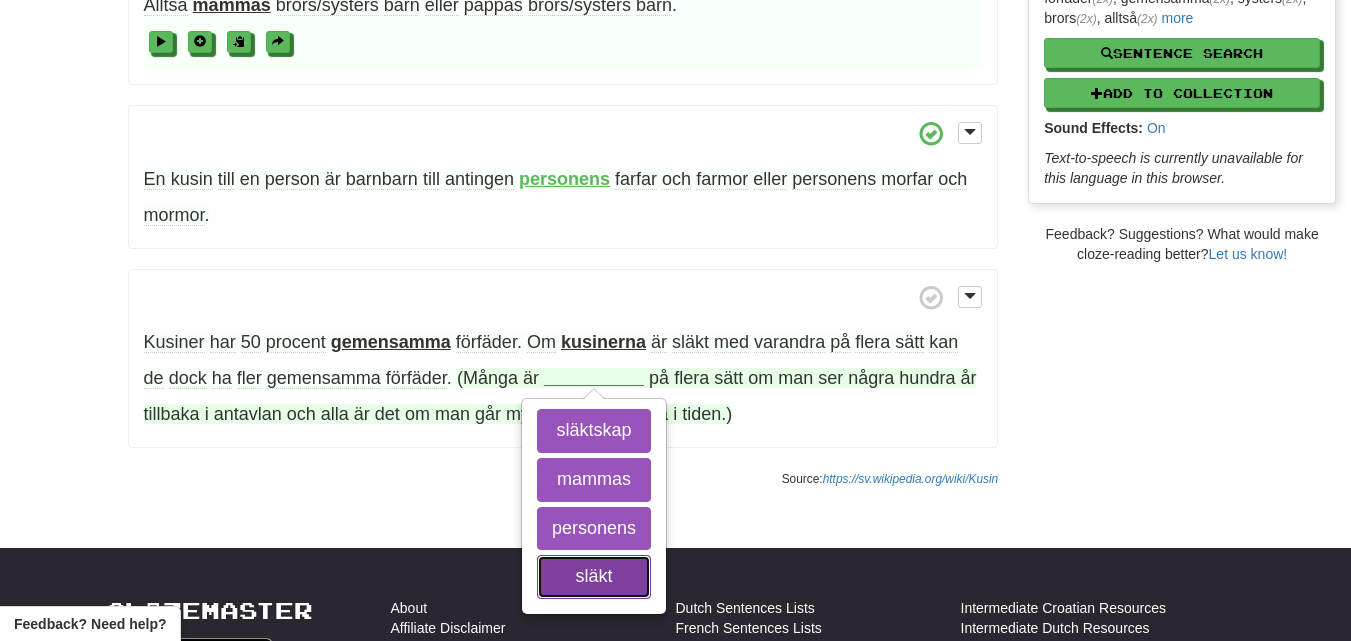 click on "släkt" at bounding box center [594, 577] 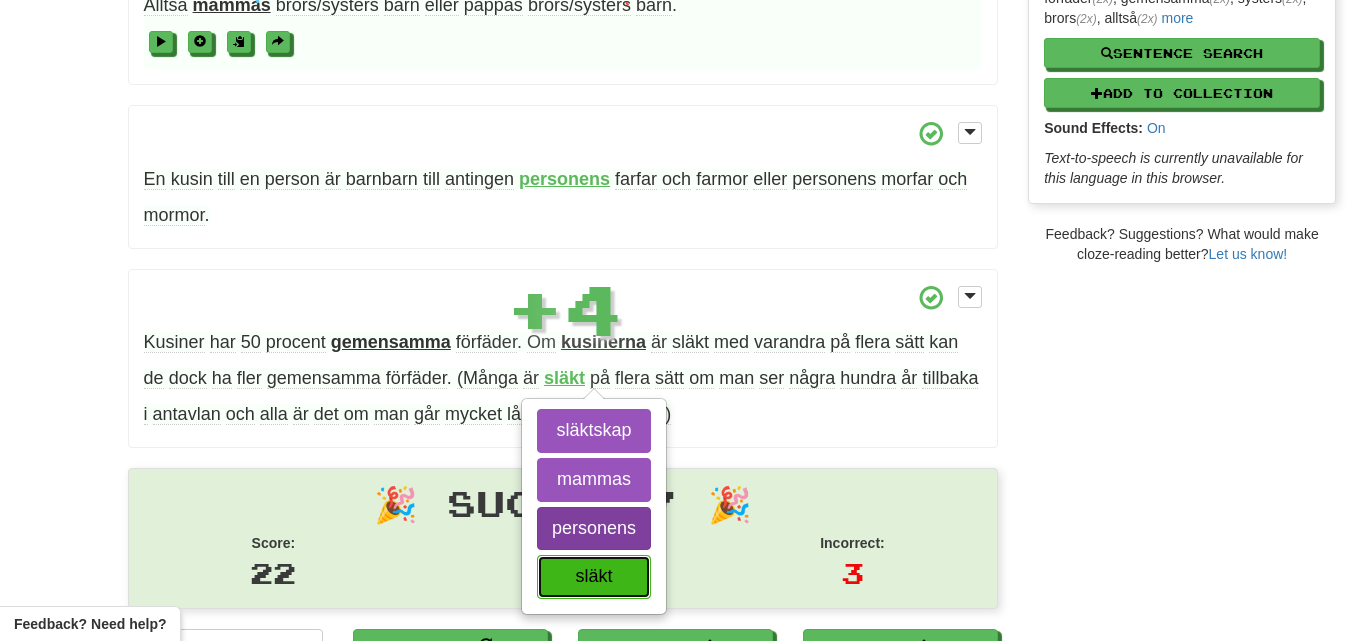 scroll, scrollTop: 546, scrollLeft: 0, axis: vertical 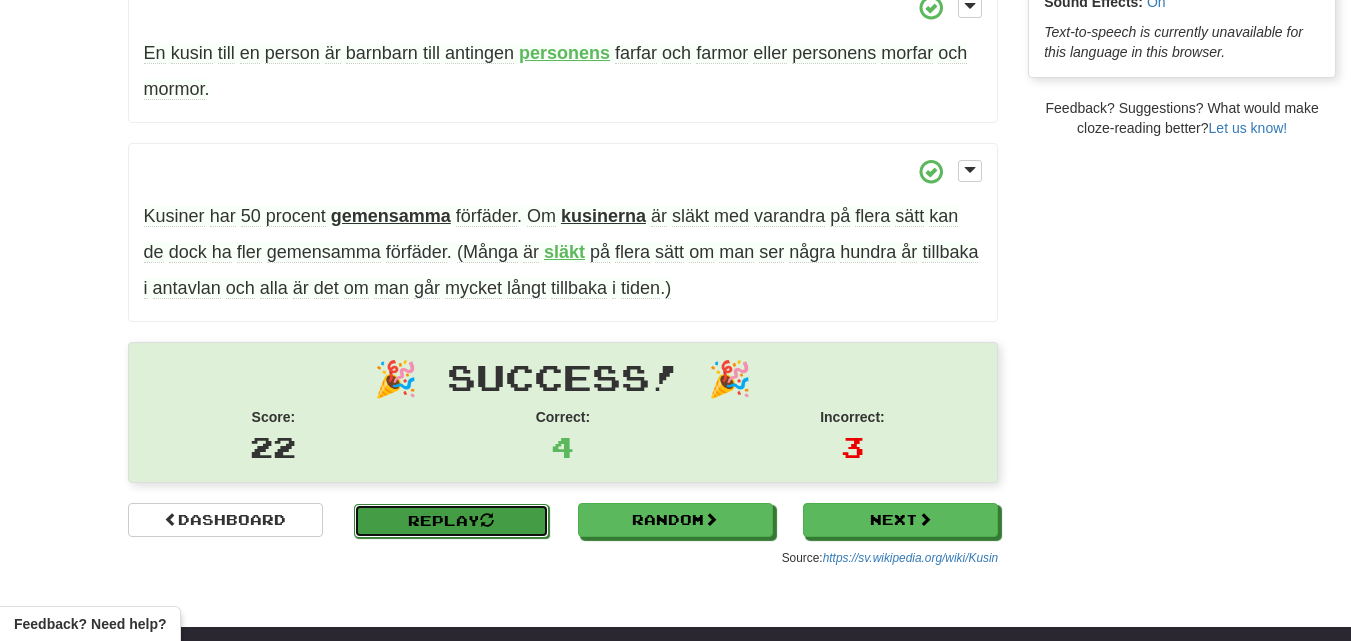 click on "Replay" at bounding box center [451, 521] 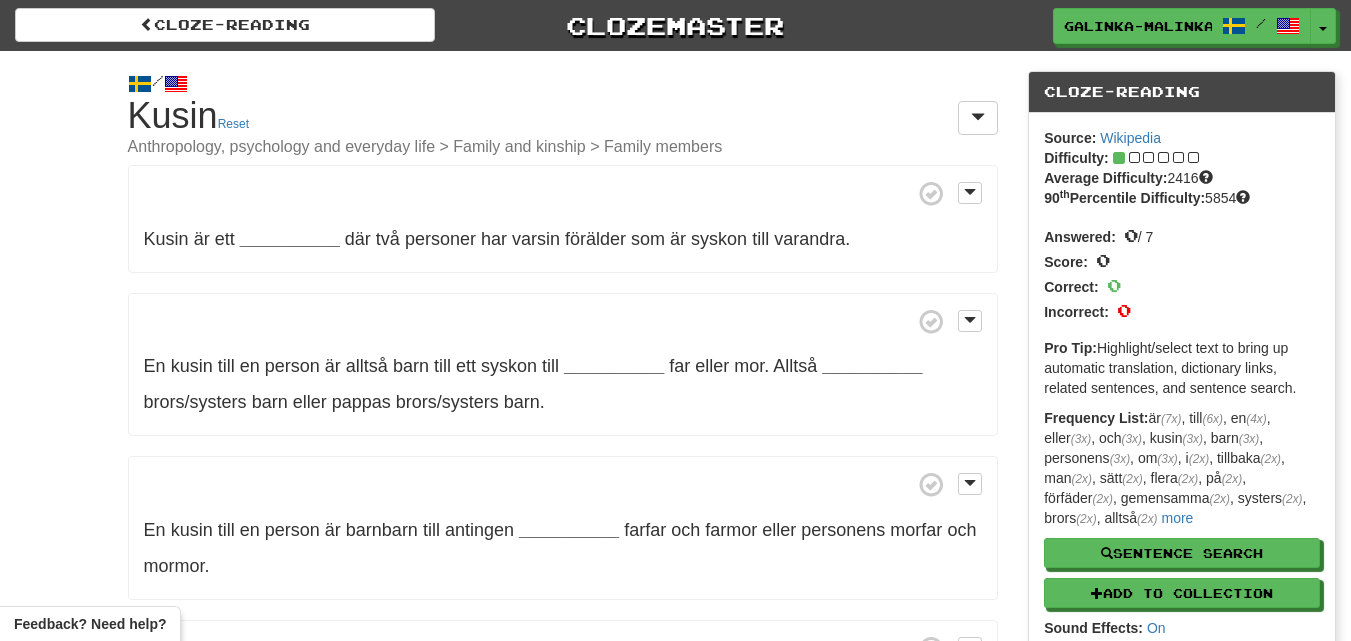 scroll, scrollTop: 0, scrollLeft: 0, axis: both 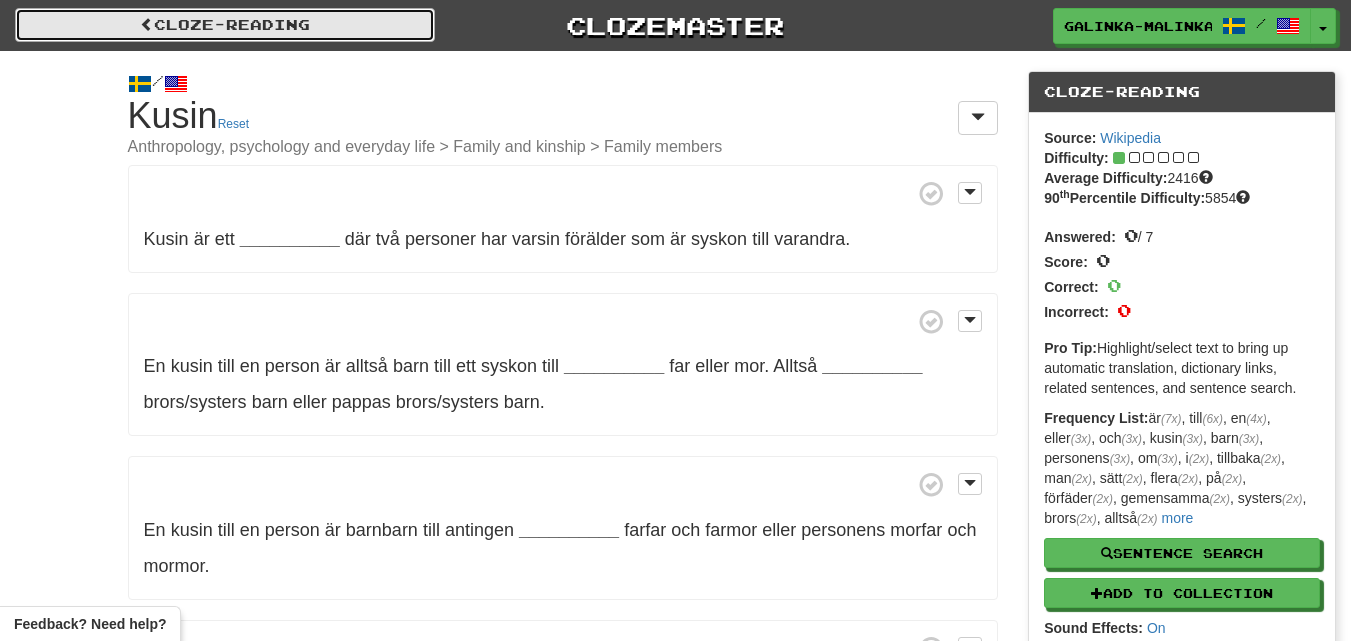 click on "Cloze-Reading" at bounding box center [225, 25] 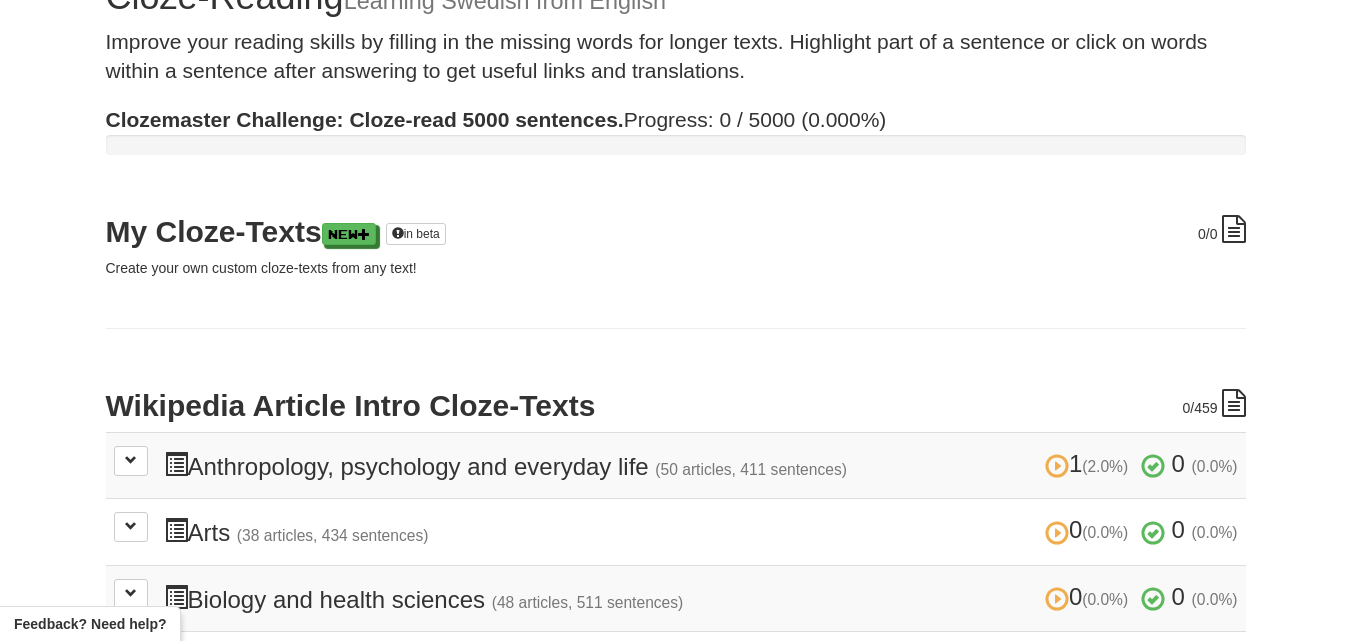 scroll, scrollTop: 400, scrollLeft: 0, axis: vertical 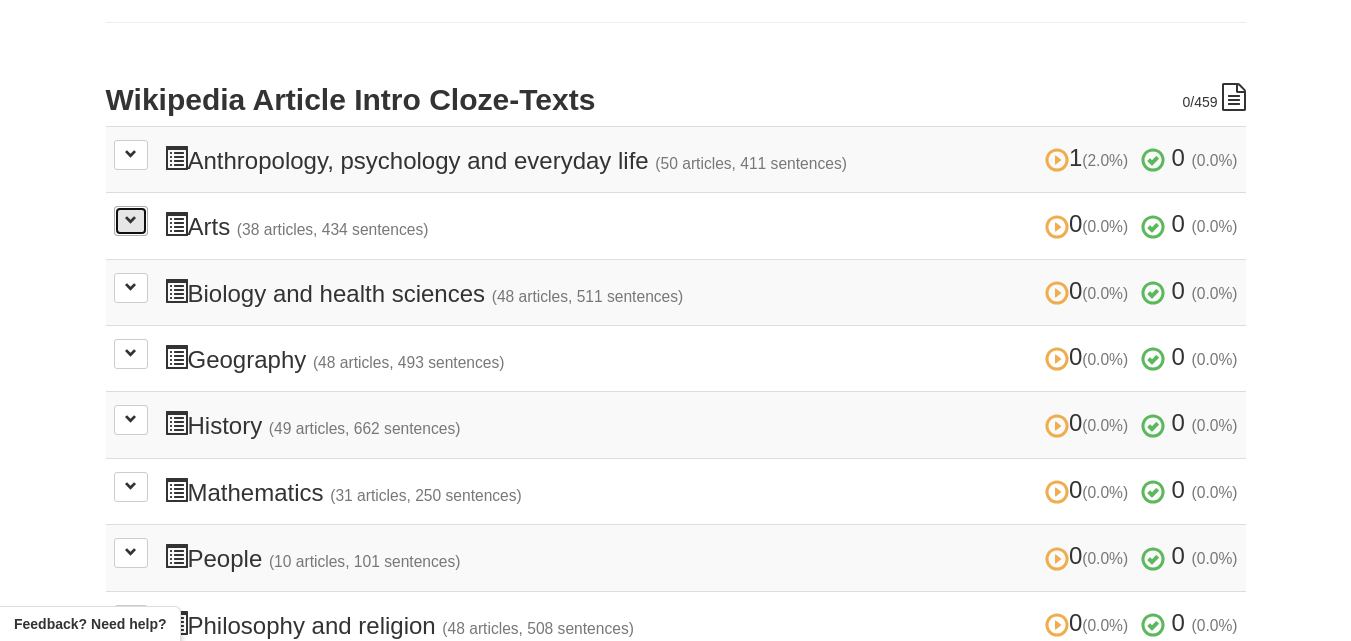 click at bounding box center [131, 221] 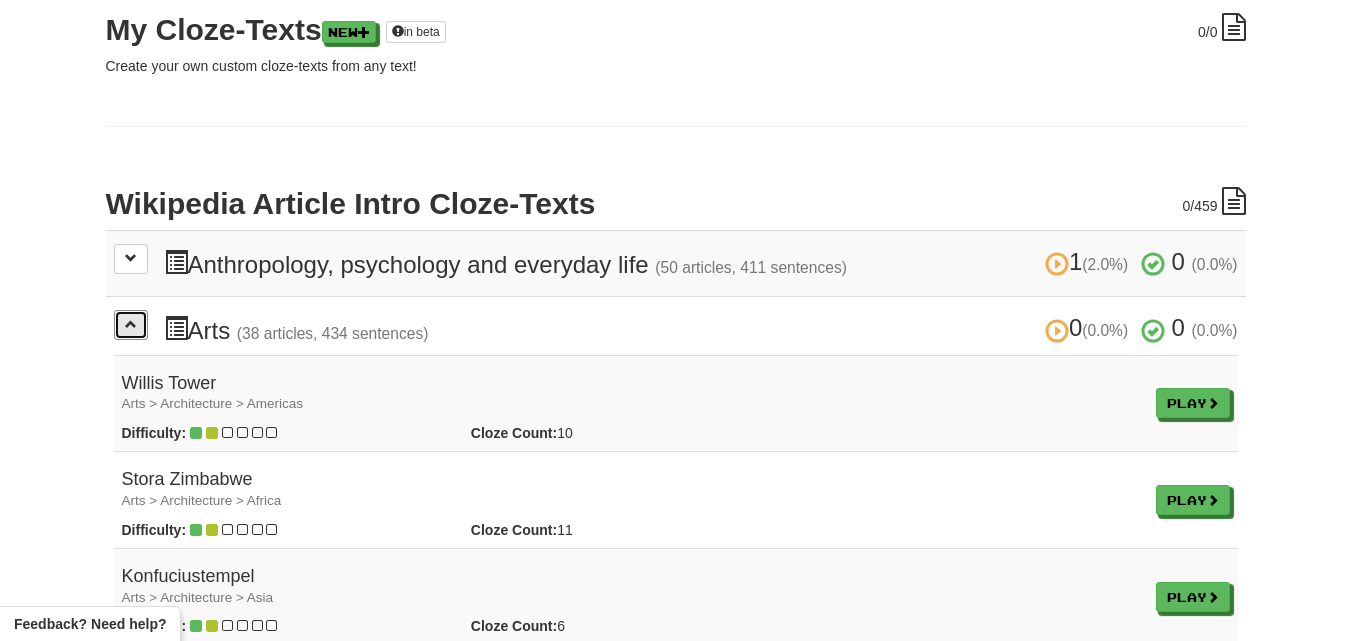 scroll, scrollTop: 400, scrollLeft: 0, axis: vertical 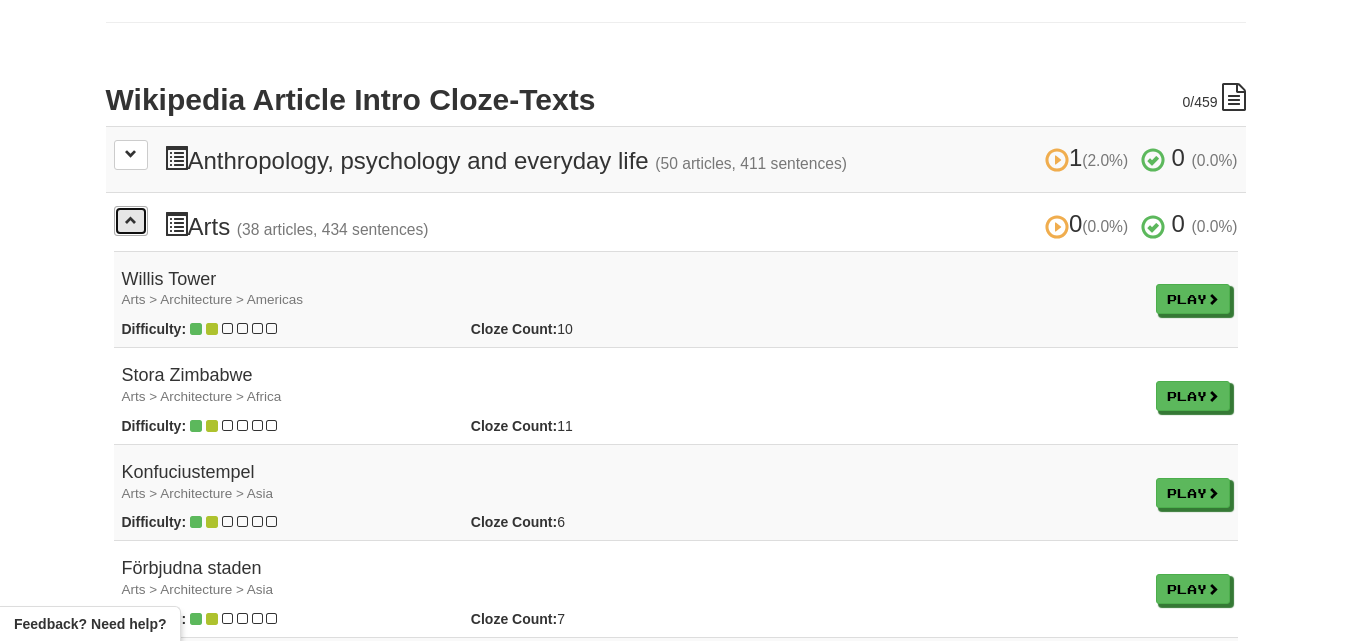 click at bounding box center (131, 220) 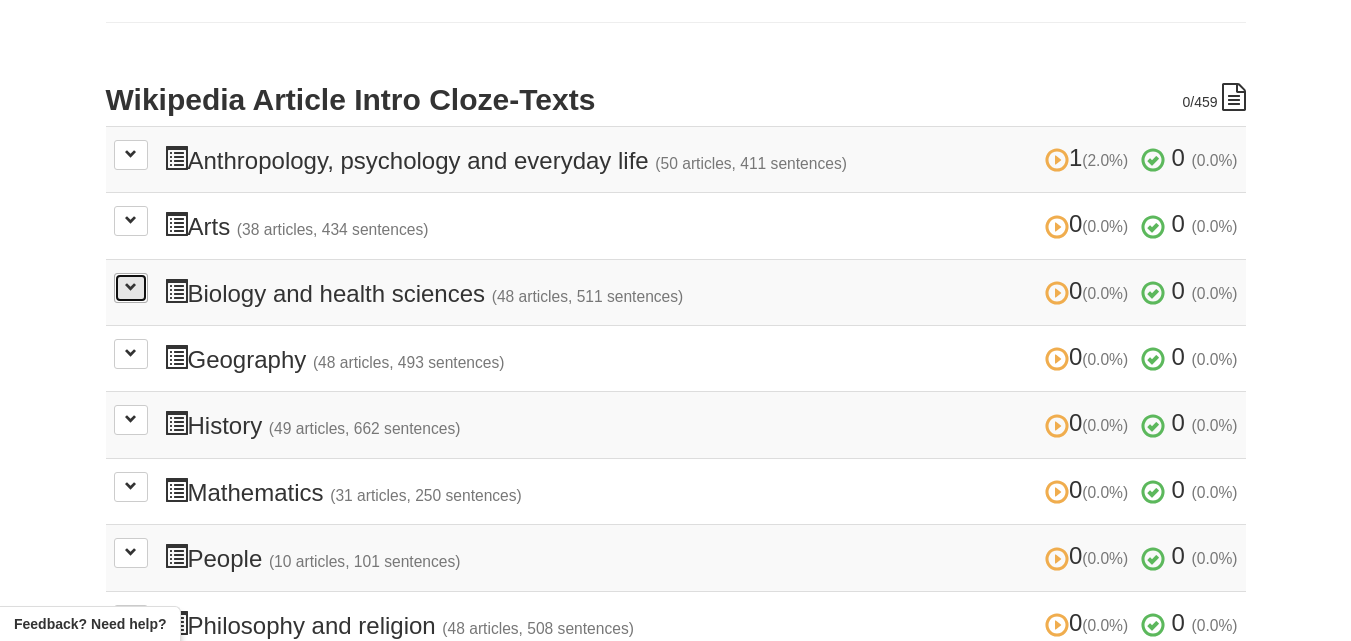 click at bounding box center [131, 287] 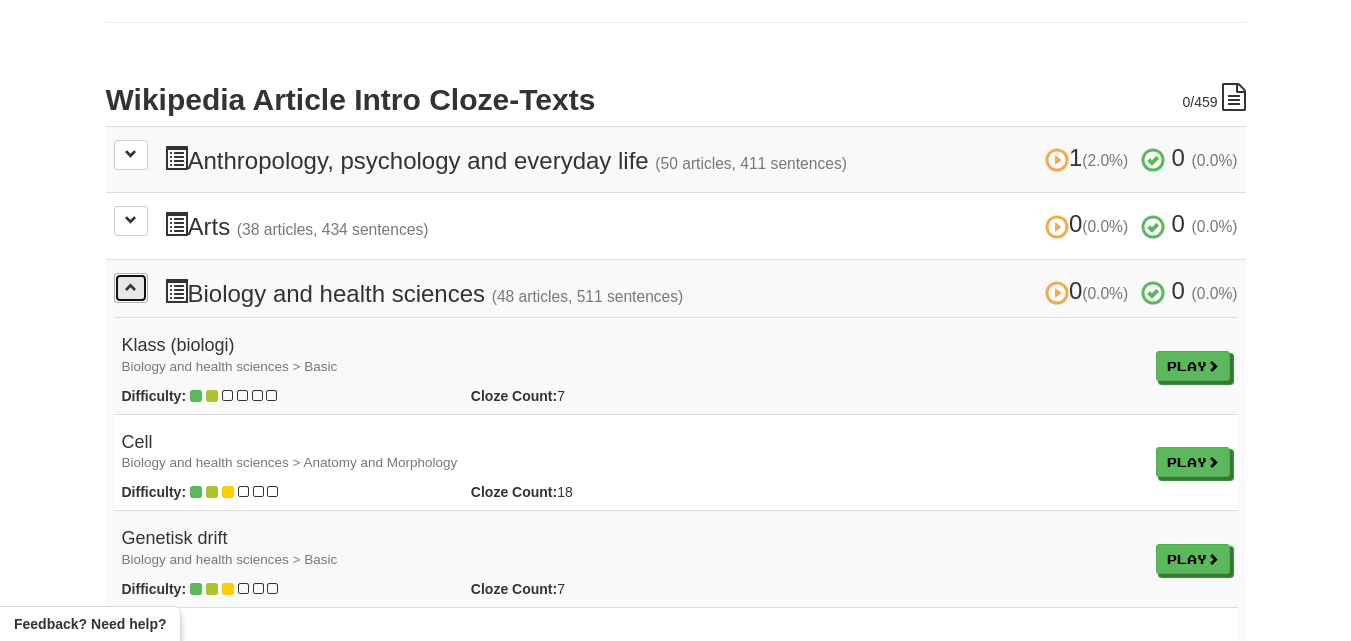 click at bounding box center (131, 287) 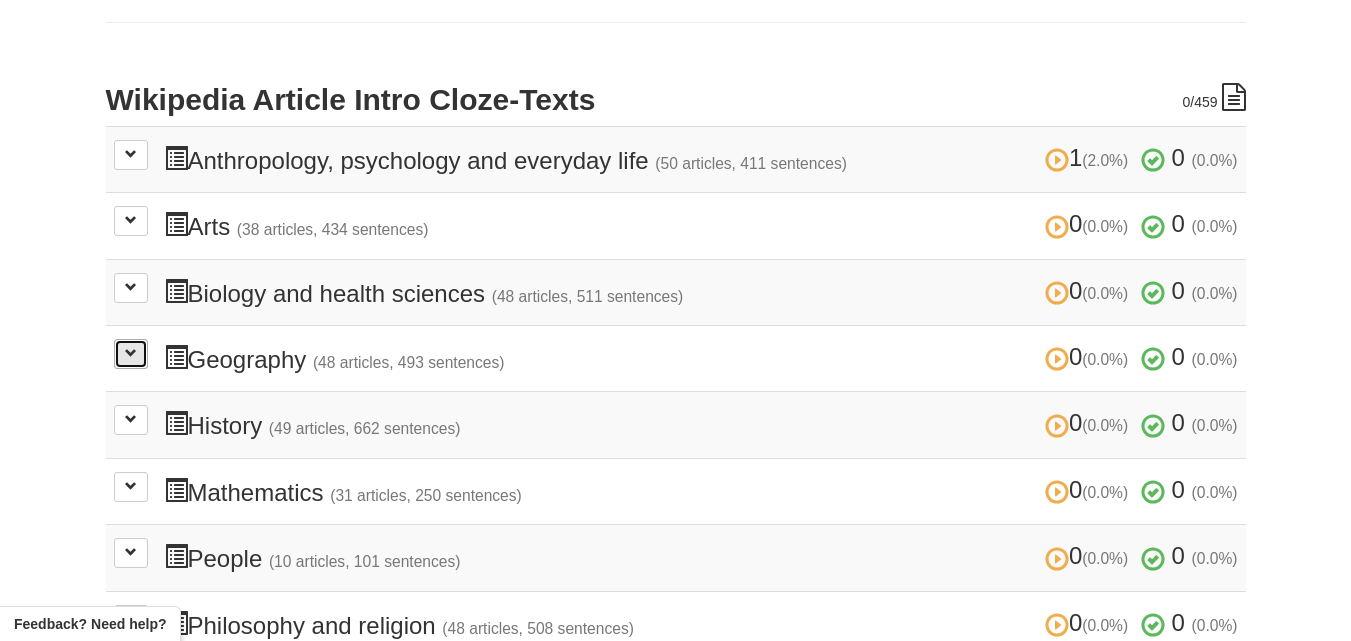 click at bounding box center [131, 353] 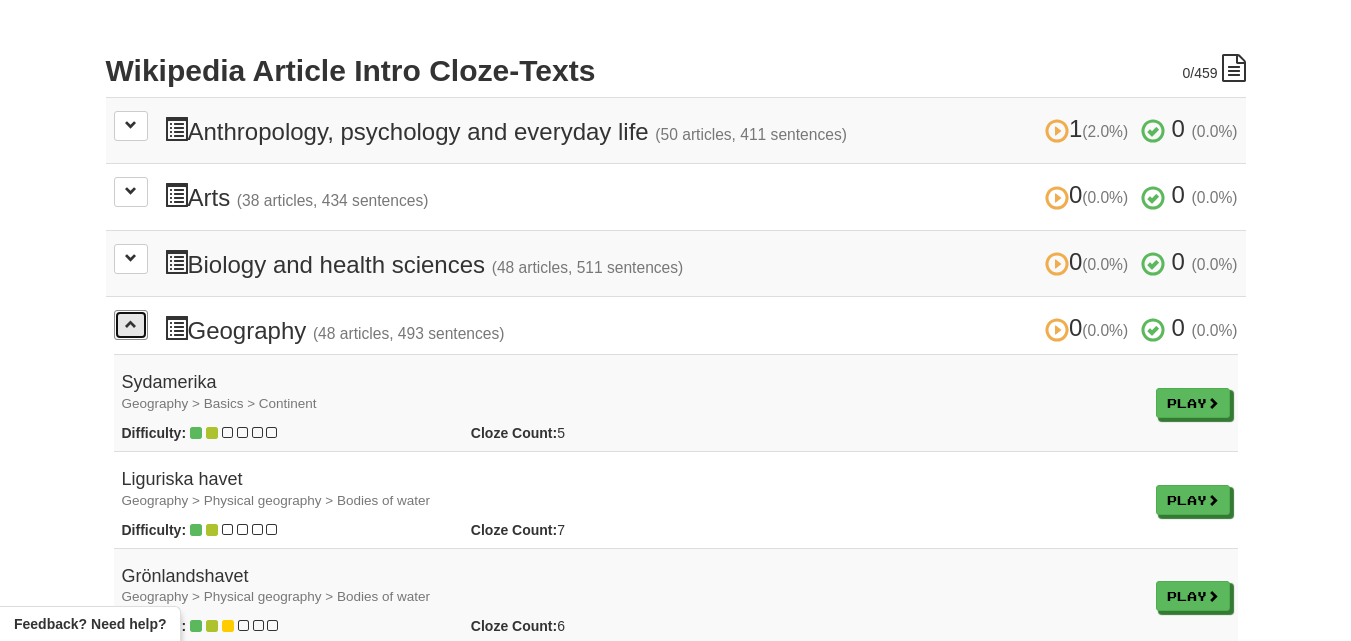 scroll, scrollTop: 400, scrollLeft: 0, axis: vertical 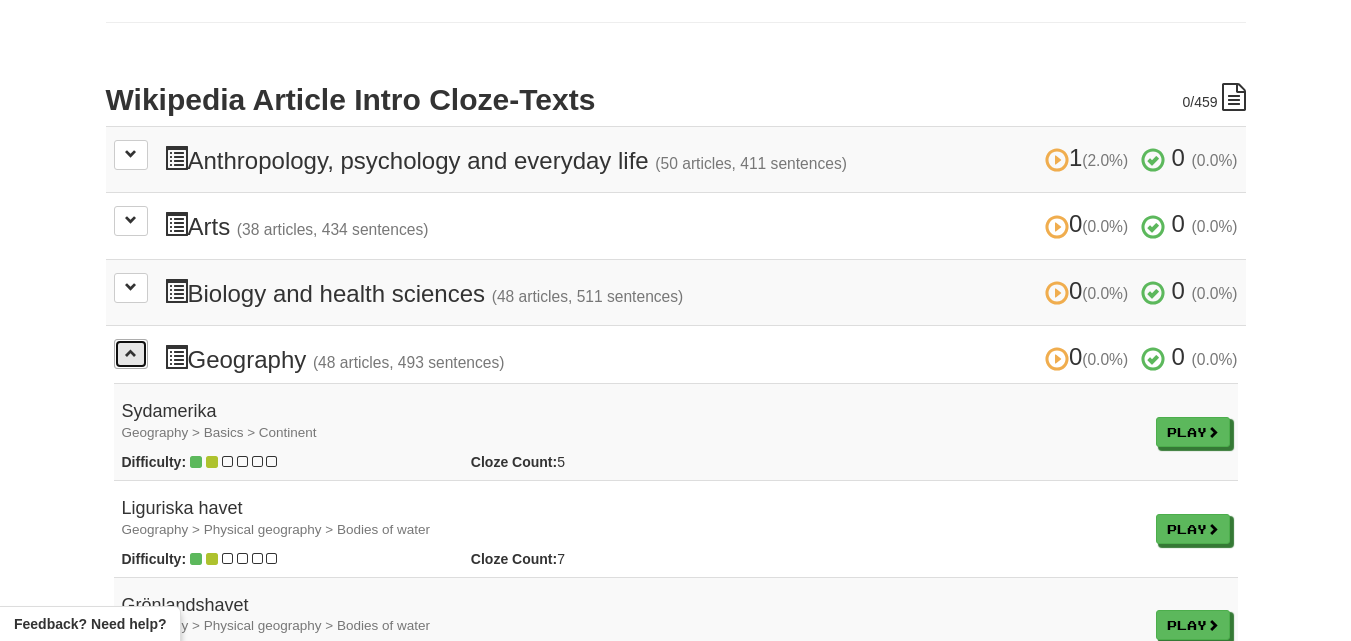 click at bounding box center (131, 353) 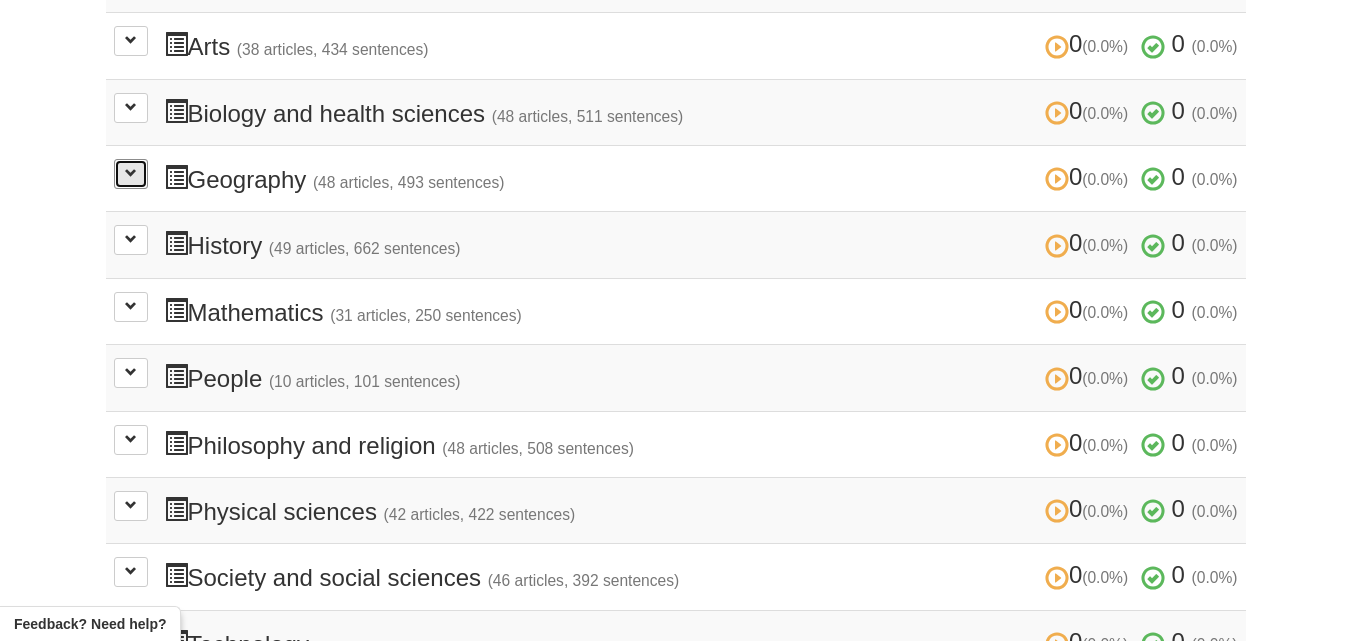 scroll, scrollTop: 600, scrollLeft: 0, axis: vertical 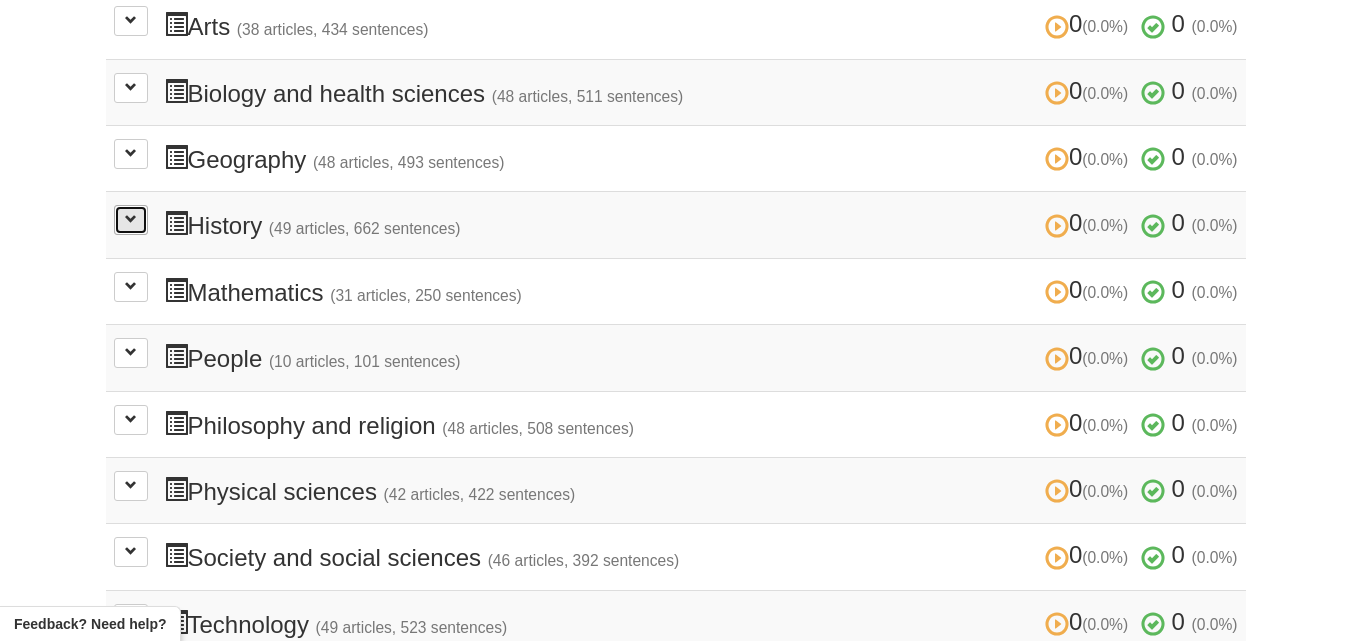 click at bounding box center (131, 219) 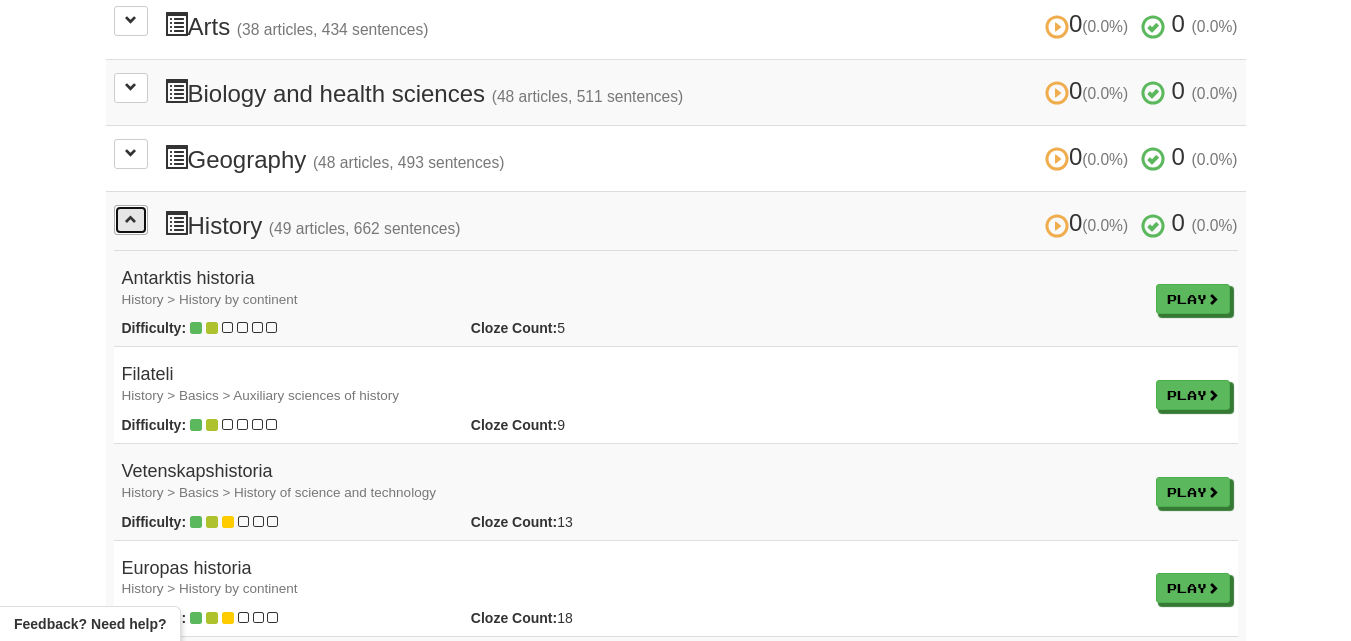 click at bounding box center [131, 219] 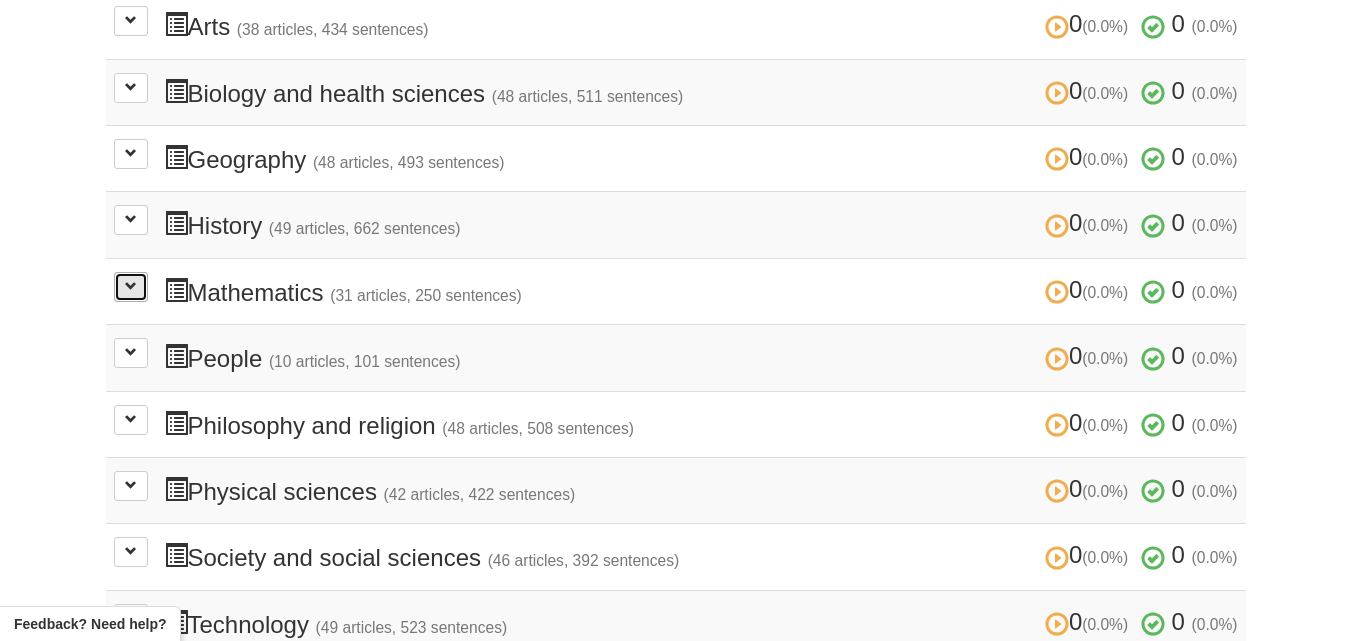 click at bounding box center [131, 286] 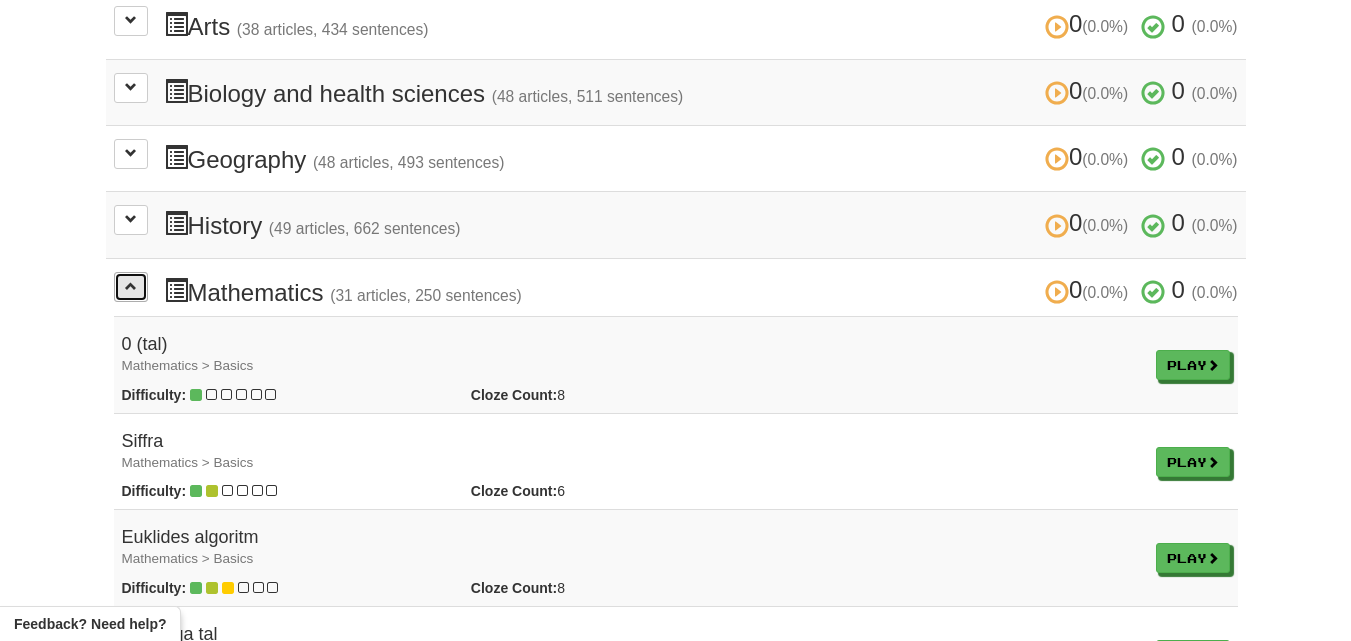 click at bounding box center [131, 286] 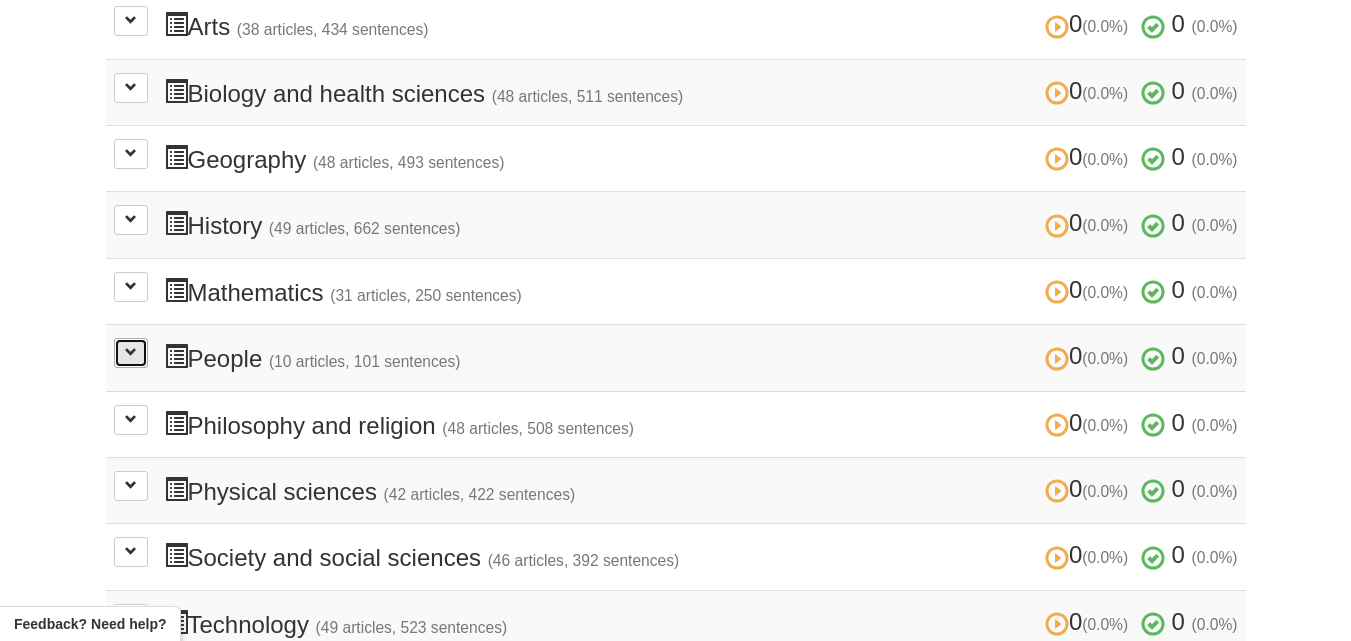 click at bounding box center (131, 353) 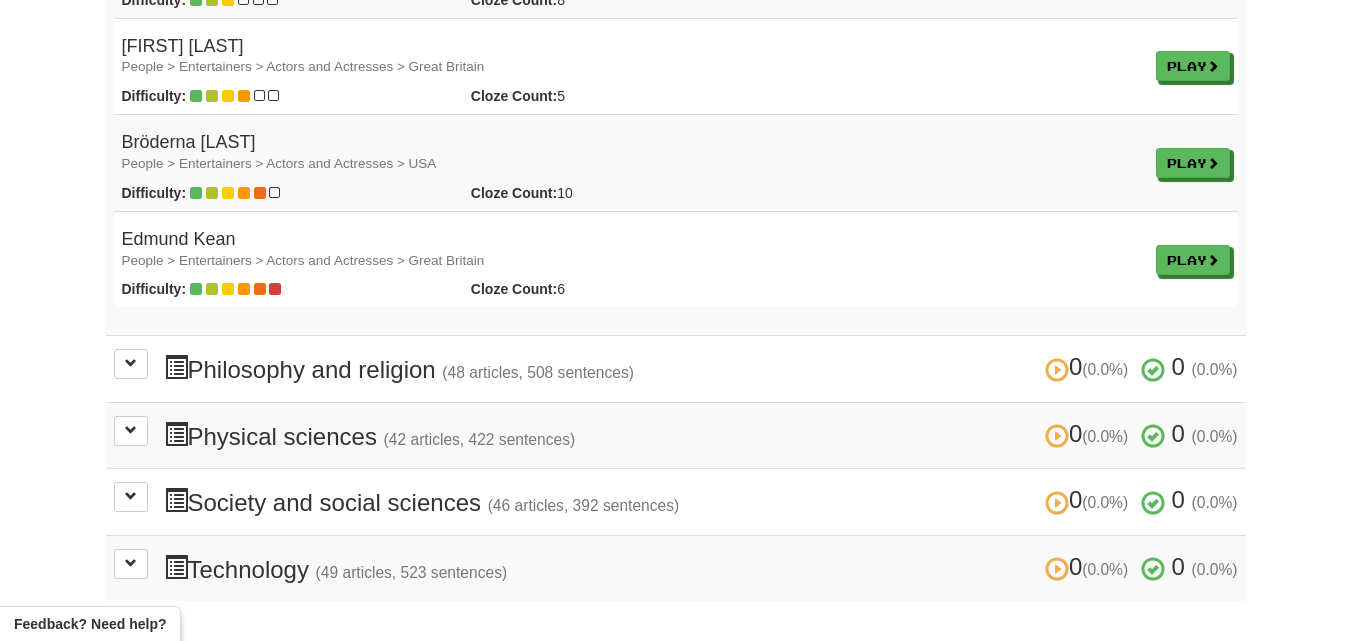 scroll, scrollTop: 1700, scrollLeft: 0, axis: vertical 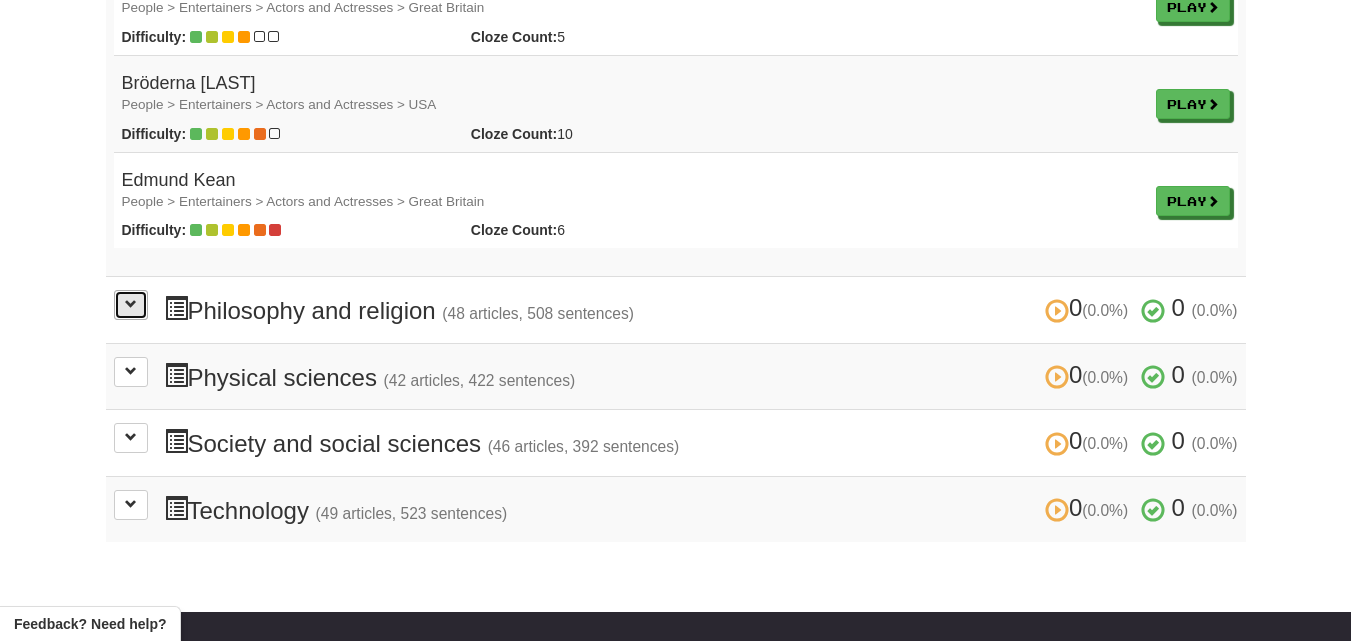 click at bounding box center [131, 304] 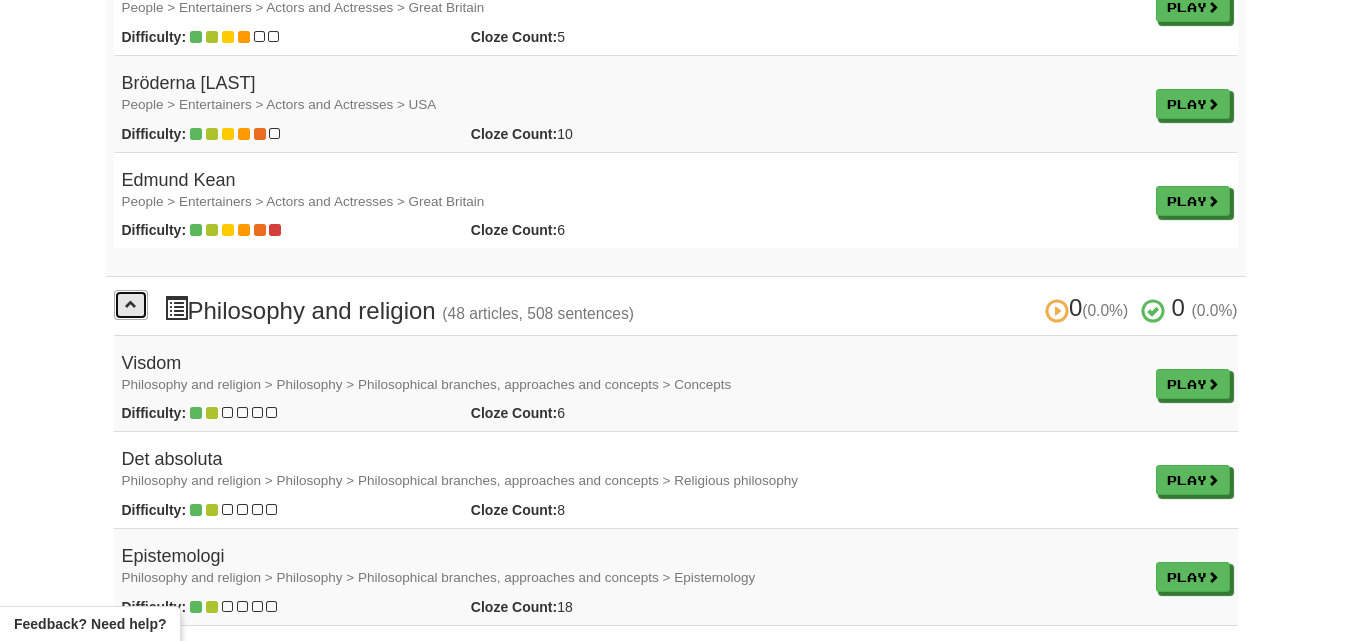 click at bounding box center (131, 304) 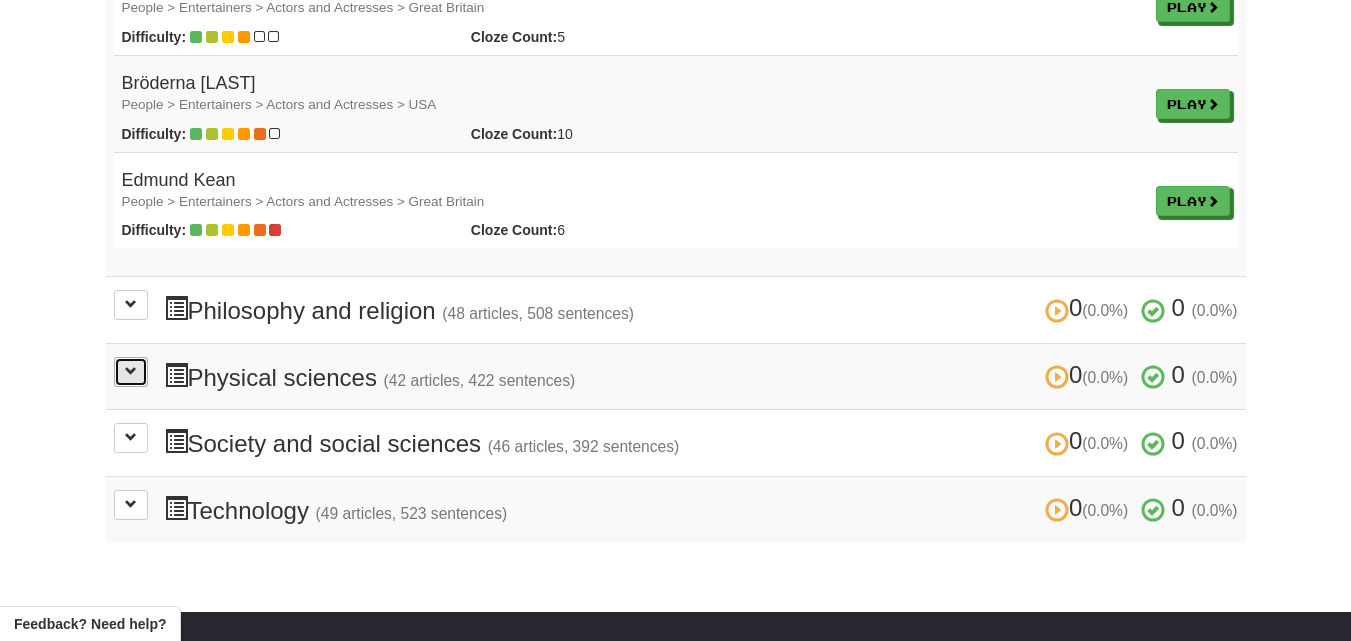 click at bounding box center [131, 371] 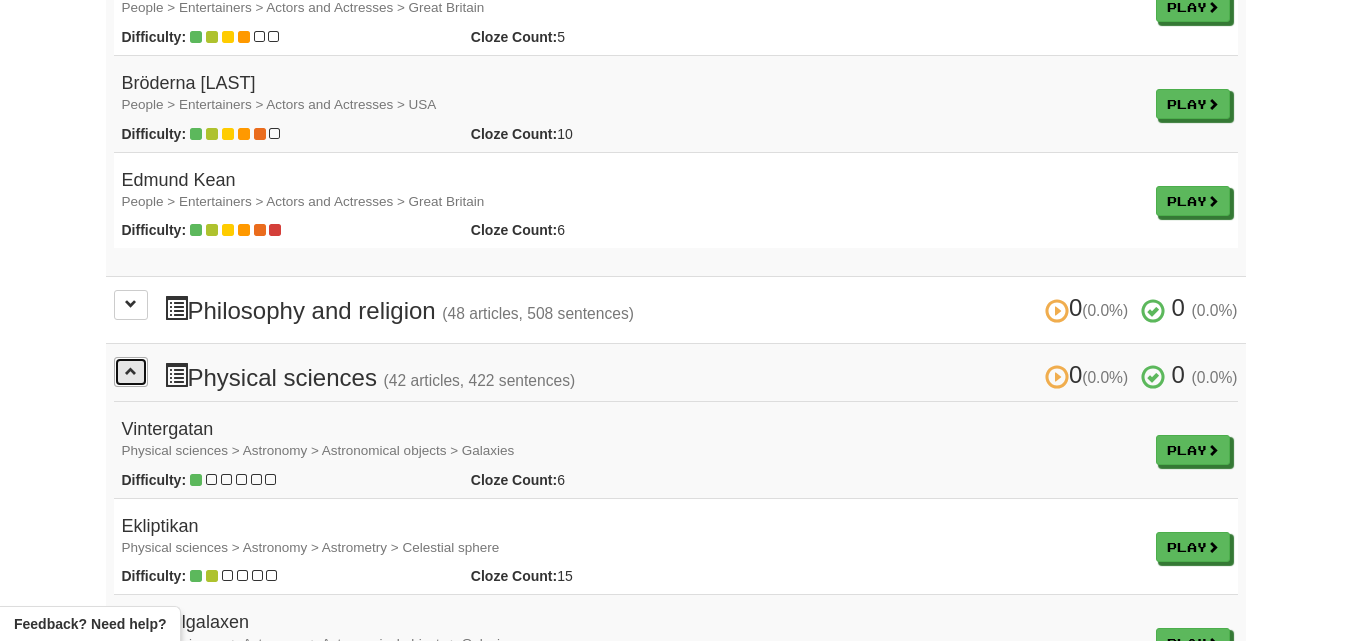 click at bounding box center (131, 371) 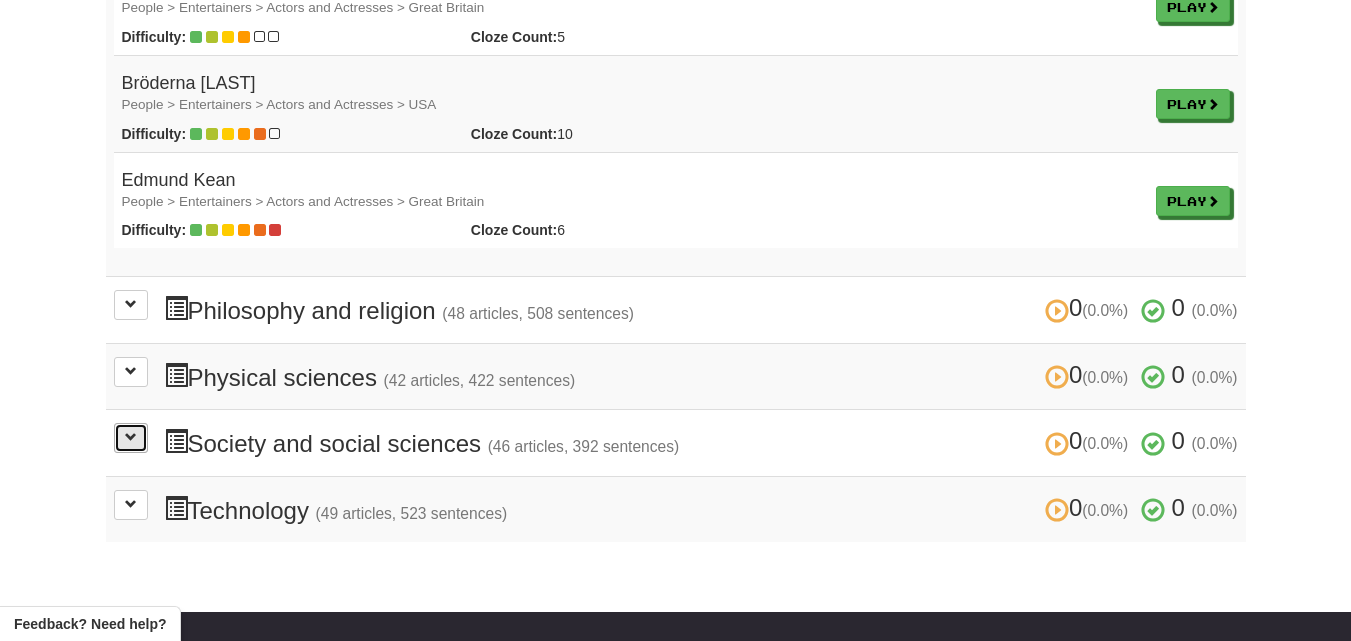 click at bounding box center [131, 437] 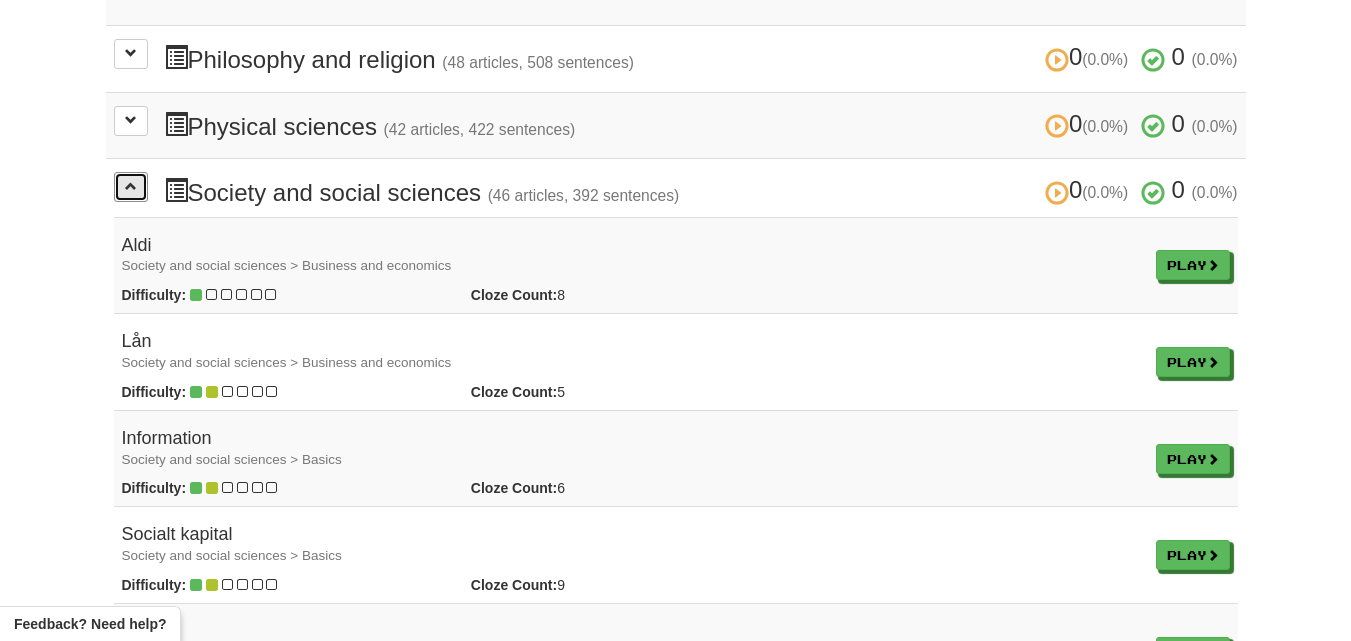 scroll, scrollTop: 2000, scrollLeft: 0, axis: vertical 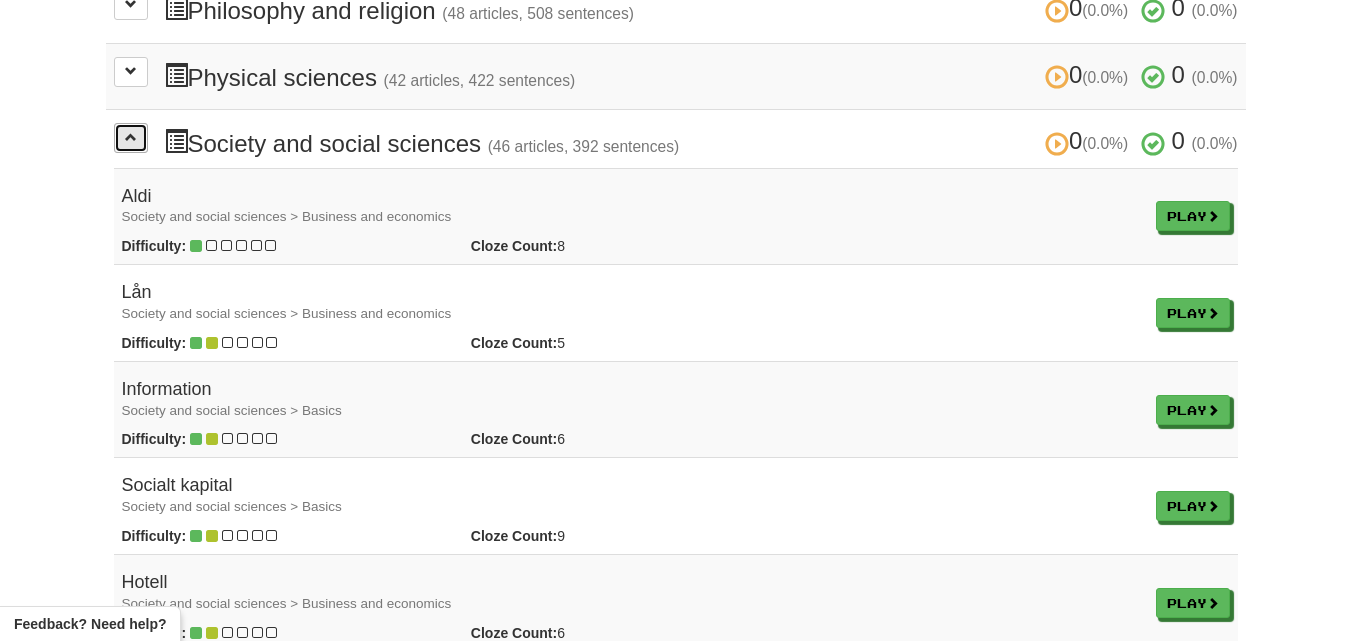 click at bounding box center [131, 138] 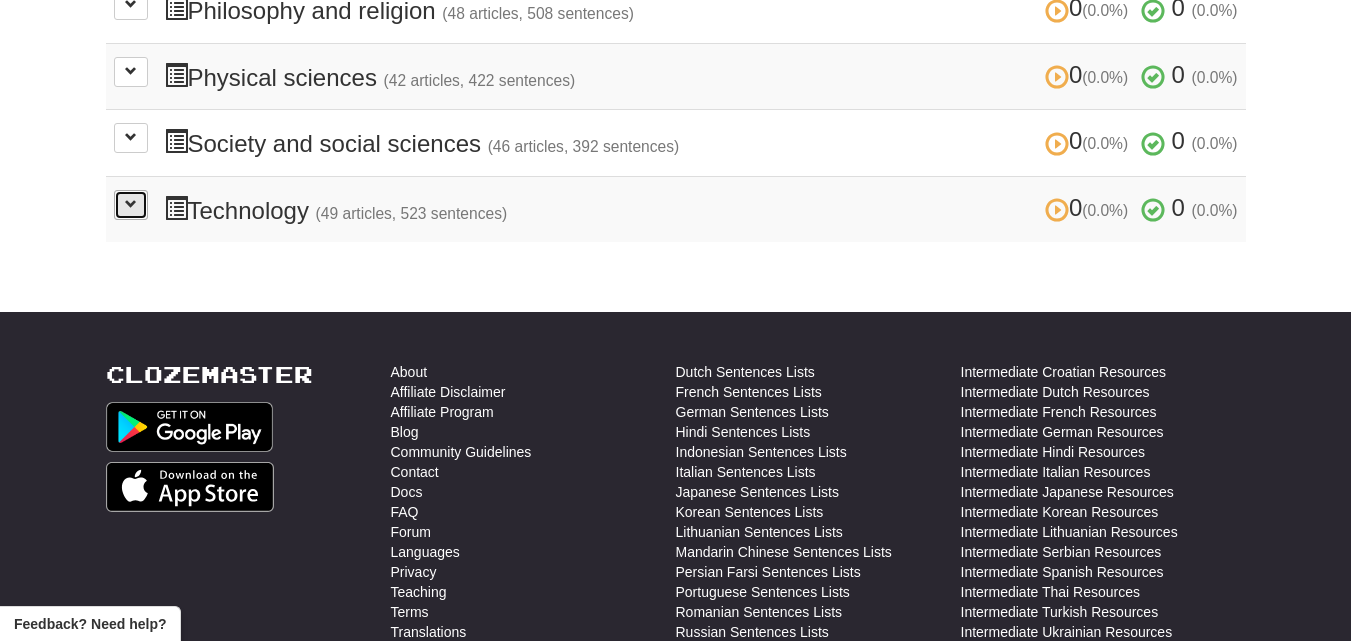click at bounding box center [131, 205] 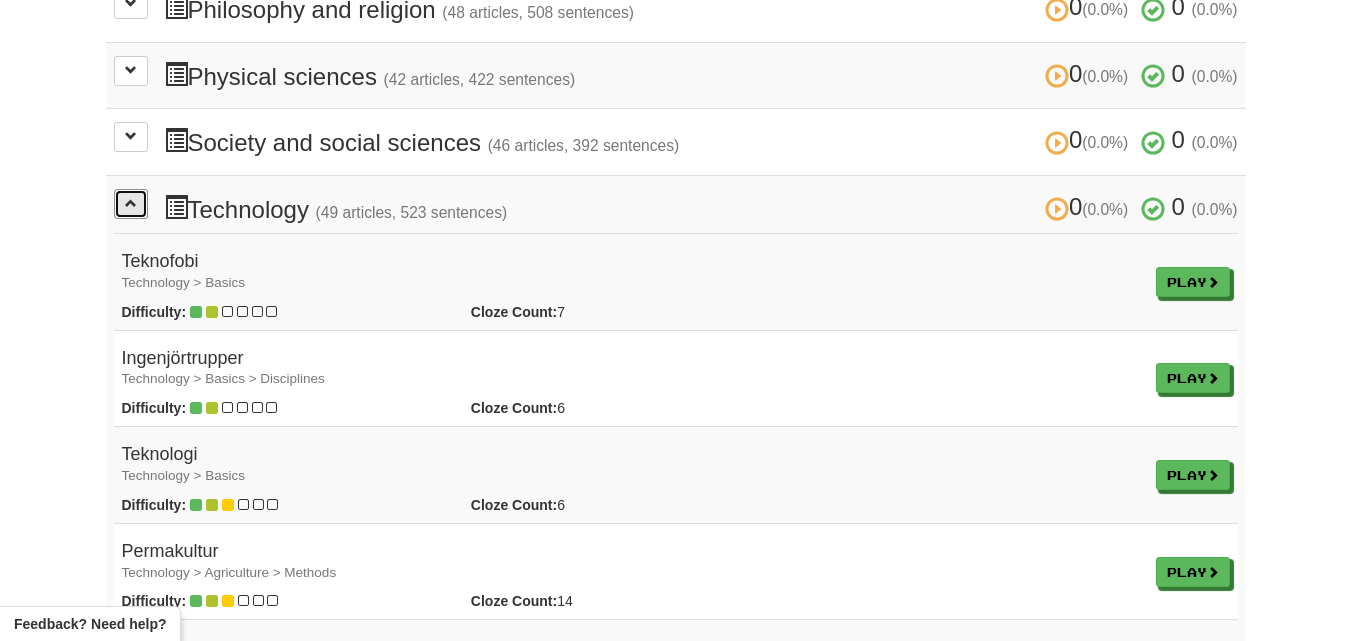 scroll, scrollTop: 2000, scrollLeft: 0, axis: vertical 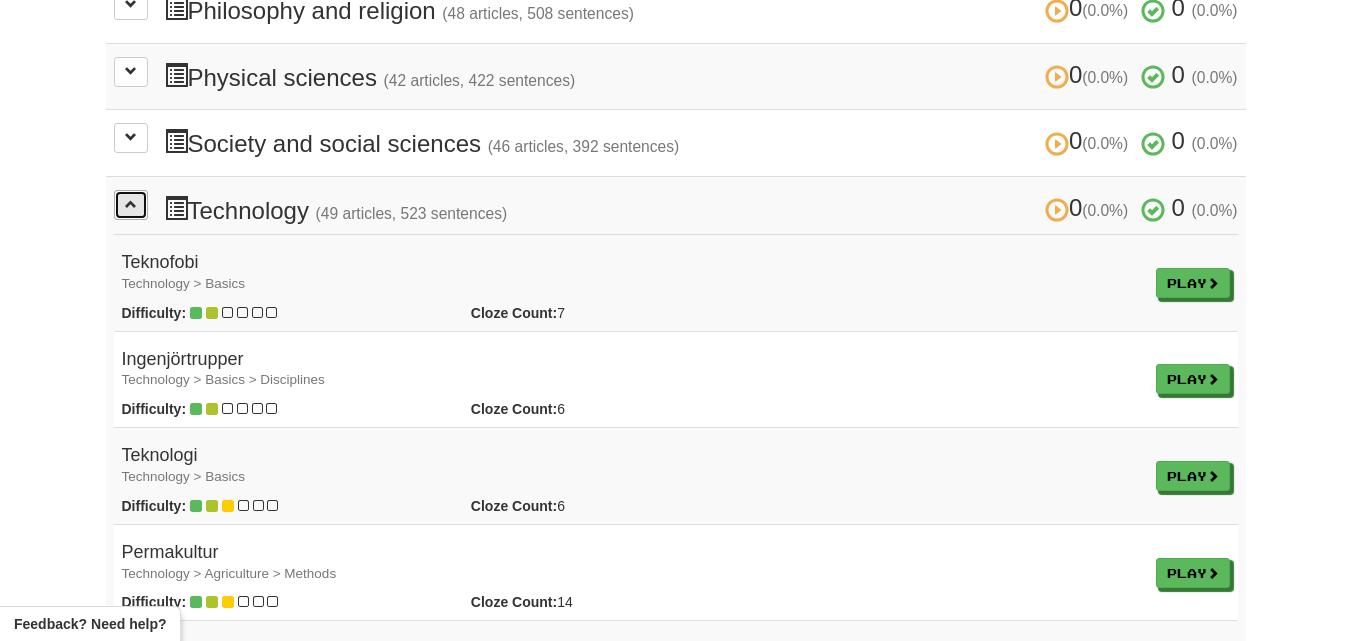 click at bounding box center (131, 204) 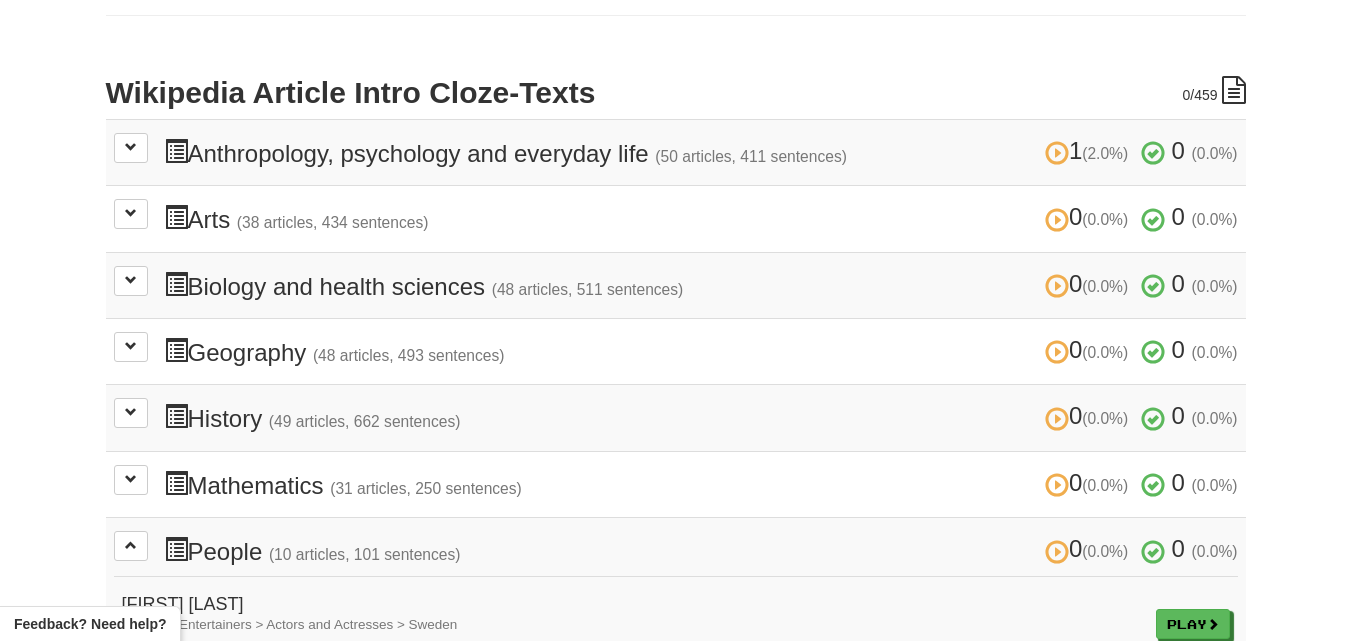 scroll, scrollTop: 400, scrollLeft: 0, axis: vertical 